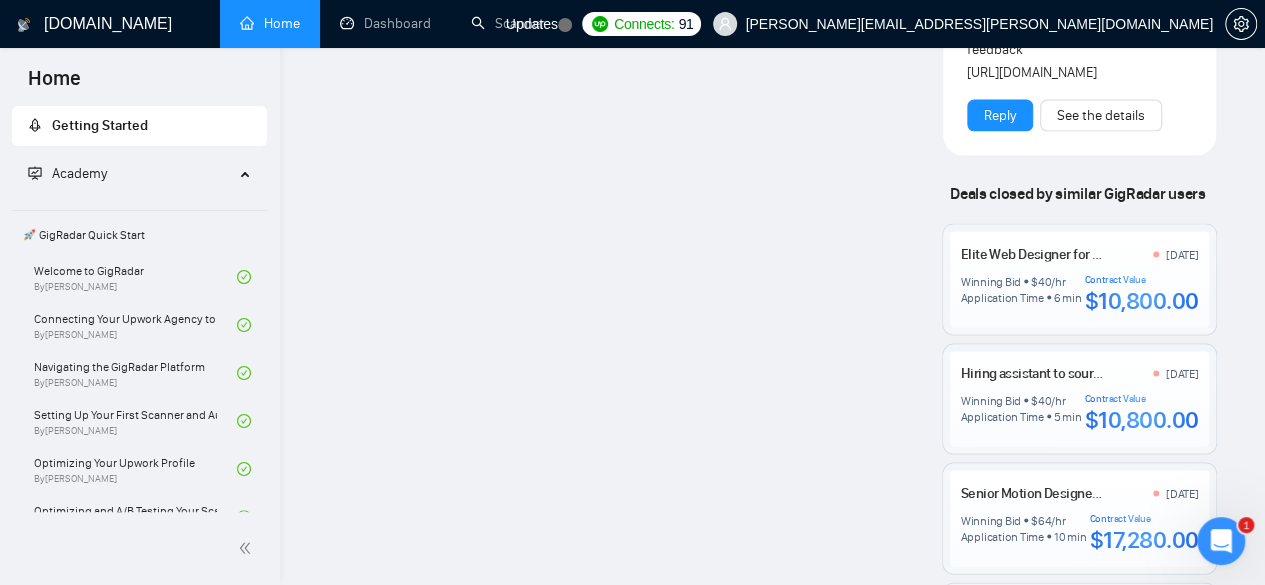 scroll, scrollTop: 1826, scrollLeft: 0, axis: vertical 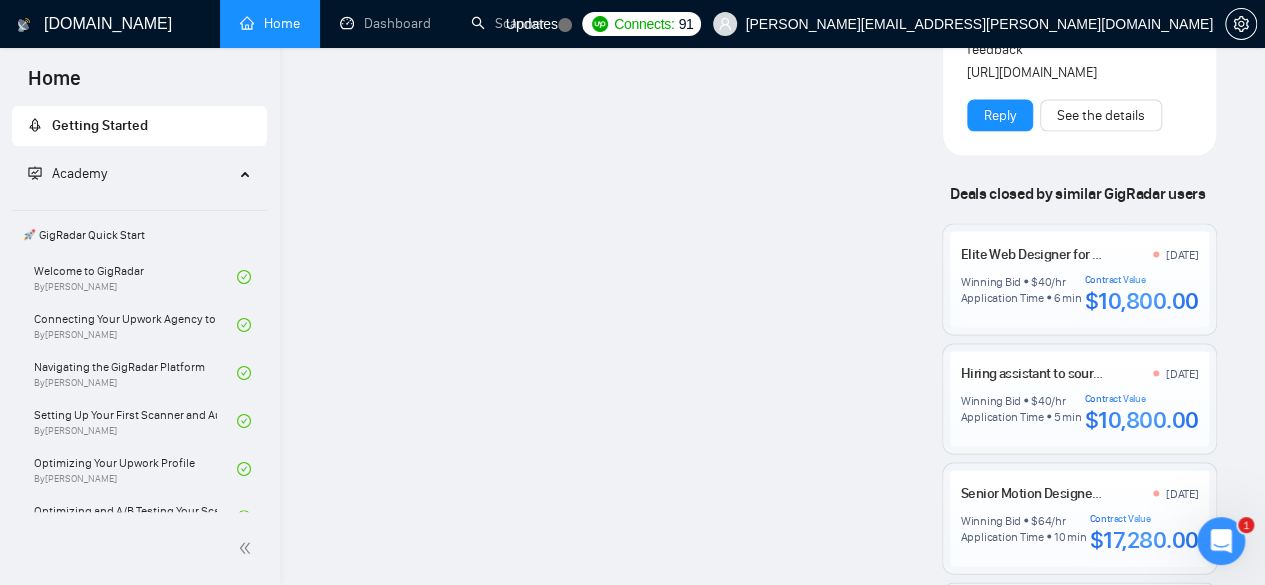 click on "Deals closed by similar GigRadar users" at bounding box center (1077, 193) 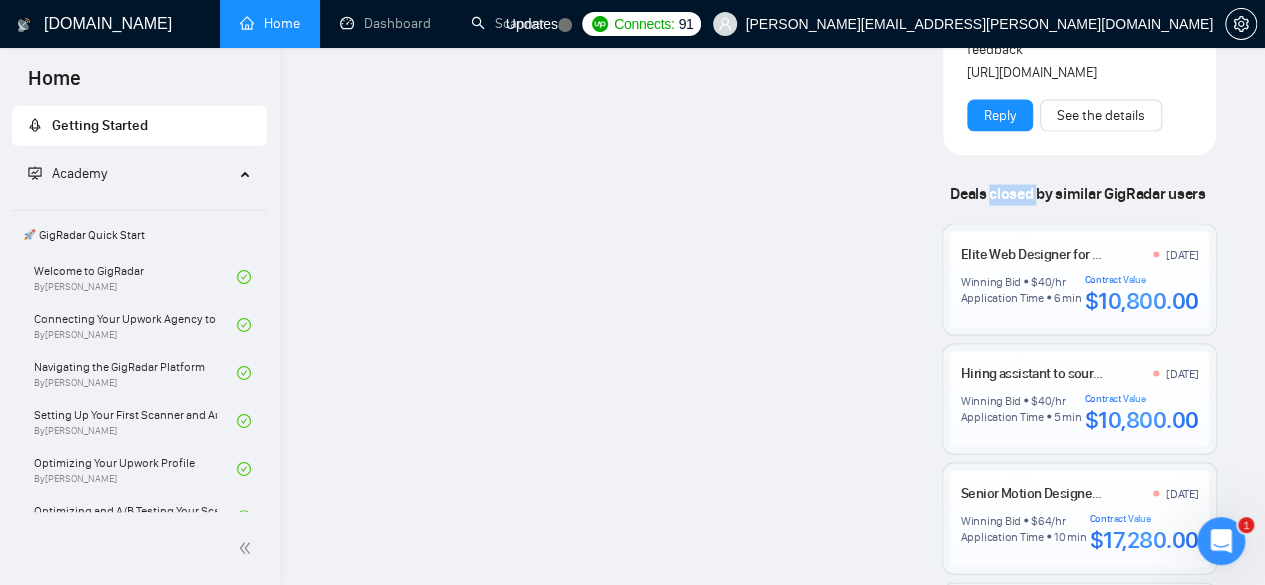 click on "Deals closed by similar GigRadar users" at bounding box center [1077, 193] 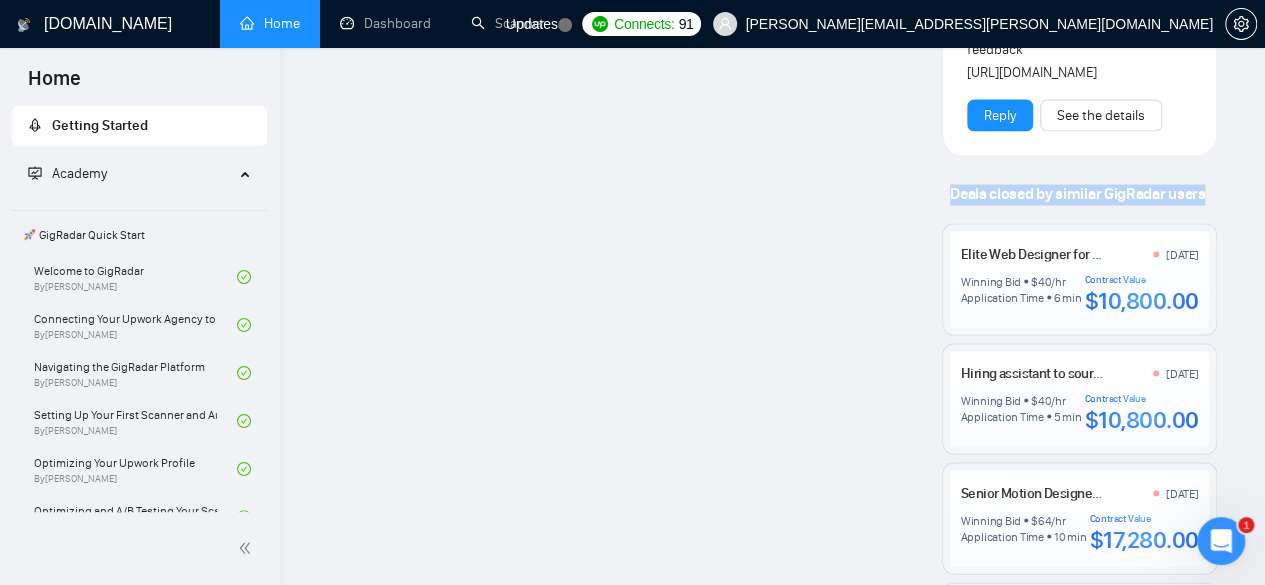 click on "Deals closed by similar GigRadar users" at bounding box center [1077, 193] 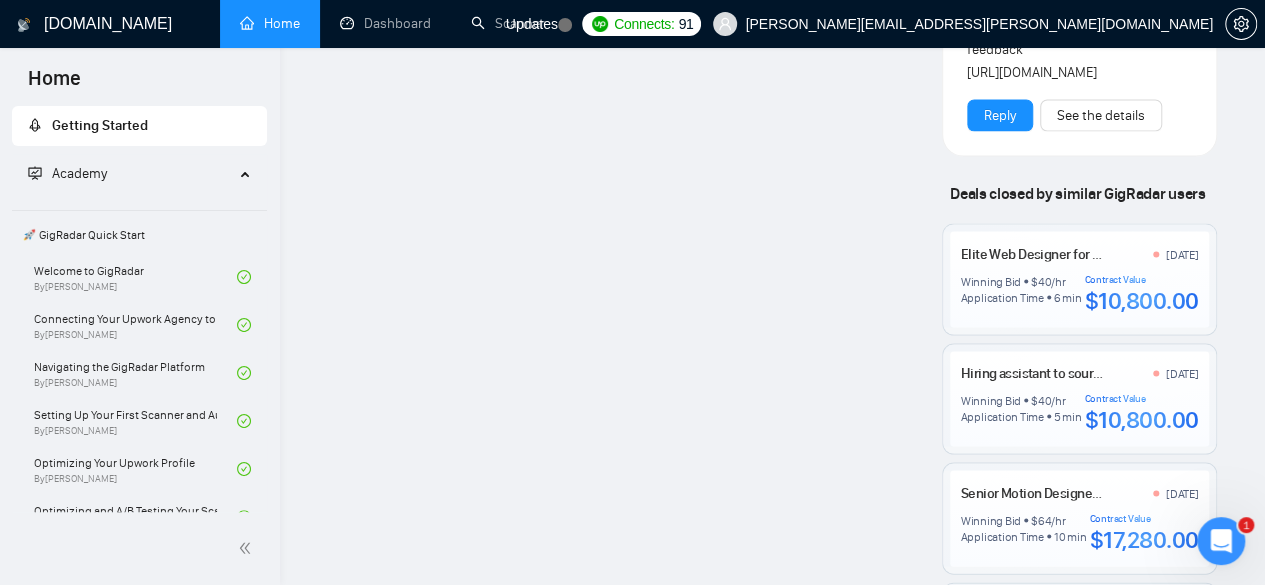 click on "Welcome to  GigRadar We're excited to have you on board. Get ready to streamline your job search, unlock new opportunities, and let AI match you with the best gigs. Your   Business Manager Gede Soni   Pratama Yaay! We have successfully added  Gede Soni Pratama  to   NeenOpal - World-Class Business Intelligence (BI), Analytics & Data Science Experts . Set up your Country-Specific  Business Manager Set up your United States or United Kingdom Business Manager to access country-specific opportunities. Contact our team GigRadar Automation Set Up a   Scanner Enable the scanner for AI matching and real-time job alerts. Enable   Opportunity Alerts Keep updated on top matches and new jobs. Enable   Automatic Proposal Send Never miss any opportunities. GigRadar Community Join GigRadar   Community Connect with the GigRadar Slack Community for updates, job opportunities, partnerships, and support. Make your   First Post Make your first post on GigRadar community. Level Up Your Skill Explore   Academy" at bounding box center [619, -467] 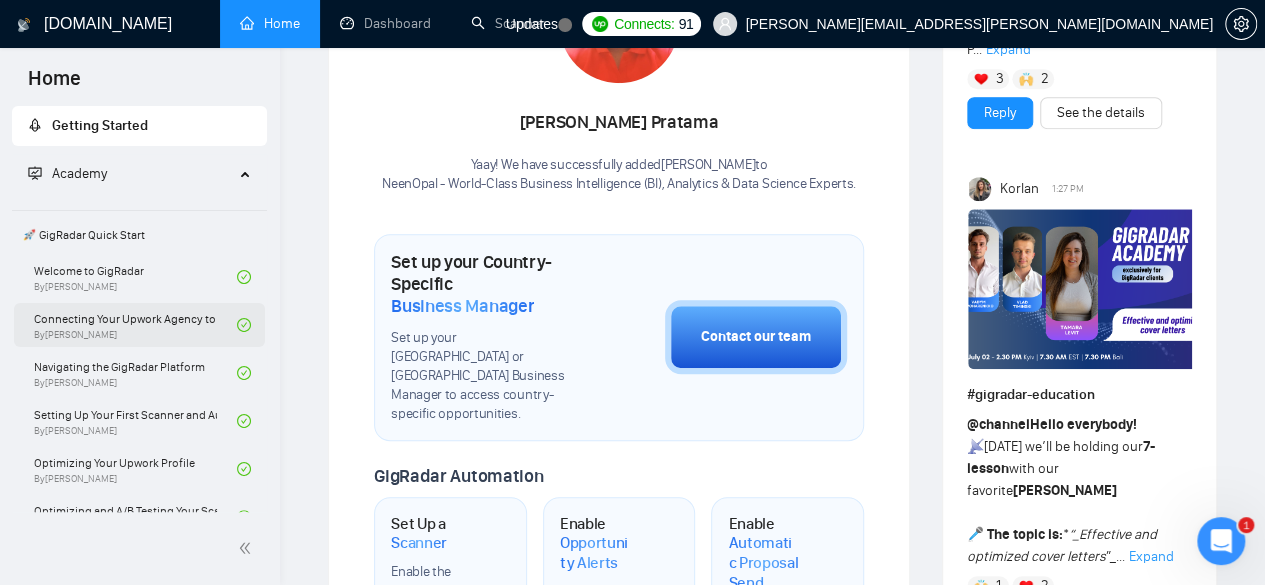 scroll, scrollTop: 492, scrollLeft: 0, axis: vertical 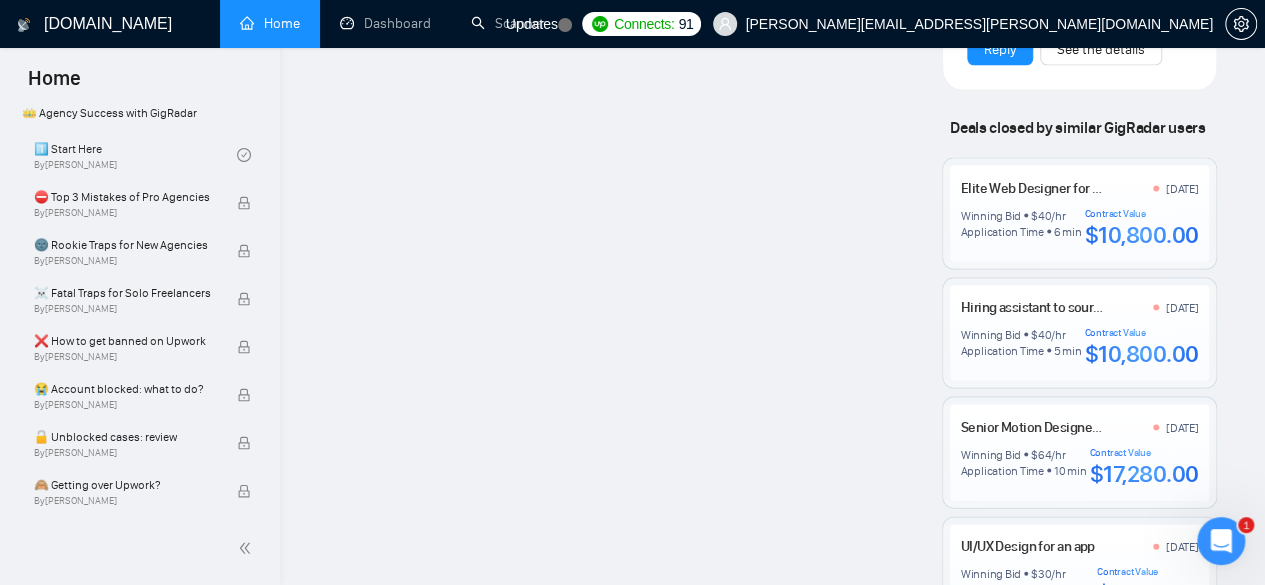 click on "Deals closed by similar GigRadar users" at bounding box center (1077, 127) 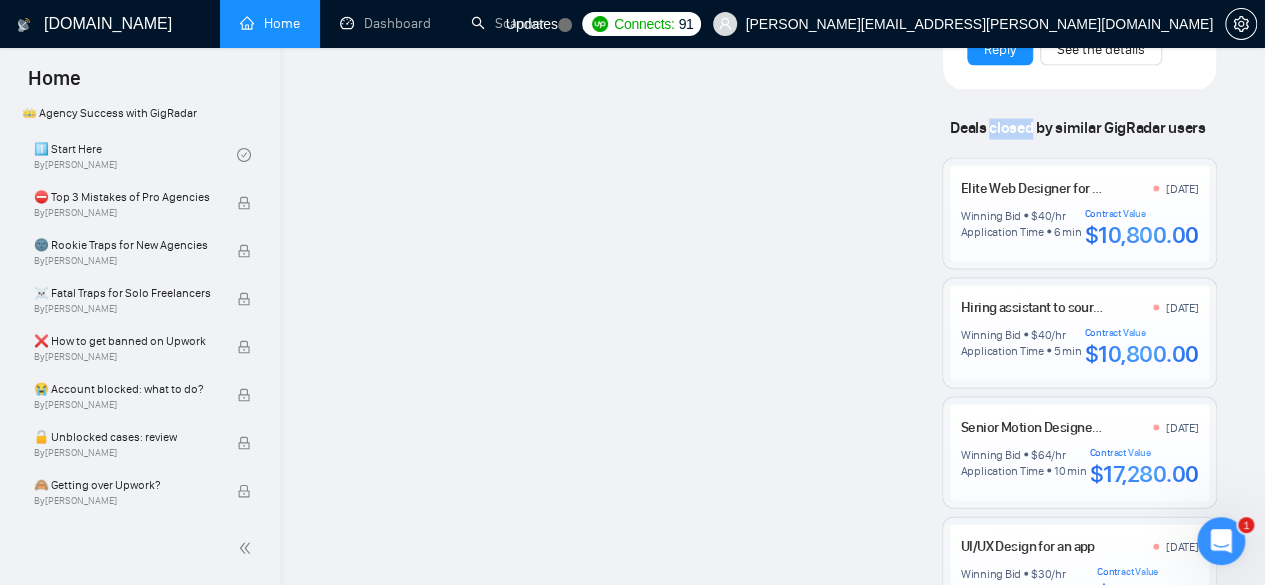 click on "Deals closed by similar GigRadar users" at bounding box center (1077, 127) 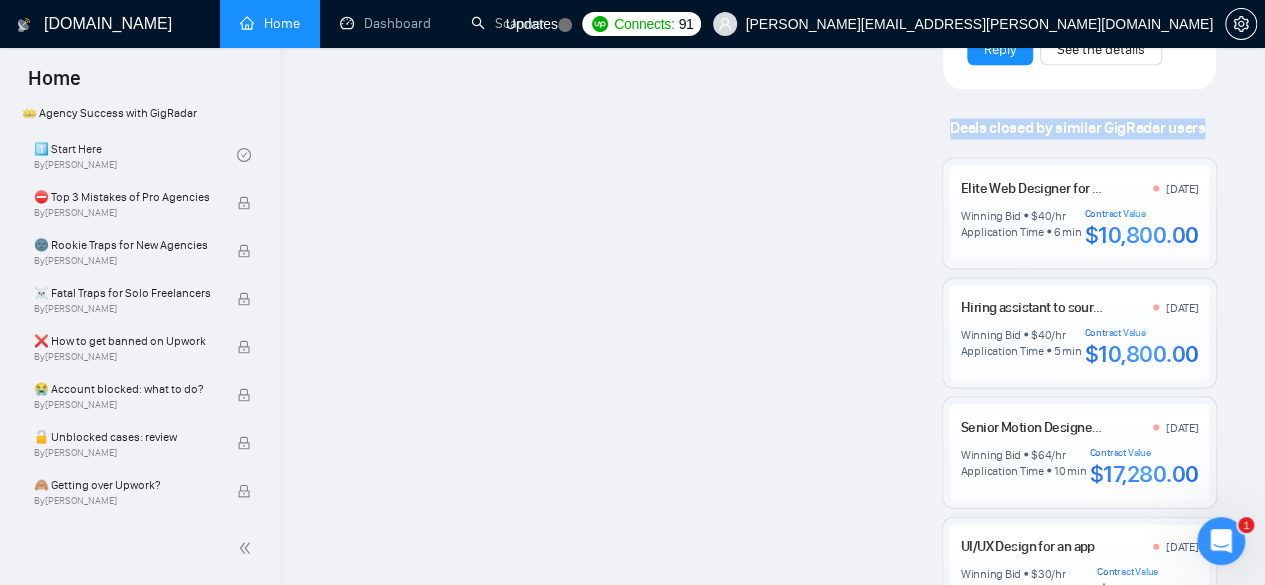 click on "Deals closed by similar GigRadar users" at bounding box center [1077, 127] 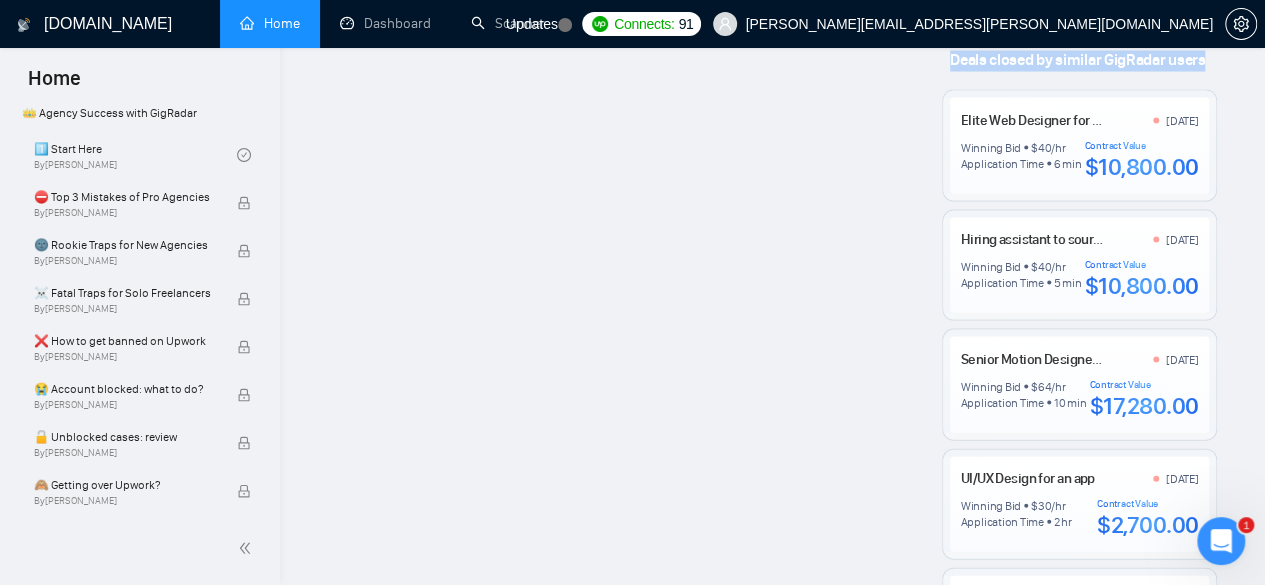 scroll, scrollTop: 1892, scrollLeft: 0, axis: vertical 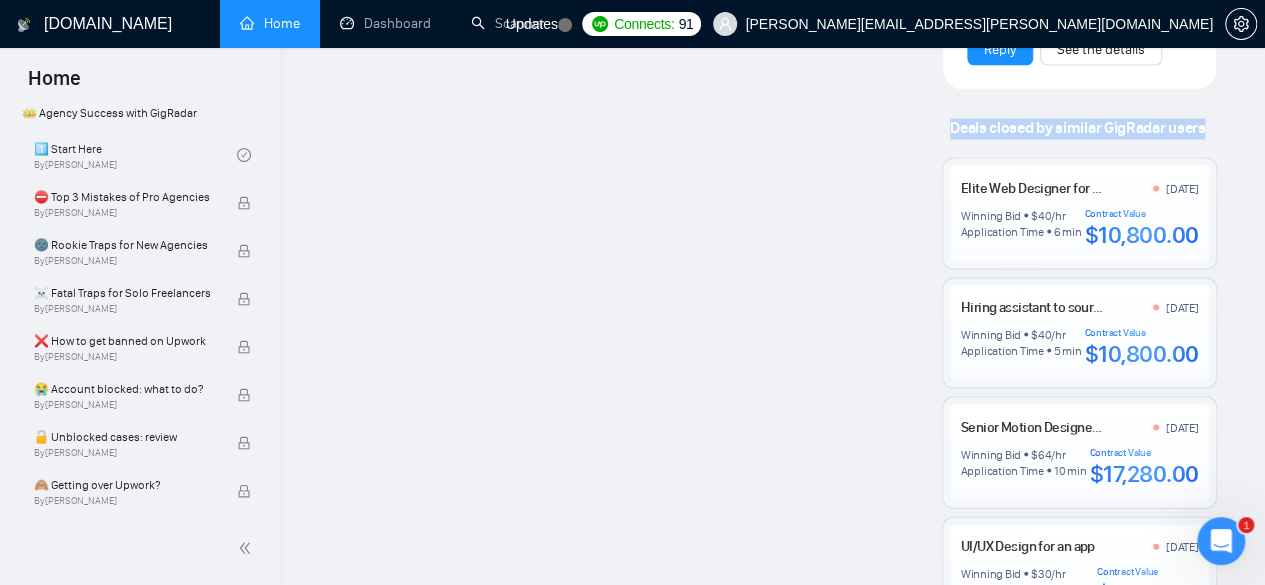 click on "Deals closed by similar GigRadar users" at bounding box center [1077, 127] 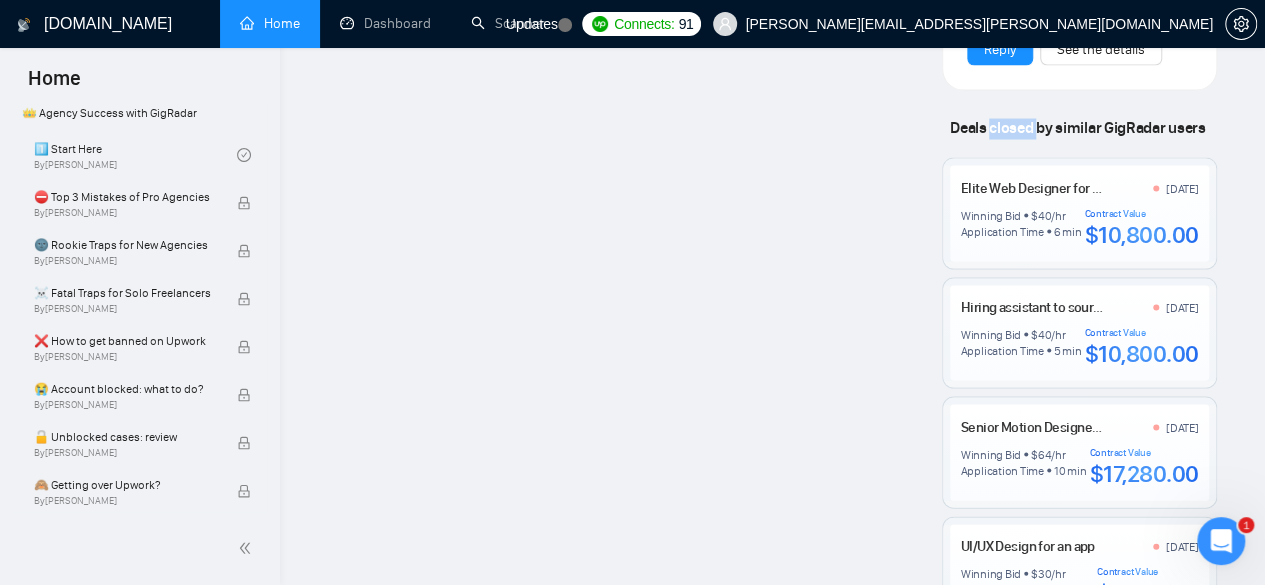 click on "Deals closed by similar GigRadar users" at bounding box center (1077, 127) 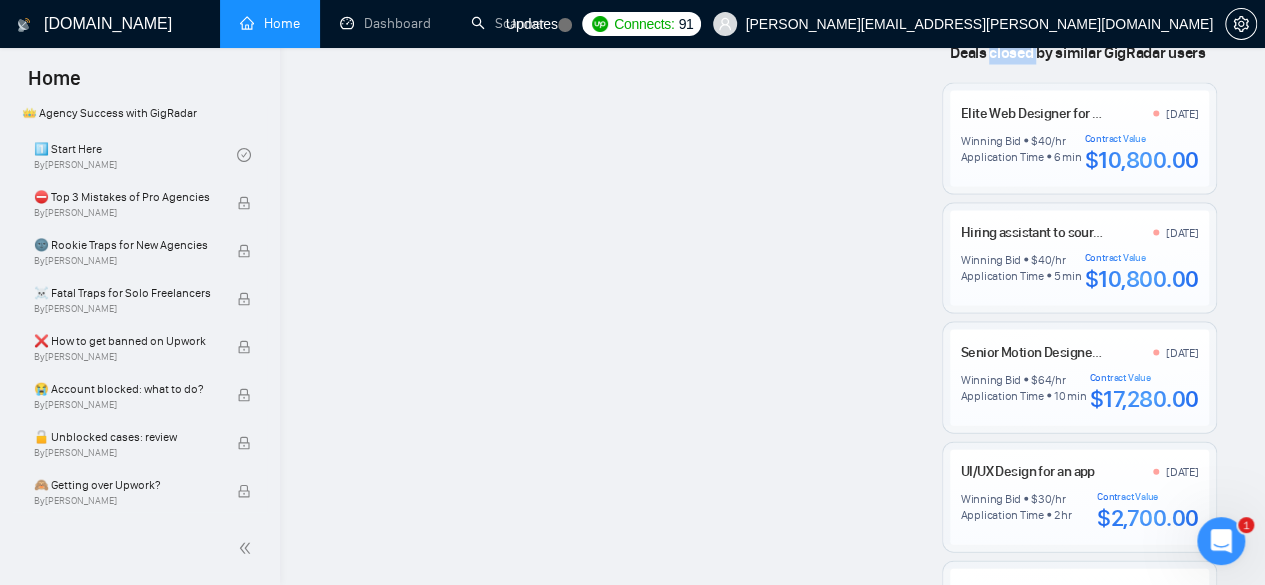 scroll, scrollTop: 1959, scrollLeft: 0, axis: vertical 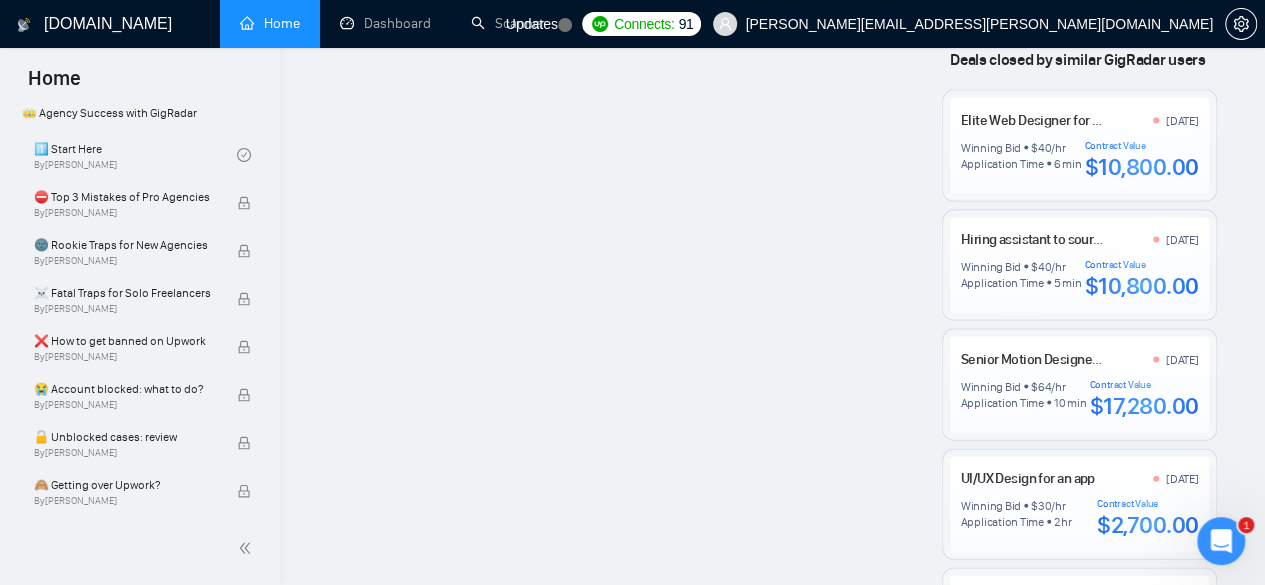click on "Welcome to  GigRadar We're excited to have you on board. Get ready to streamline your job search, unlock new opportunities, and let AI match you with the best gigs. Your   Business Manager Gede Soni   Pratama Yaay! We have successfully added  Gede Soni Pratama  to   NeenOpal - World-Class Business Intelligence (BI), Analytics & Data Science Experts . Set up your Country-Specific  Business Manager Set up your United States or United Kingdom Business Manager to access country-specific opportunities. Contact our team GigRadar Automation Set Up a   Scanner Enable the scanner for AI matching and real-time job alerts. Enable   Opportunity Alerts Keep updated on top matches and new jobs. Enable   Automatic Proposal Send Never miss any opportunities. GigRadar Community Join GigRadar   Community Connect with the GigRadar Slack Community for updates, job opportunities, partnerships, and support. Make your   First Post Make your first post on GigRadar community. Level Up Your Skill Explore   Academy" at bounding box center [619, -600] 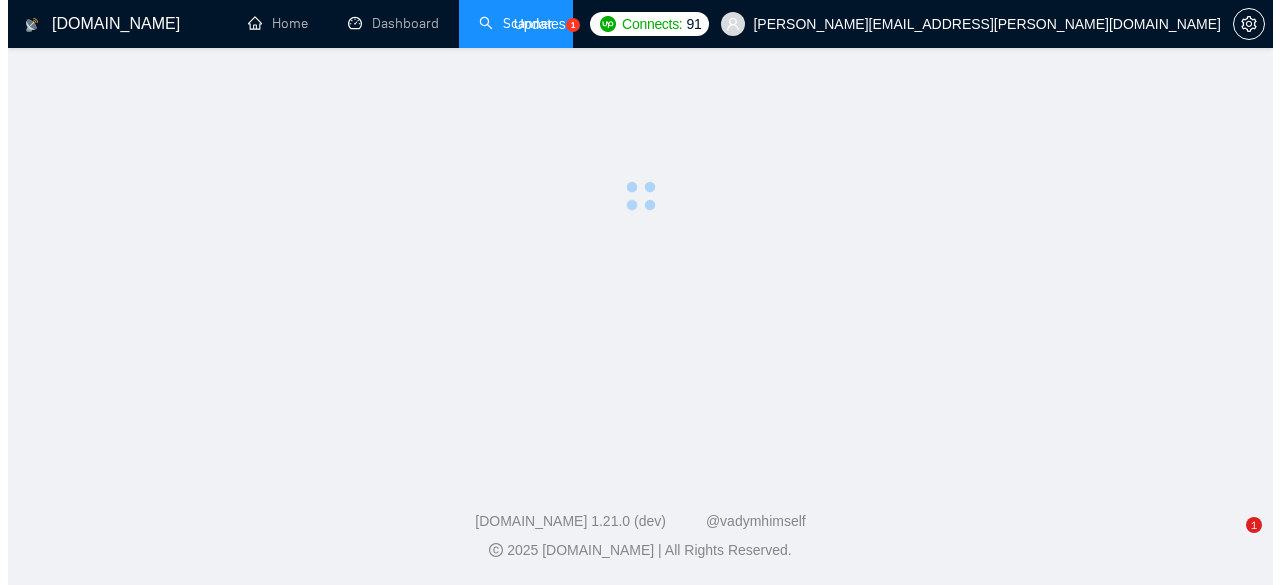 scroll, scrollTop: 0, scrollLeft: 0, axis: both 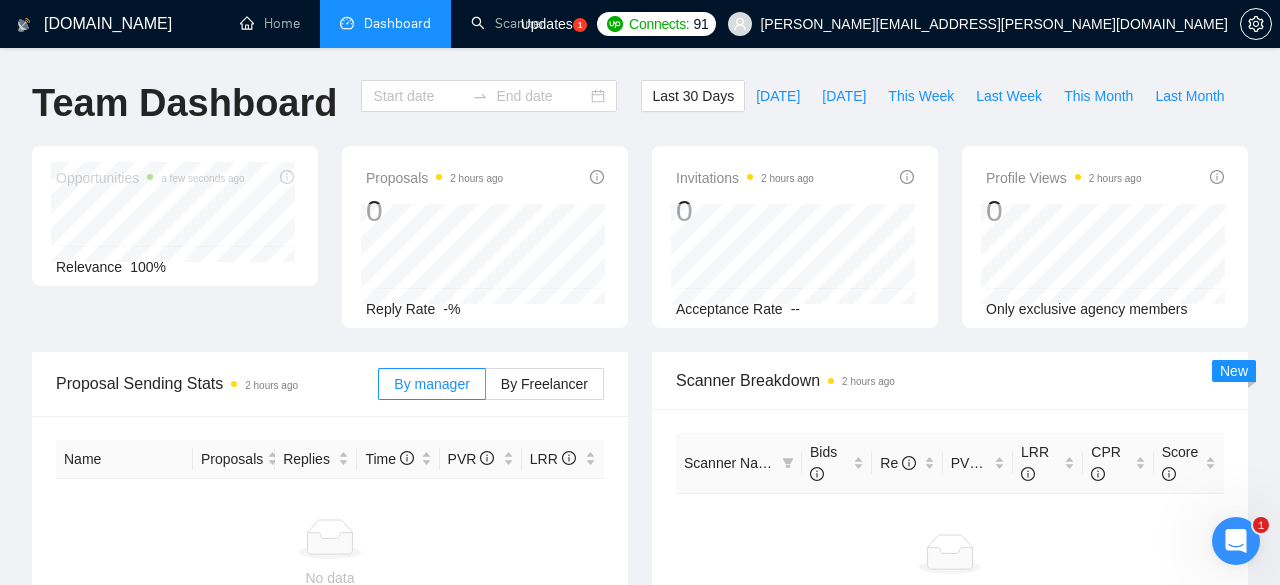 type on "[DATE]" 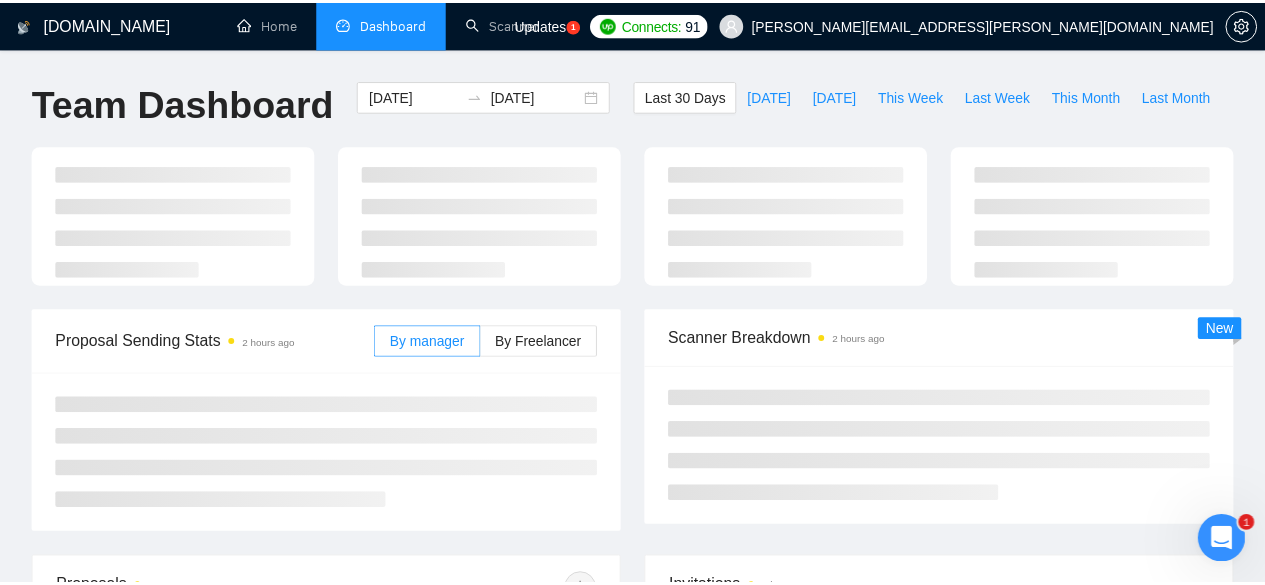 scroll, scrollTop: 266, scrollLeft: 0, axis: vertical 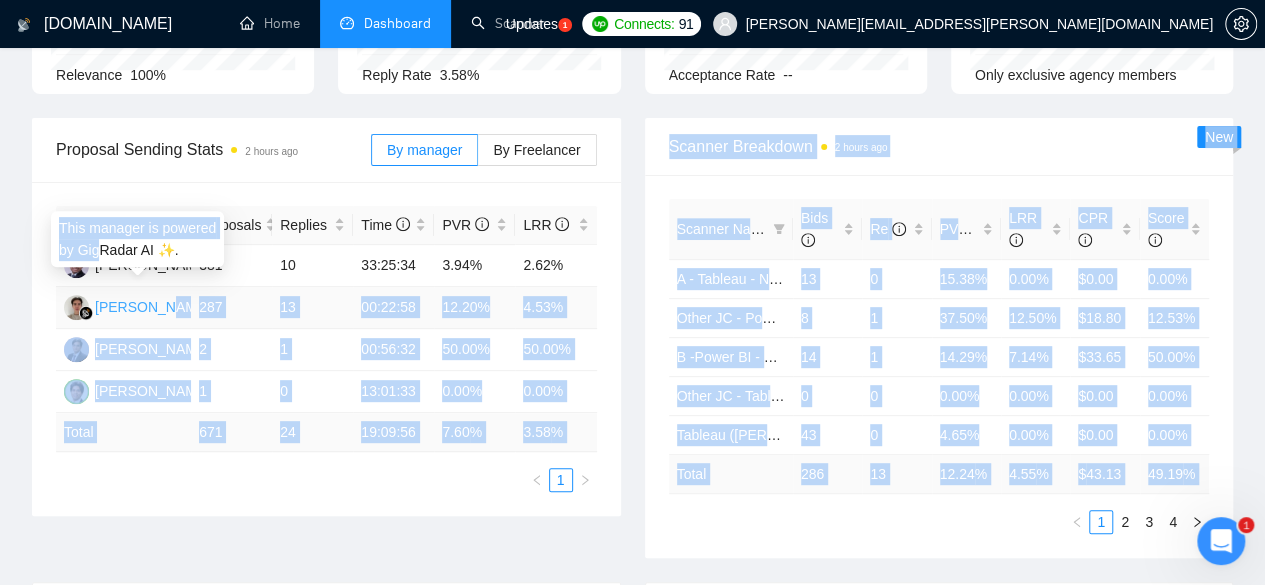 drag, startPoint x: 90, startPoint y: 264, endPoint x: 159, endPoint y: 270, distance: 69.260376 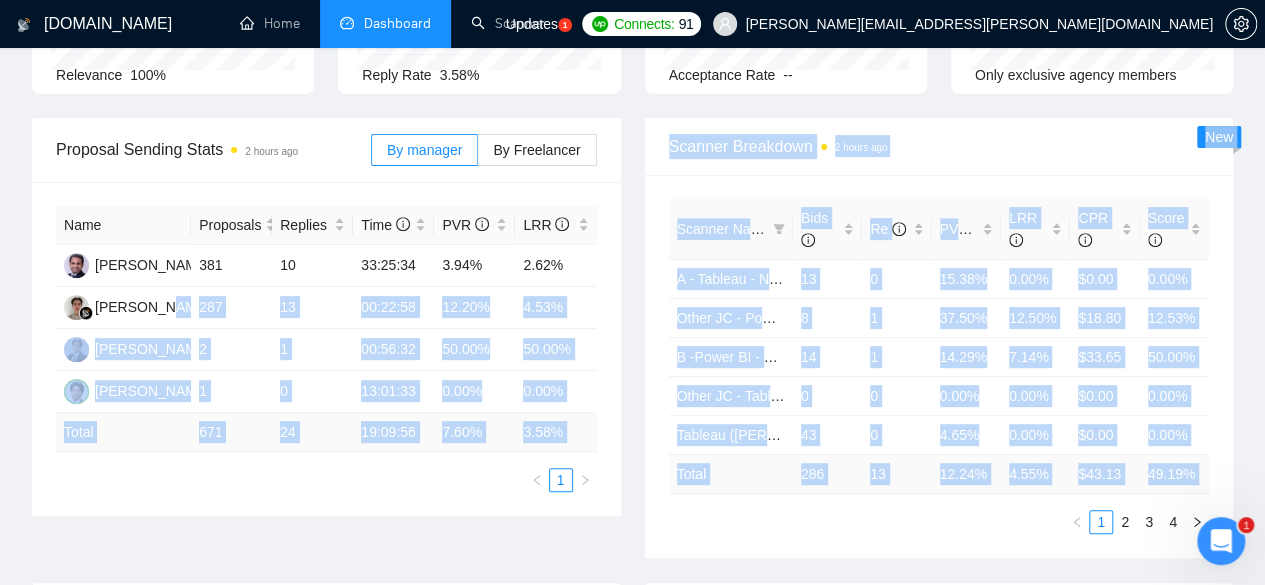 click on "[DOMAIN_NAME] Home Dashboard Scanner Updates
1
Connects: 91 [PERSON_NAME][EMAIL_ADDRESS][PERSON_NAME][DOMAIN_NAME] Team Dashboard [DATE] [DATE] Last 30 Days [DATE] [DATE] This Week Last Week This Month Last Month Opportunities a minute ago 247   Relevance 100% Proposals 2 hours ago 671   Reply Rate 3.58% Invitations 2 hours ago 0   Acceptance Rate -- Profile Views 2 hours ago 51   Only exclusive agency members Proposal Sending Stats 2 hours ago By manager By Freelancer Name Proposals Replies Time   PVR   LRR   [PERSON_NAME] 381 10 33:25:34 3.94% 2.62% [PERSON_NAME] 287 13 00:22:58 12.20% 4.53% [PERSON_NAME] 2 1 00:56:32 50.00% 50.00% [PERSON_NAME] 1 0 13:01:33 0.00% 0.00% Total 671 24 19:09:56 7.60 % 3.58 % 1 Scanner Breakdown 2 hours ago Scanner Name Bids   Re   PVR   LRR   CPR   Score   A - Tableau - Nished 13 0 15.38% 0.00% $0.00 0.00% Other JC - Power BI - Only US  8 1 37.50% 12.50% $18.80 12.53% B -Power BI - Only US  14 1 14.29% 7.14% $33.65 50.00% 0 0 0.00% 43" at bounding box center (632, 553) 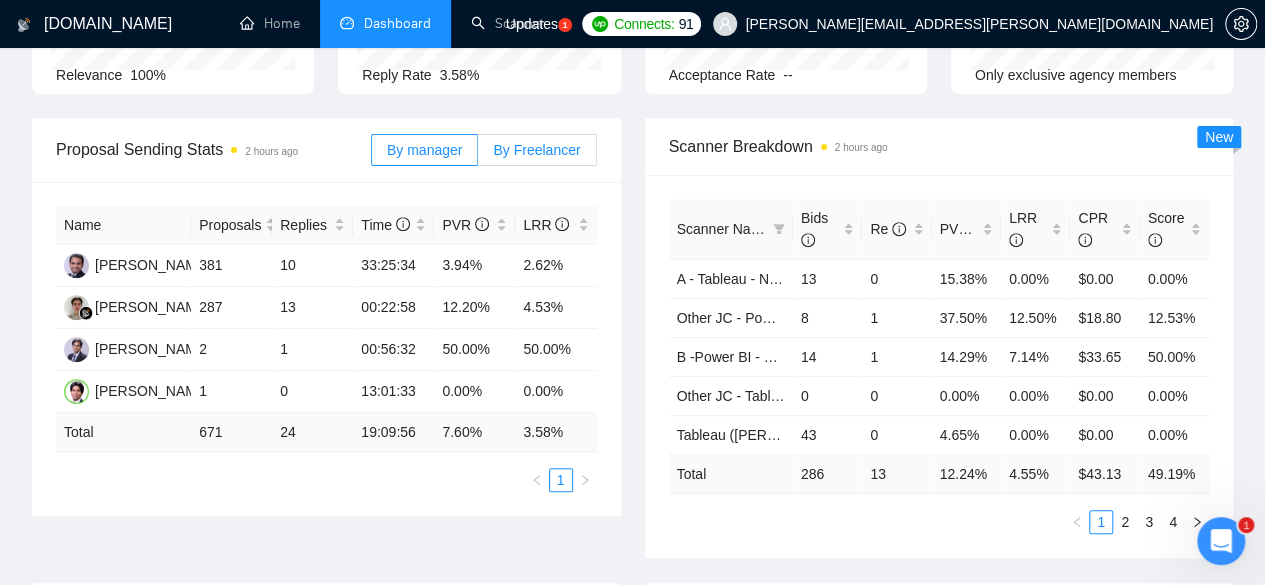 click on "By Freelancer" at bounding box center [536, 150] 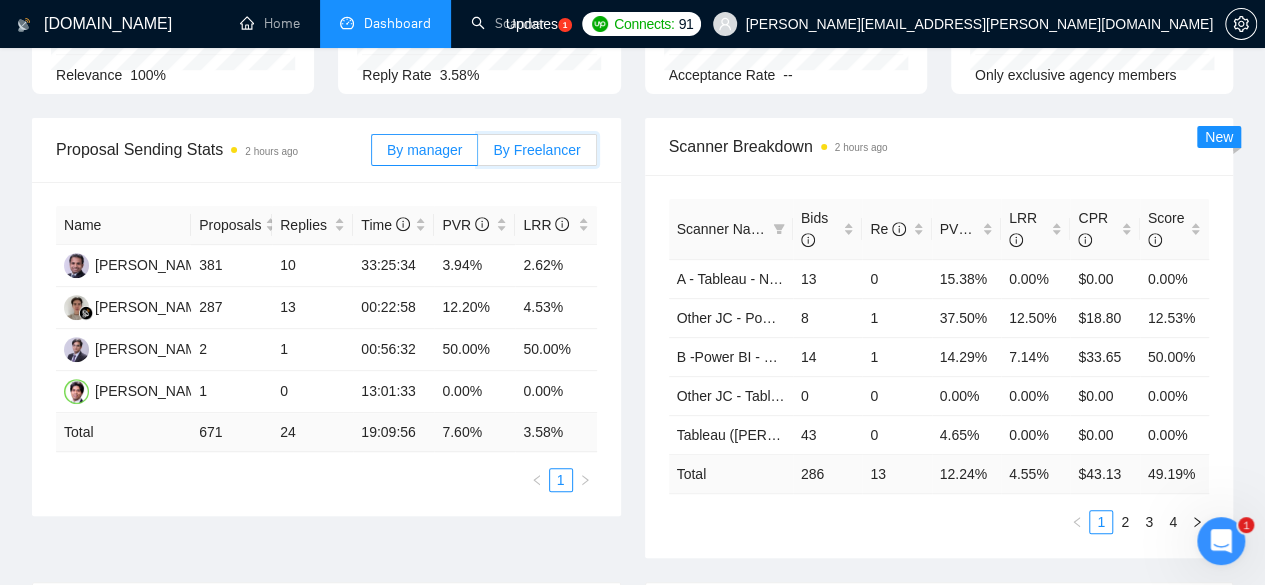 click on "By Freelancer" at bounding box center [478, 155] 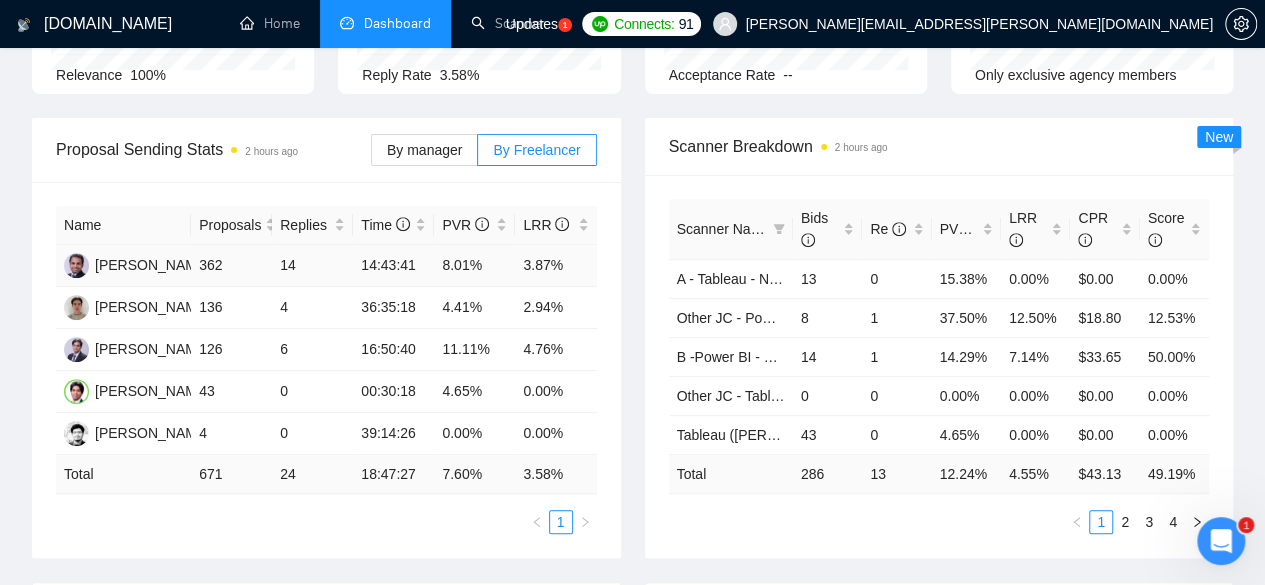 click on "14" at bounding box center [312, 266] 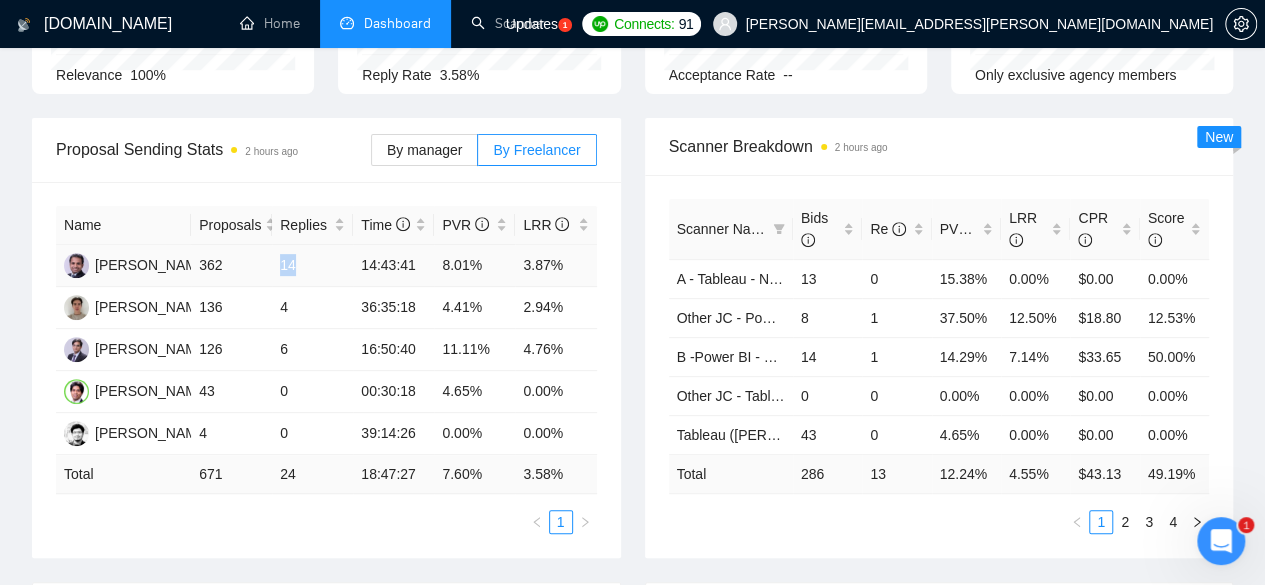 click on "14" at bounding box center (312, 266) 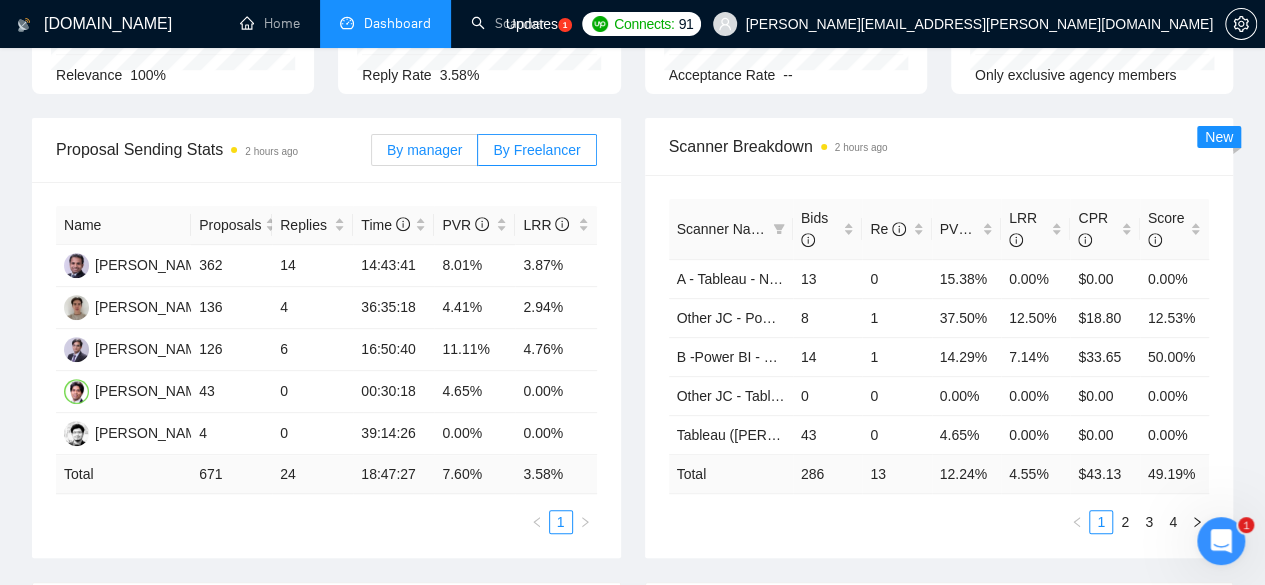 click on "By manager" at bounding box center (424, 150) 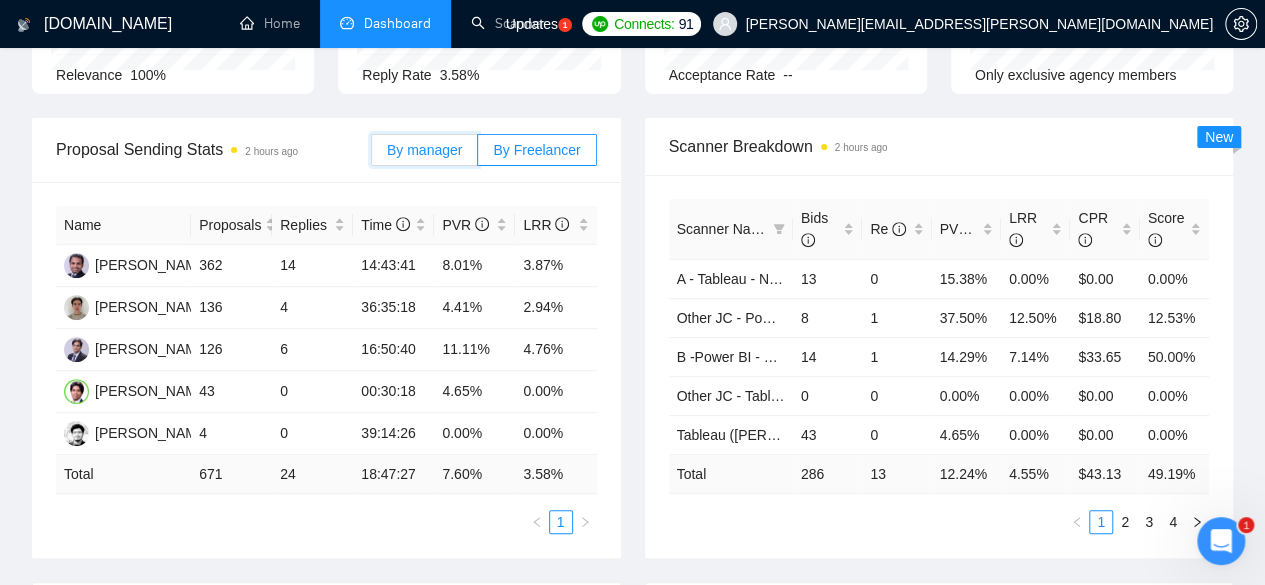 click on "By manager" at bounding box center (372, 155) 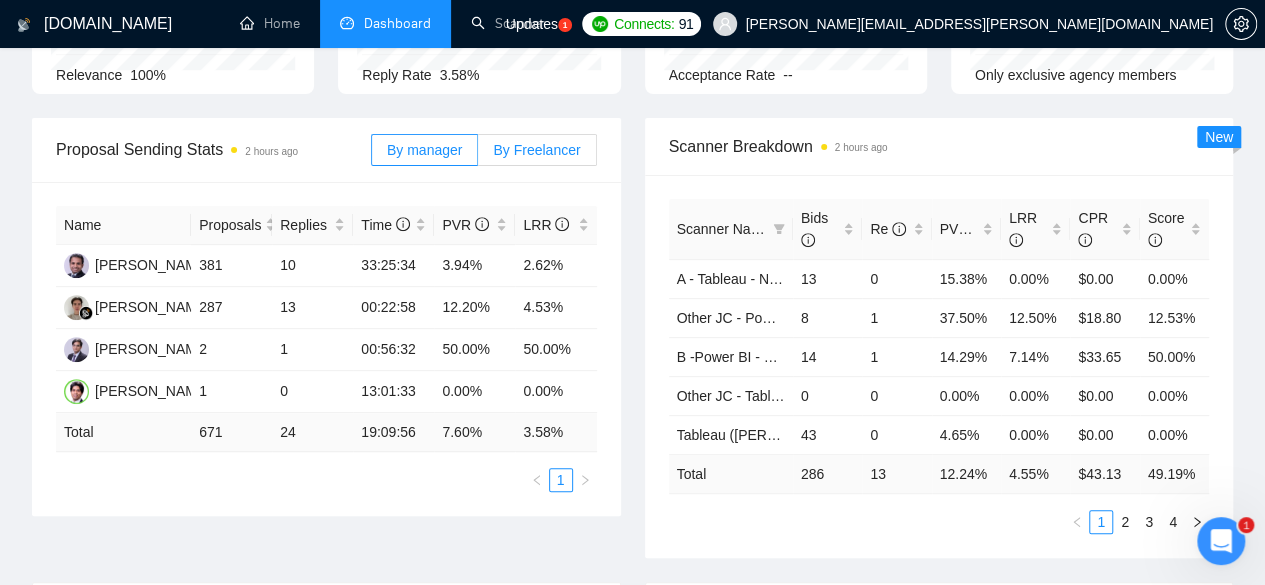 click on "By Freelancer" at bounding box center [536, 150] 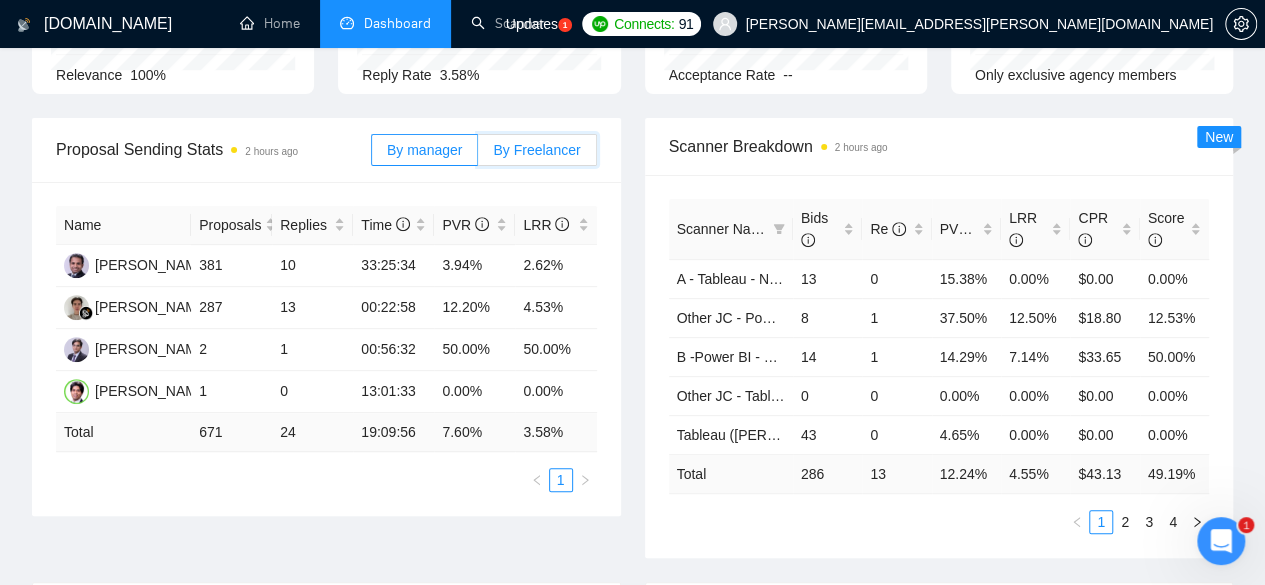 click on "By Freelancer" at bounding box center [478, 155] 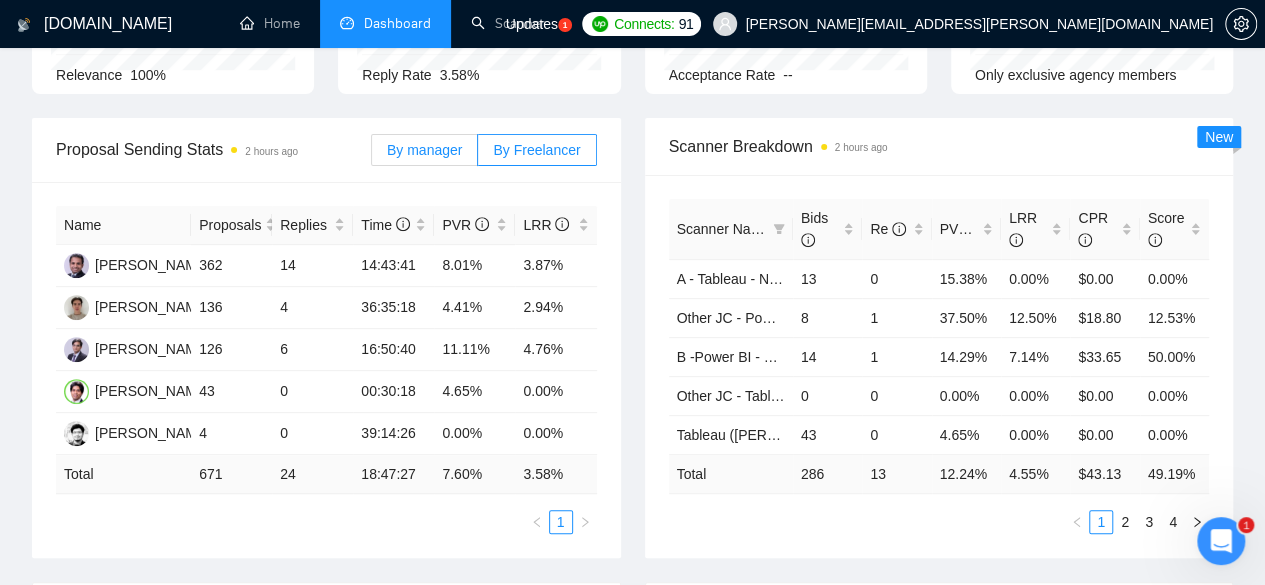 click on "By manager" at bounding box center [424, 150] 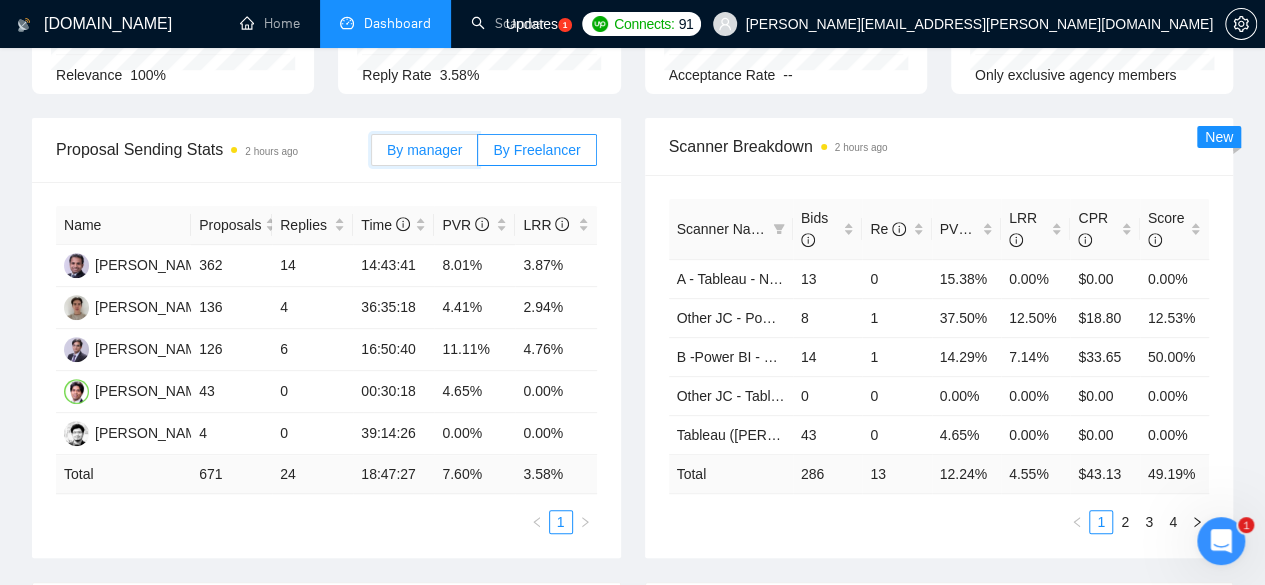 click on "By manager" at bounding box center [372, 155] 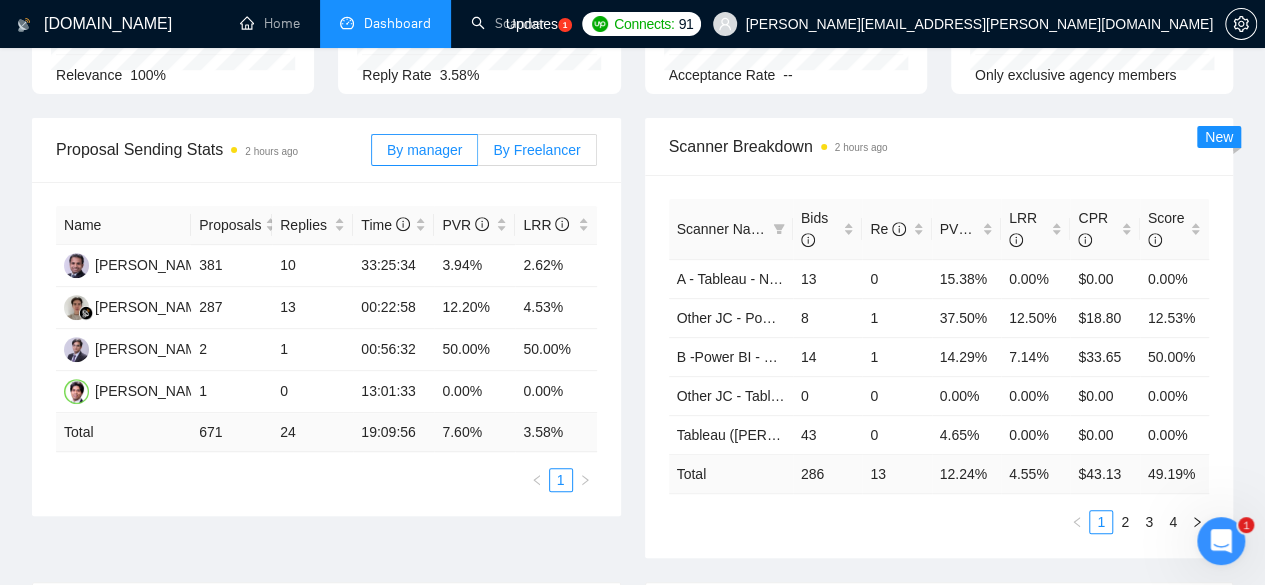 click on "By Freelancer" at bounding box center (537, 150) 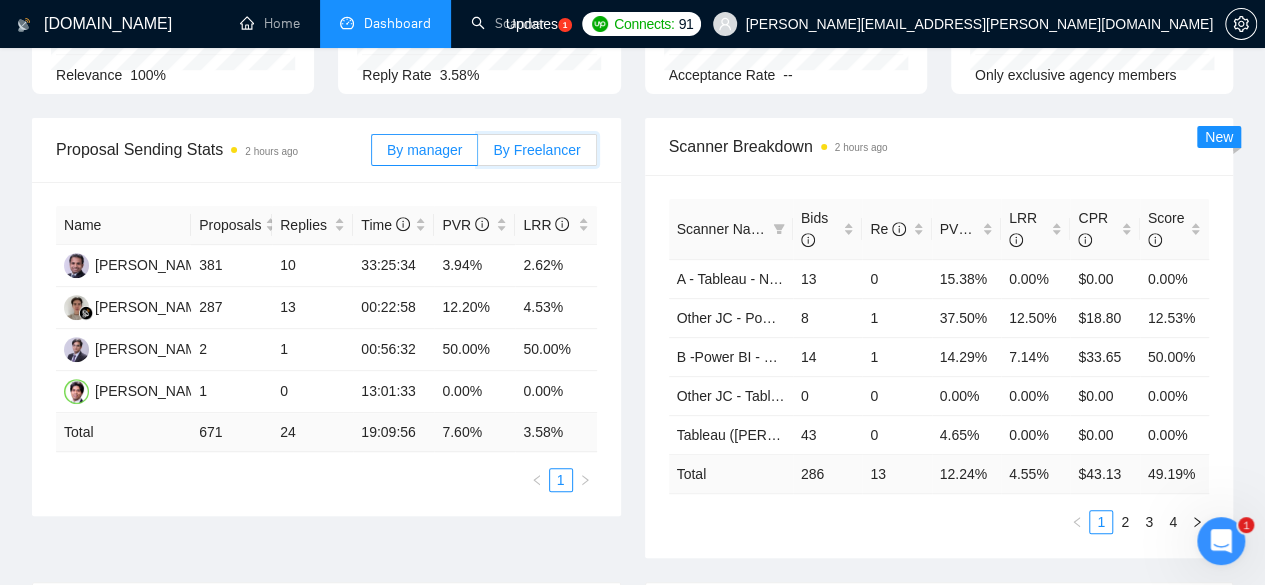 click on "By Freelancer" at bounding box center [478, 155] 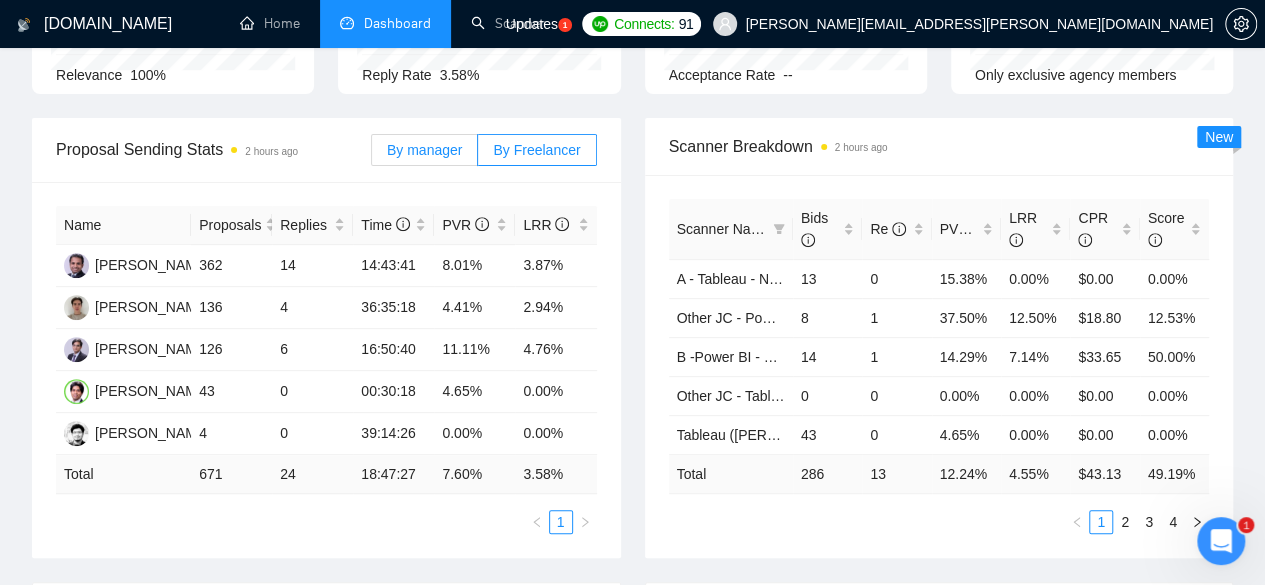 click on "By manager" at bounding box center [424, 150] 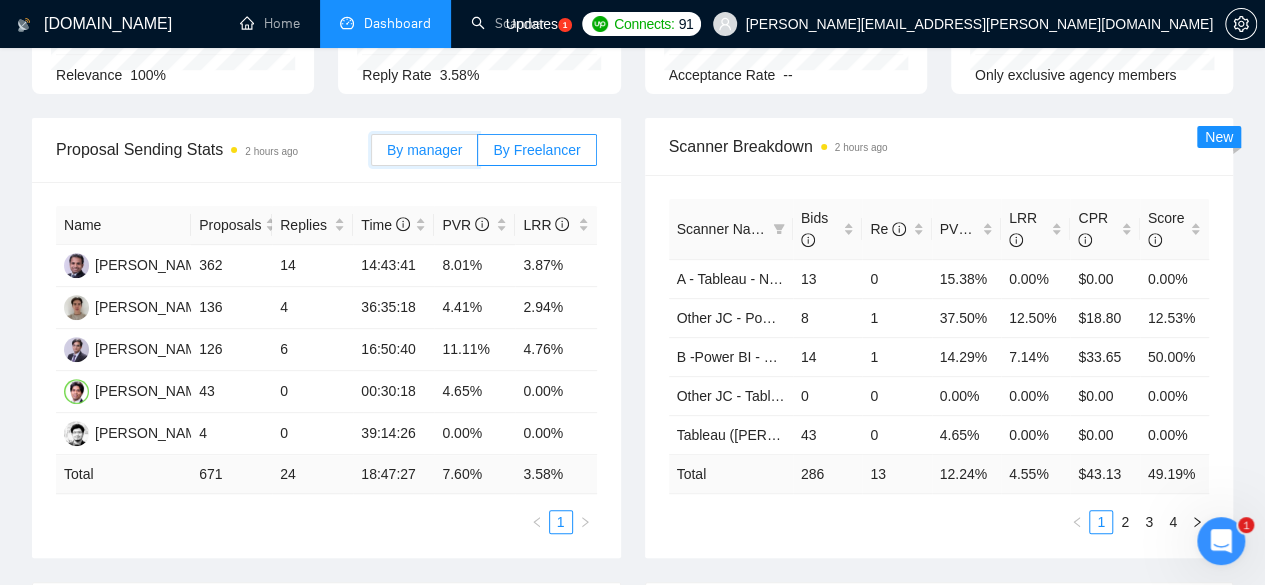 click on "By manager" at bounding box center [372, 155] 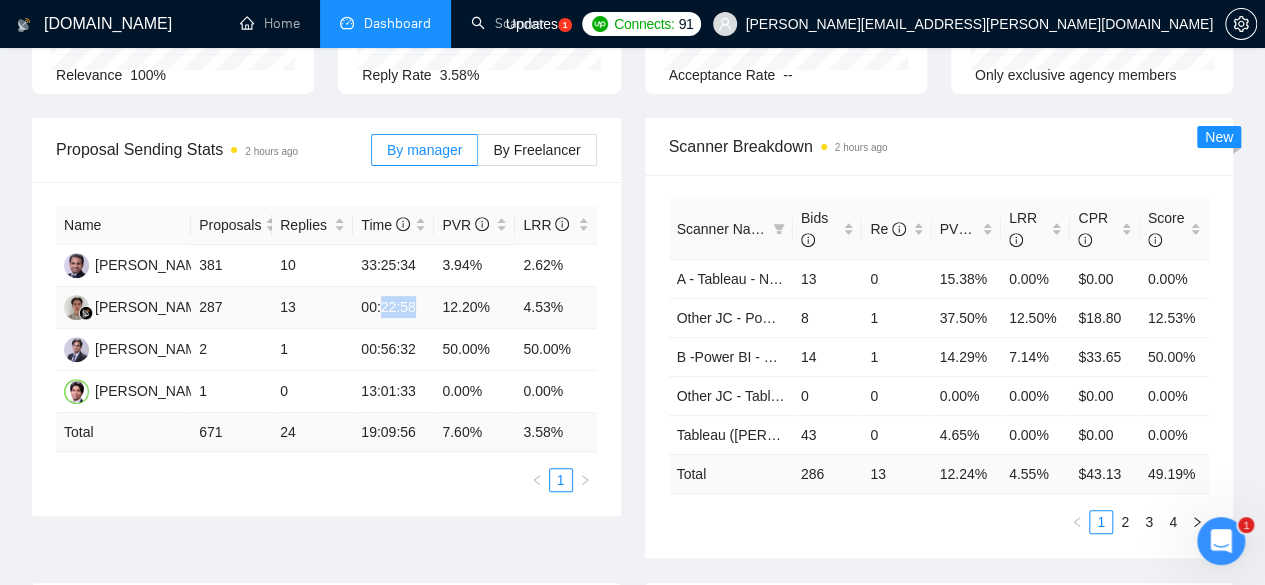 drag, startPoint x: 380, startPoint y: 274, endPoint x: 413, endPoint y: 274, distance: 33 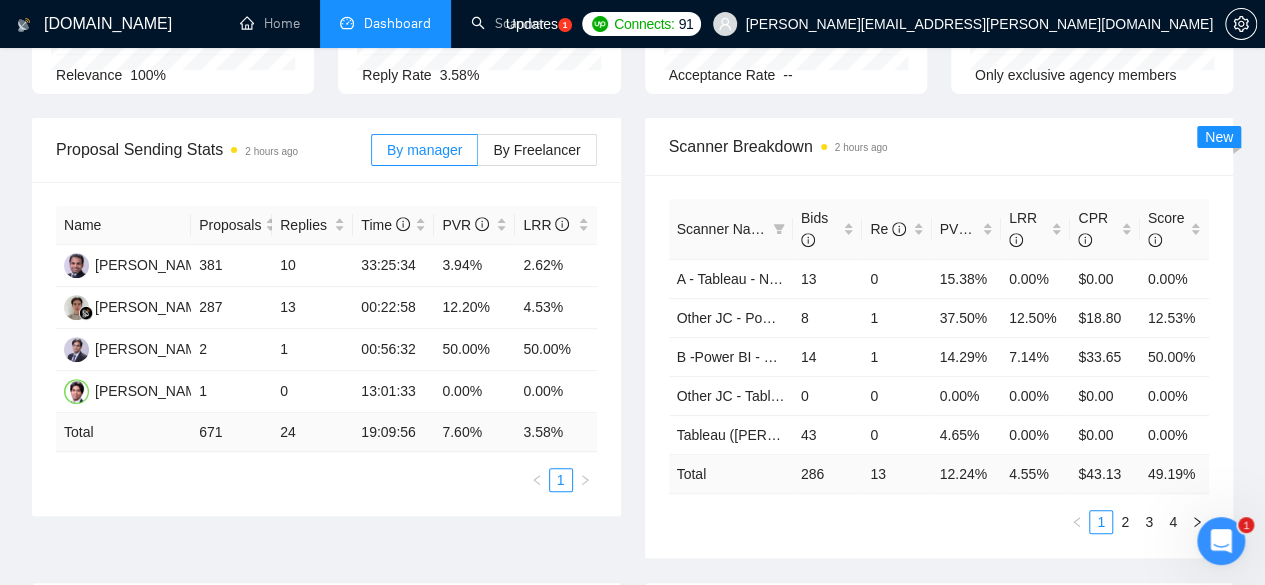 click on "Name Proposals Replies Time   PVR   LRR   [PERSON_NAME] 381 10 33:25:34 3.94% 2.62% [PERSON_NAME] 287 13 00:22:58 12.20% 4.53% [PERSON_NAME] 2 1 00:56:32 50.00% 50.00% [PERSON_NAME] 1 0 13:01:33 0.00% 0.00% Total 671 24 19:09:56 7.60 % 3.58 % 1" at bounding box center (326, 349) 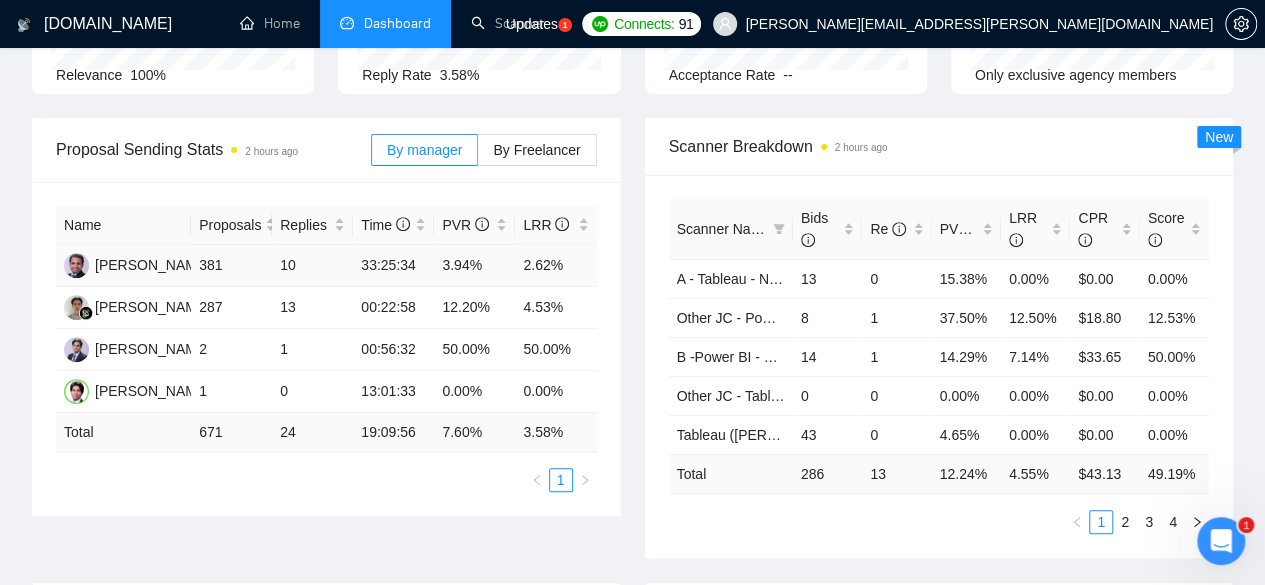 click on "33:25:34" at bounding box center [393, 266] 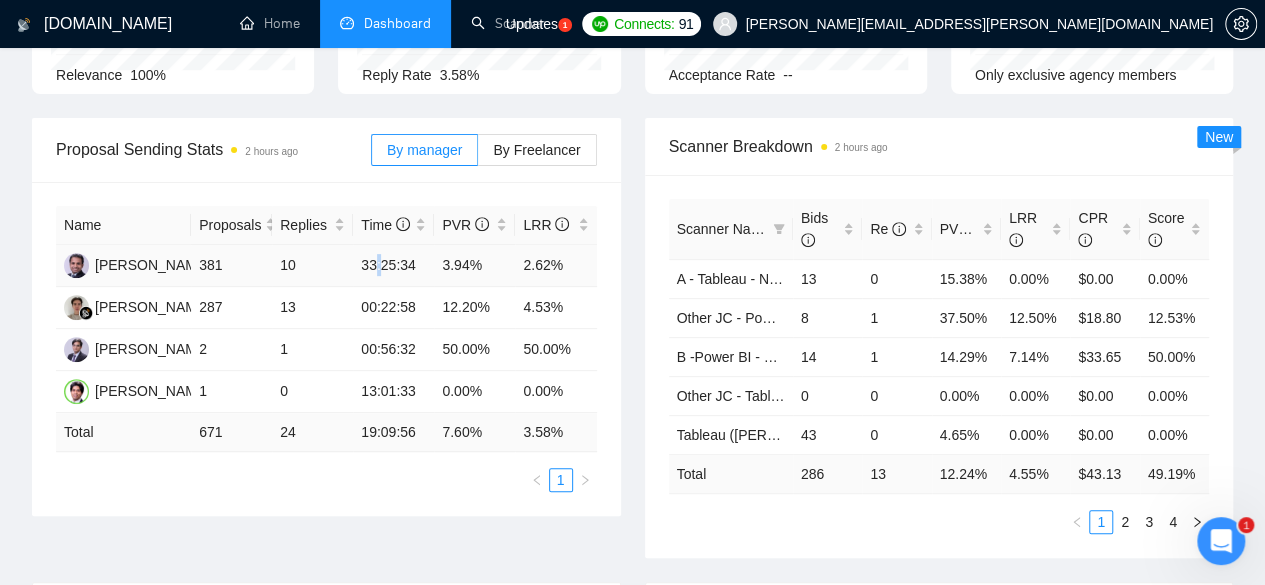 click on "33:25:34" at bounding box center (393, 266) 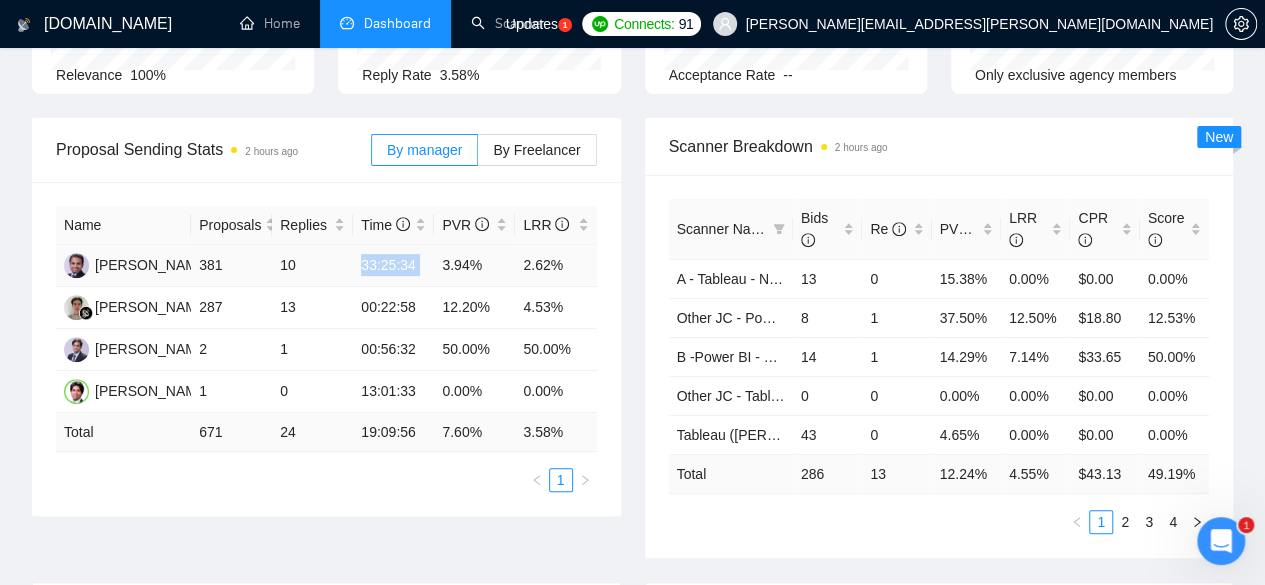 click on "33:25:34" at bounding box center (393, 266) 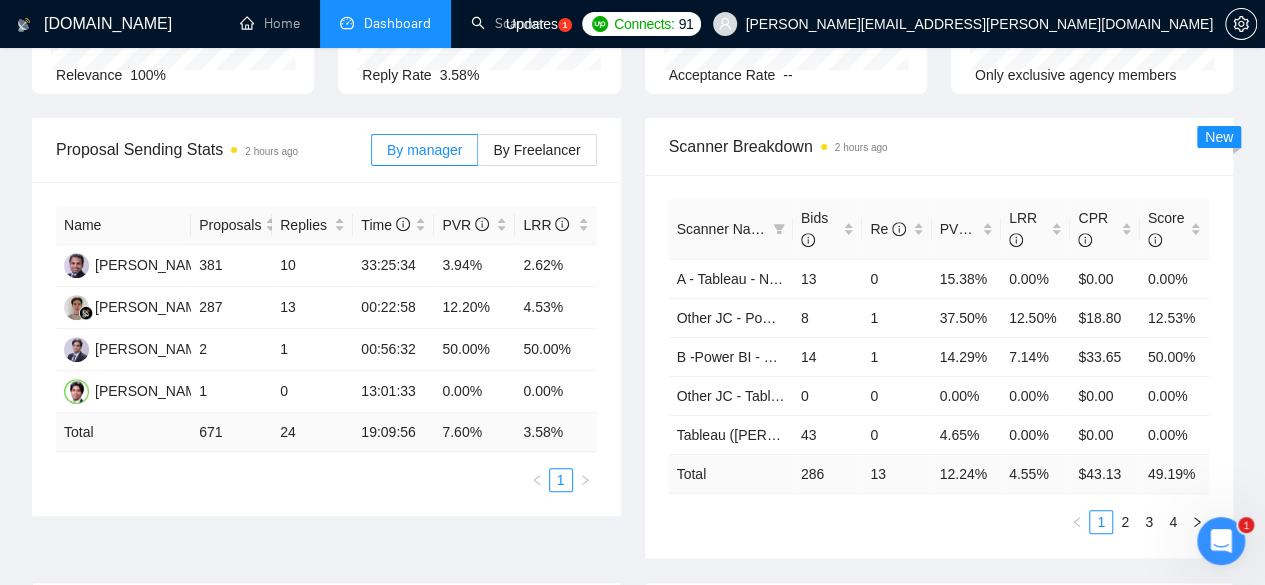 click on "Name Proposals Replies Time   PVR   LRR   [PERSON_NAME] 381 10 33:25:34 3.94% 2.62% [PERSON_NAME] 287 13 00:22:58 12.20% 4.53% [PERSON_NAME] 2 1 00:56:32 50.00% 50.00% [PERSON_NAME] 1 0 13:01:33 0.00% 0.00% Total 671 24 19:09:56 7.60 % 3.58 % 1" at bounding box center [326, 349] 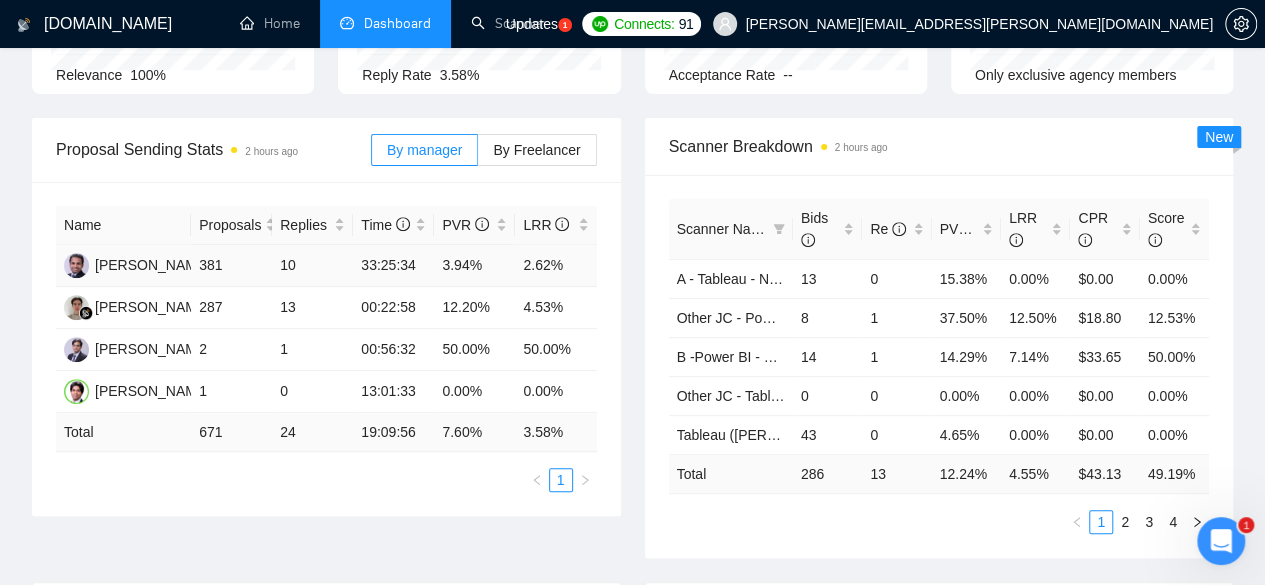 click on "33:25:34" at bounding box center [393, 266] 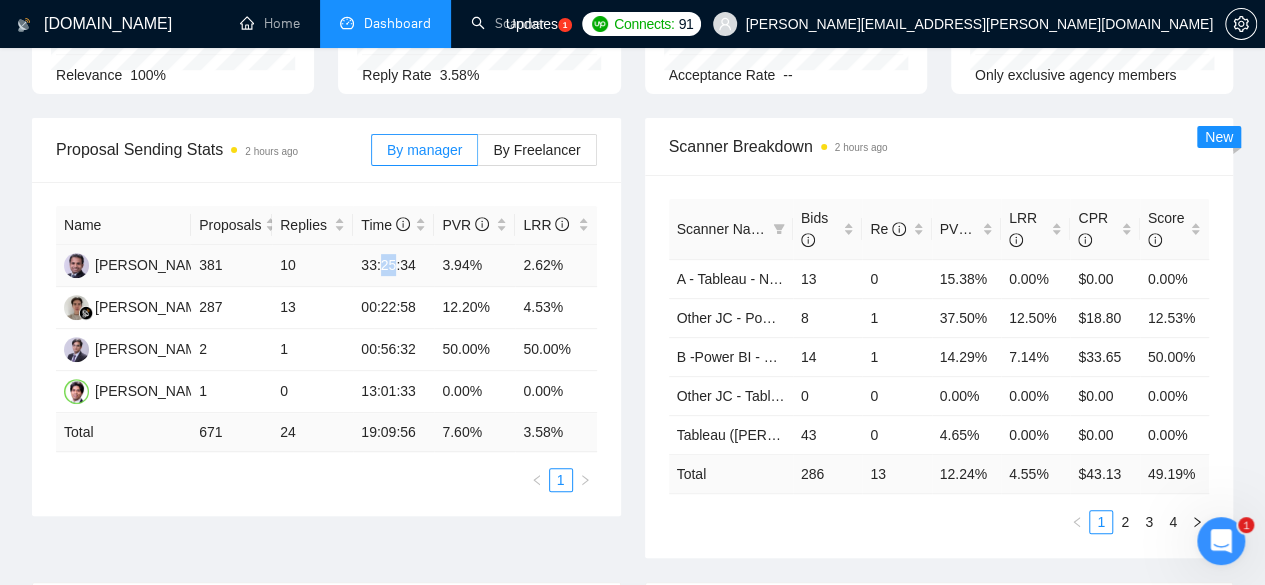 click on "33:25:34" at bounding box center [393, 266] 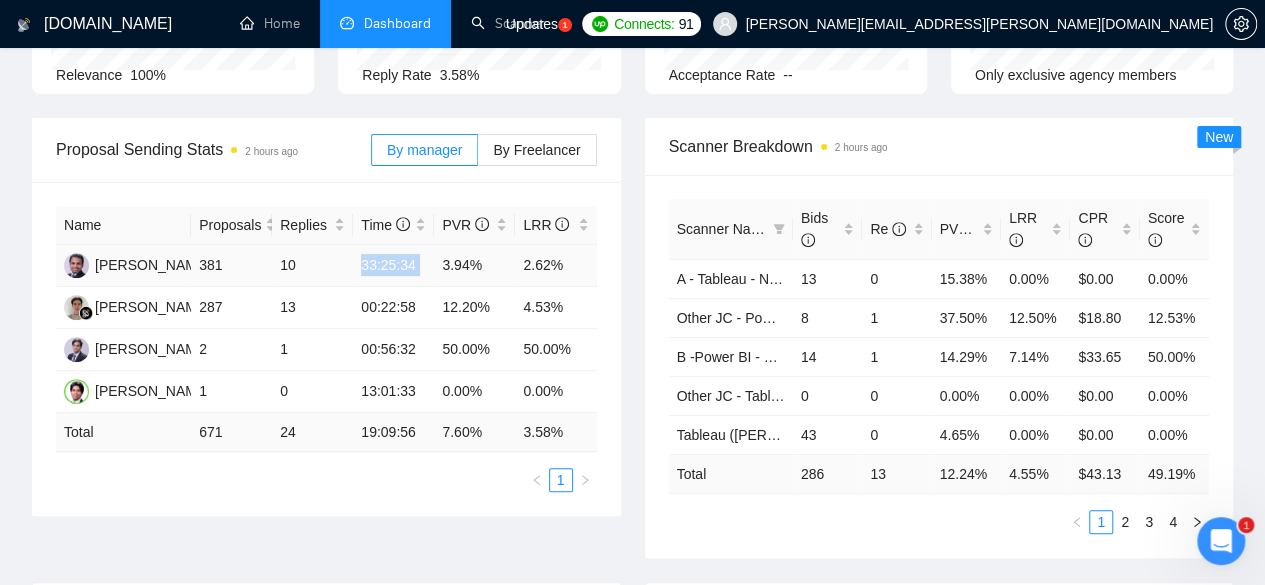 click on "33:25:34" at bounding box center (393, 266) 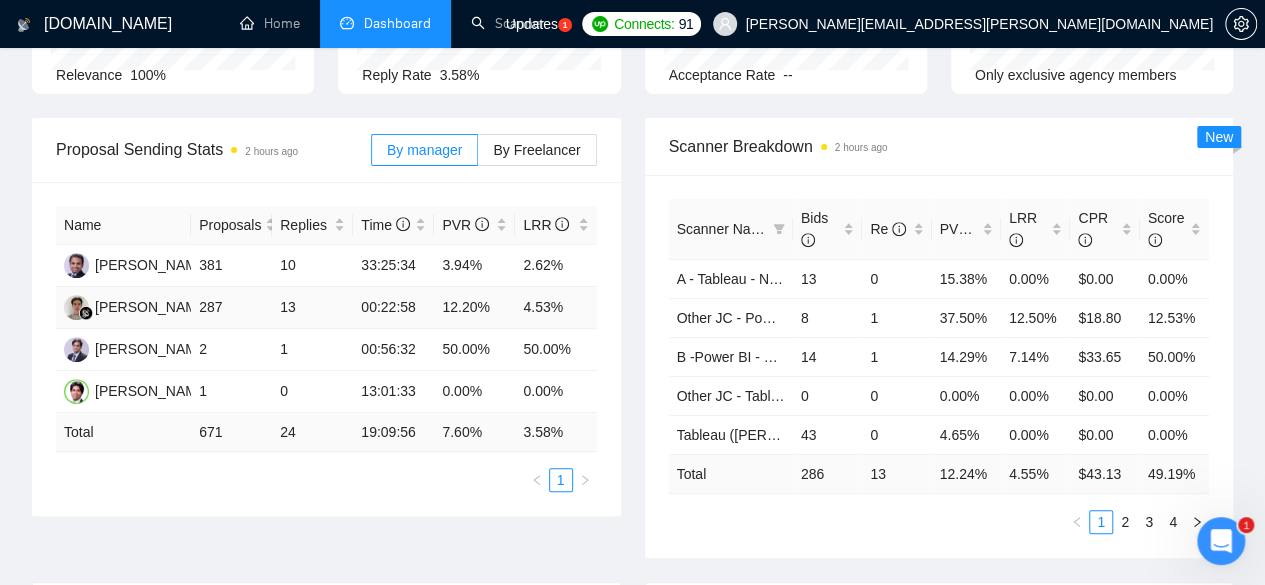 click on "00:22:58" at bounding box center (393, 308) 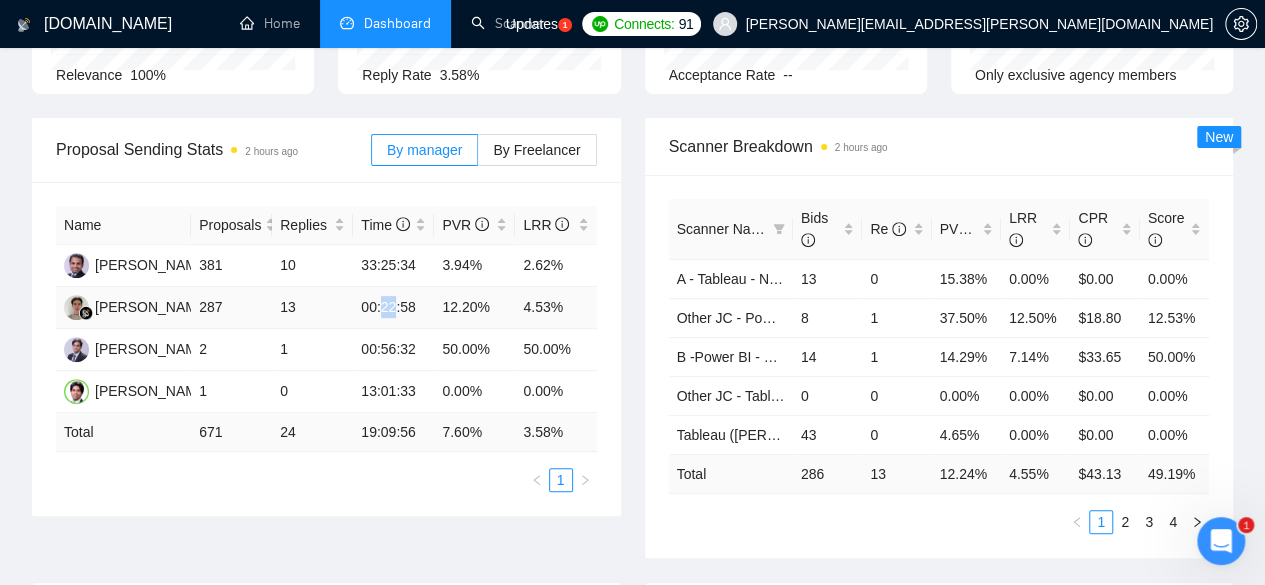 click on "00:22:58" at bounding box center [393, 308] 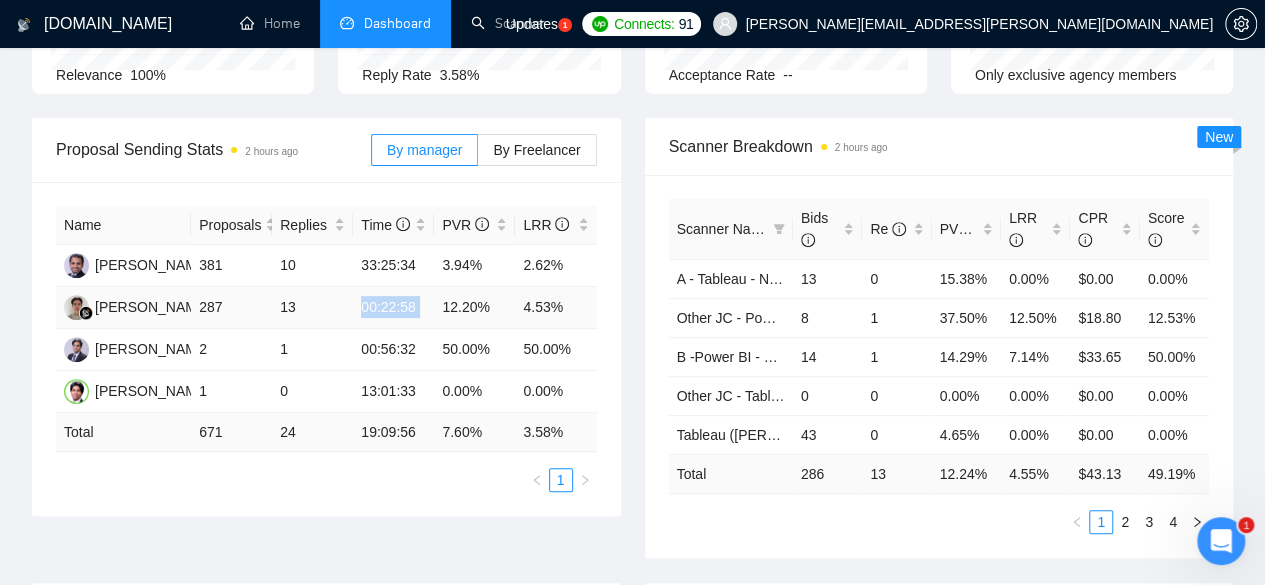 click on "00:22:58" at bounding box center [393, 308] 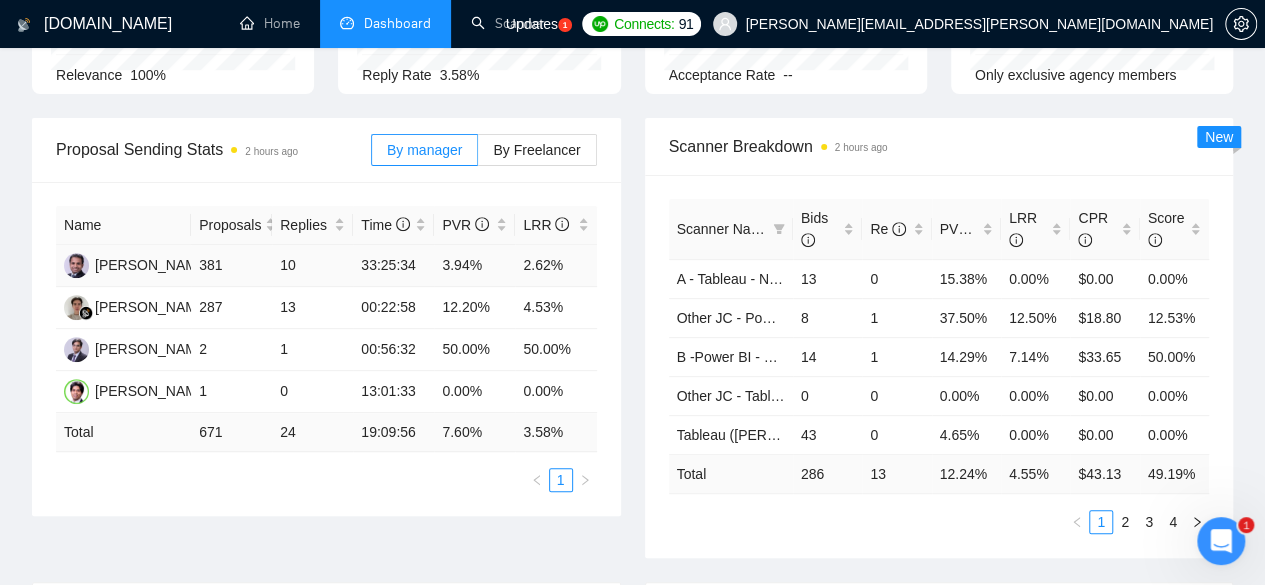 click on "33:25:34" at bounding box center [393, 266] 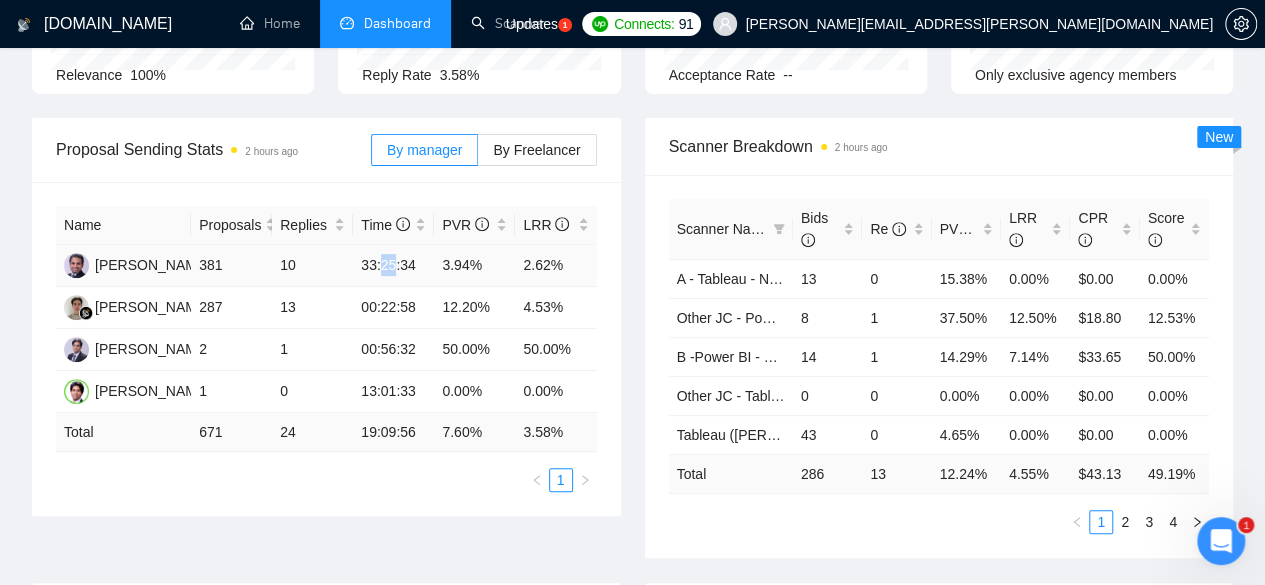 click on "33:25:34" at bounding box center (393, 266) 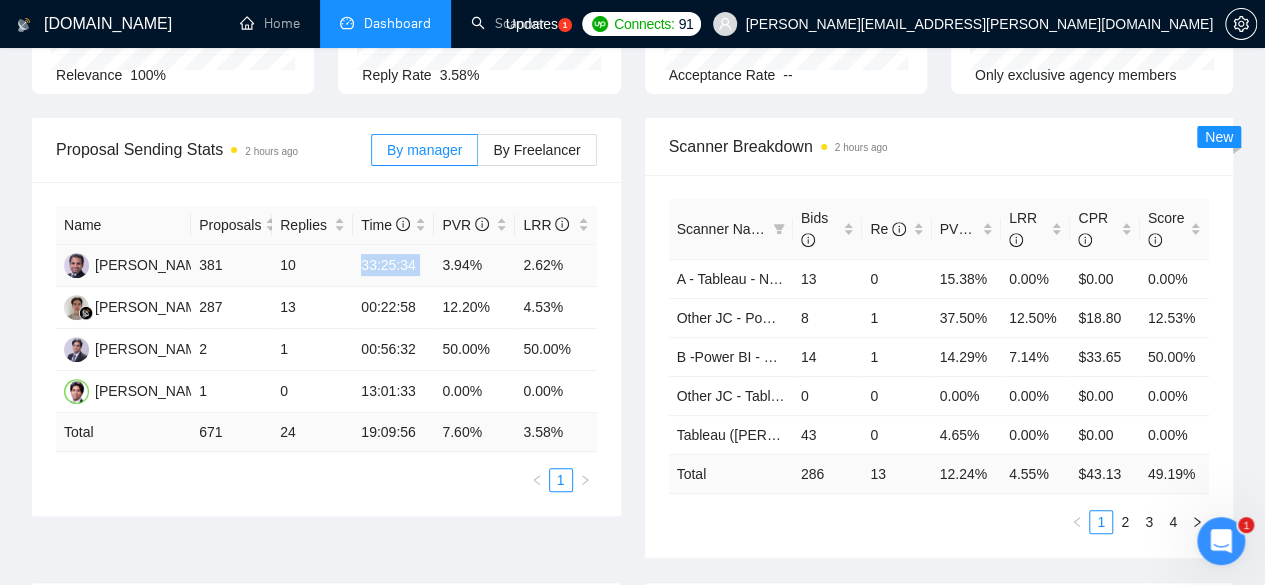click on "33:25:34" at bounding box center (393, 266) 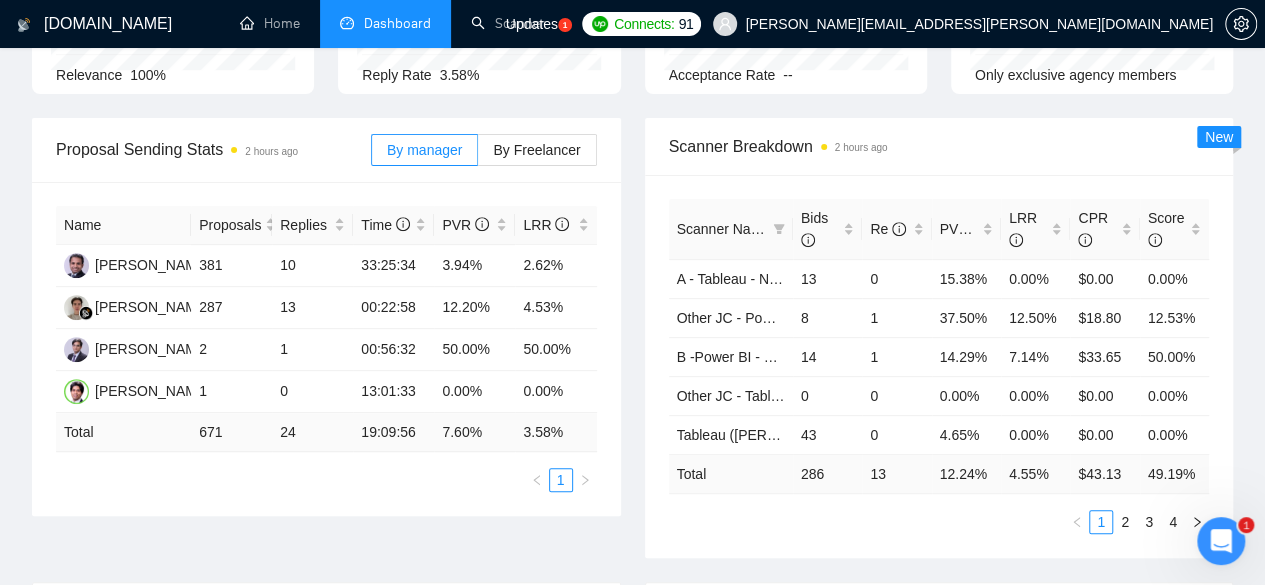 click on "Name Proposals Replies Time   PVR   LRR   [PERSON_NAME] 381 10 33:25:34 3.94% 2.62% [PERSON_NAME] 287 13 00:22:58 12.20% 4.53% [PERSON_NAME] 2 1 00:56:32 50.00% 50.00% [PERSON_NAME] 1 0 13:01:33 0.00% 0.00% Total 671 24 19:09:56 7.60 % 3.58 % 1" at bounding box center [326, 349] 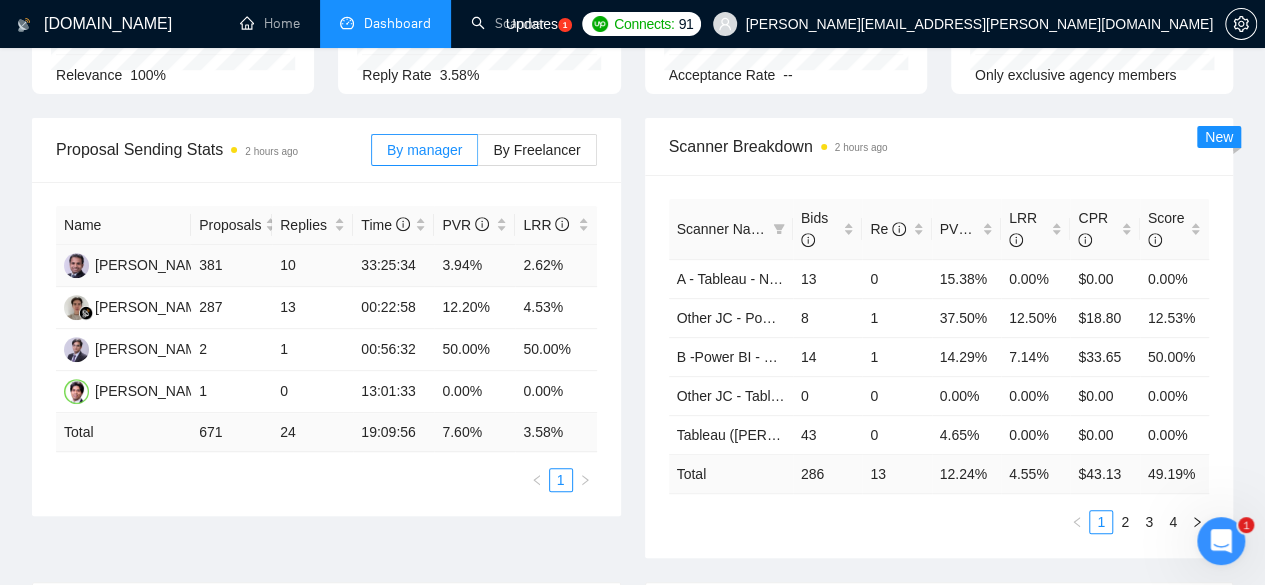 click on "33:25:34" at bounding box center [393, 266] 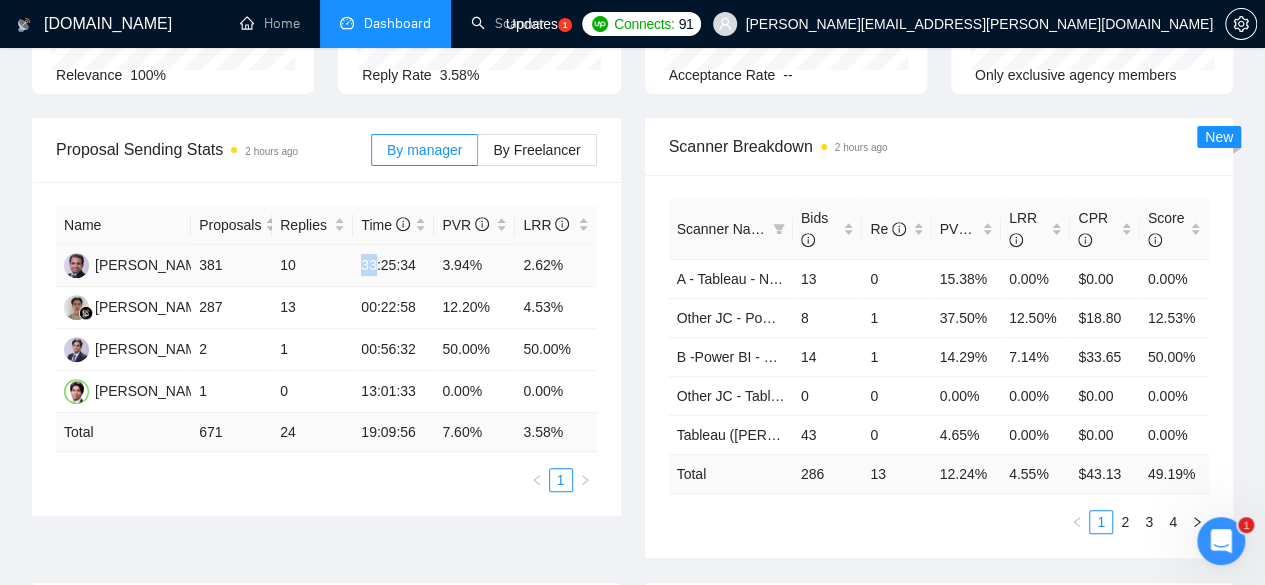 click on "33:25:34" at bounding box center (393, 266) 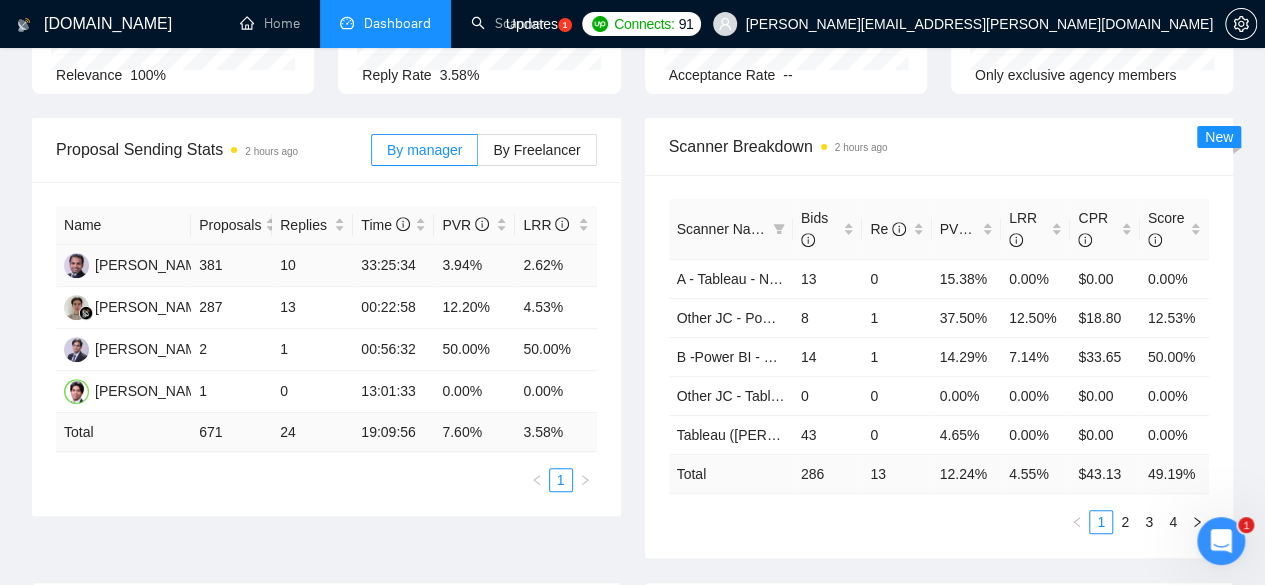 click on "33:25:34" at bounding box center [393, 266] 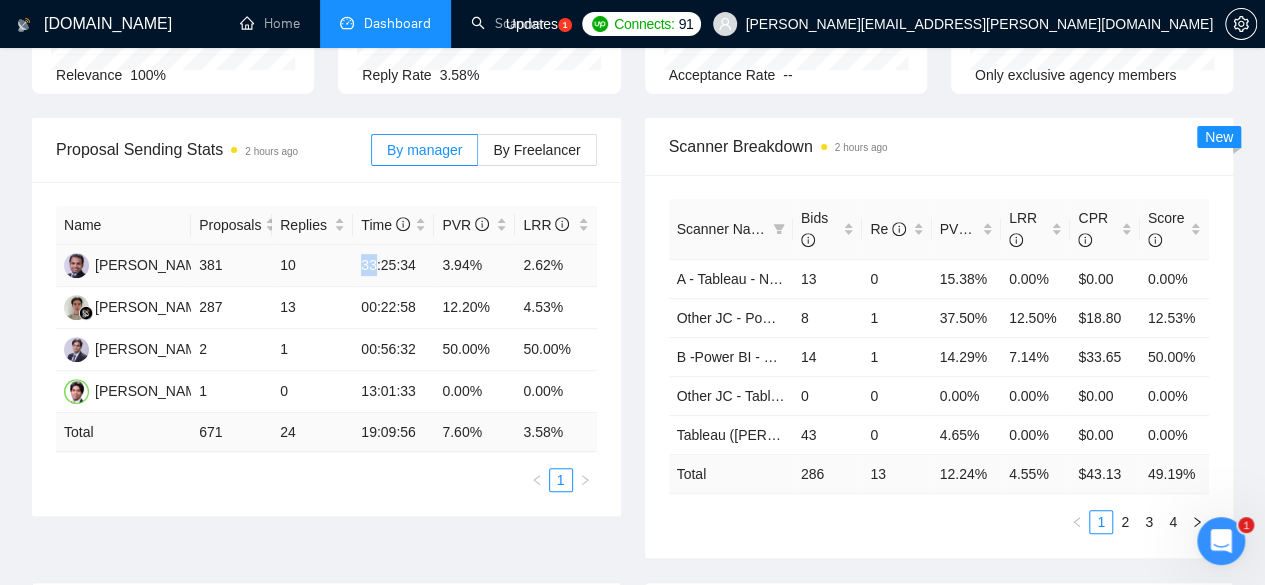 click on "33:25:34" at bounding box center (393, 266) 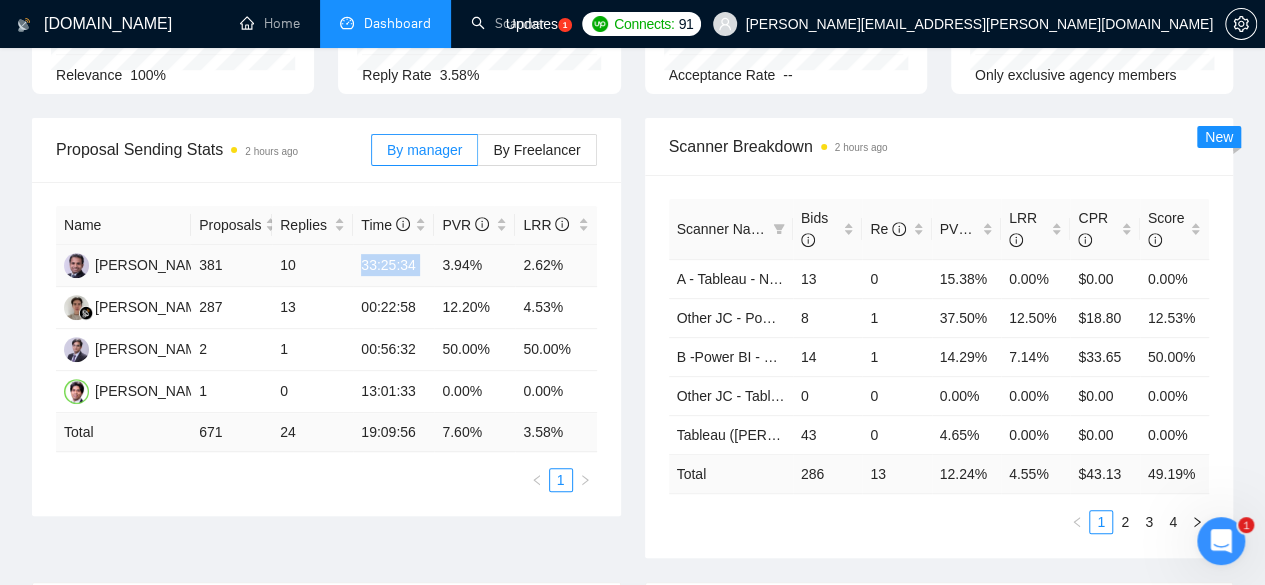 click on "33:25:34" at bounding box center (393, 266) 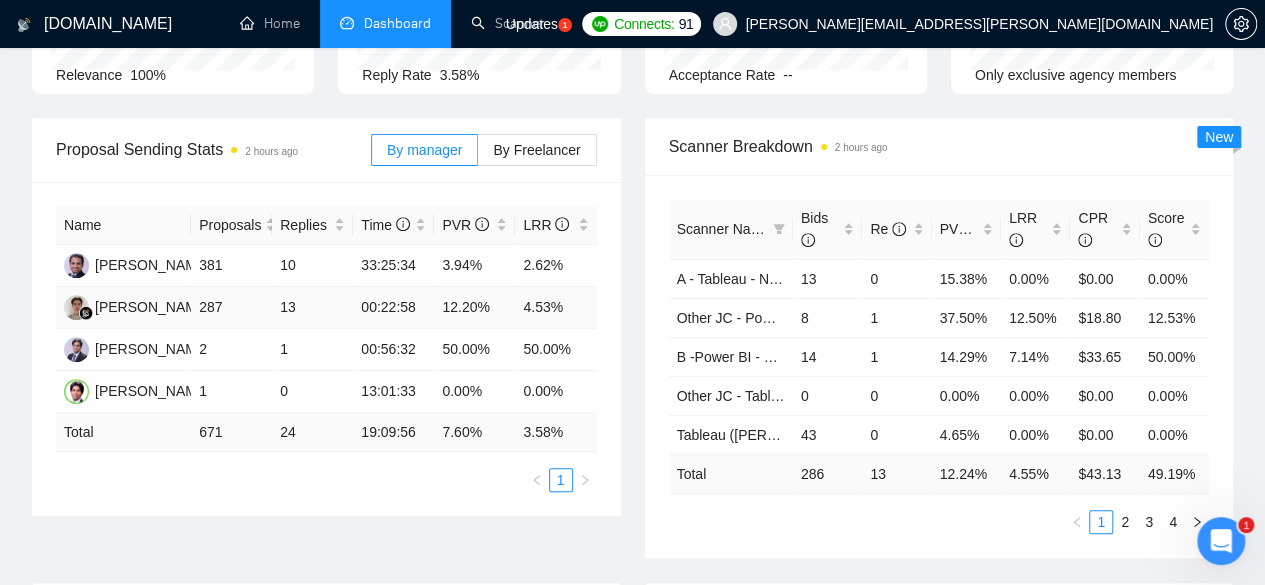 click on "00:22:58" at bounding box center [393, 308] 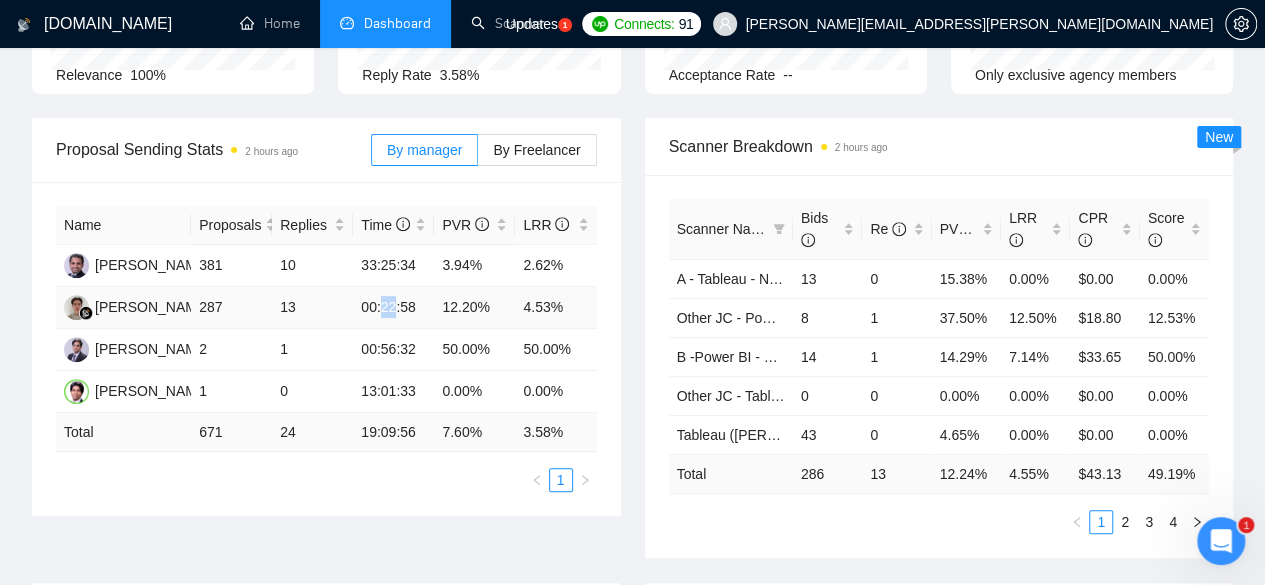 click on "00:22:58" at bounding box center (393, 308) 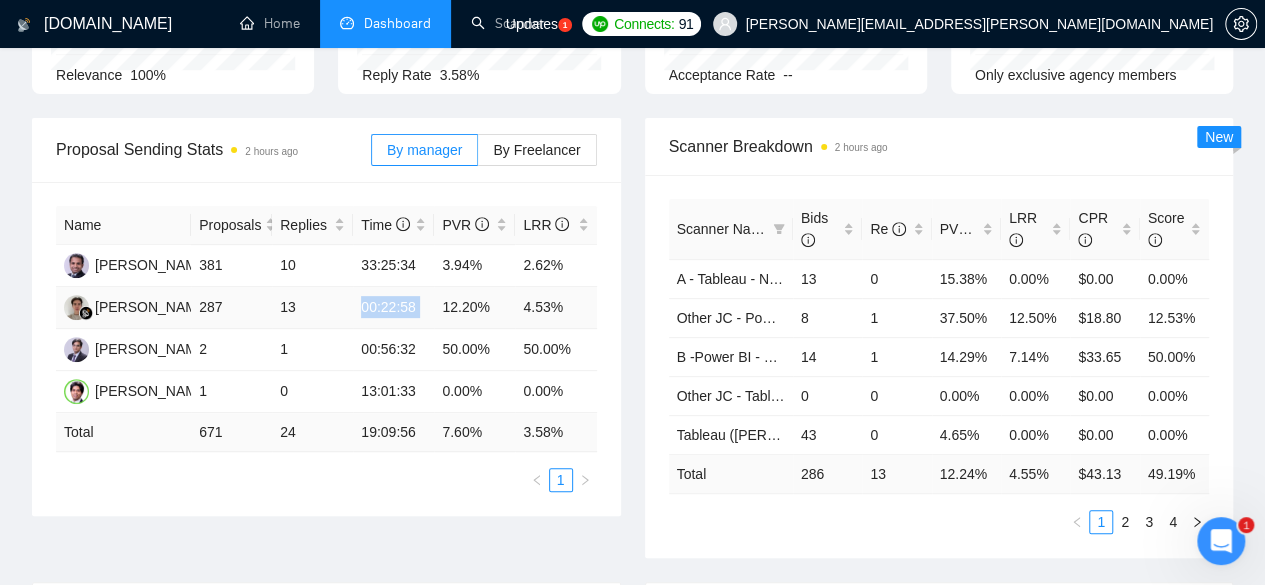 click on "00:22:58" at bounding box center [393, 308] 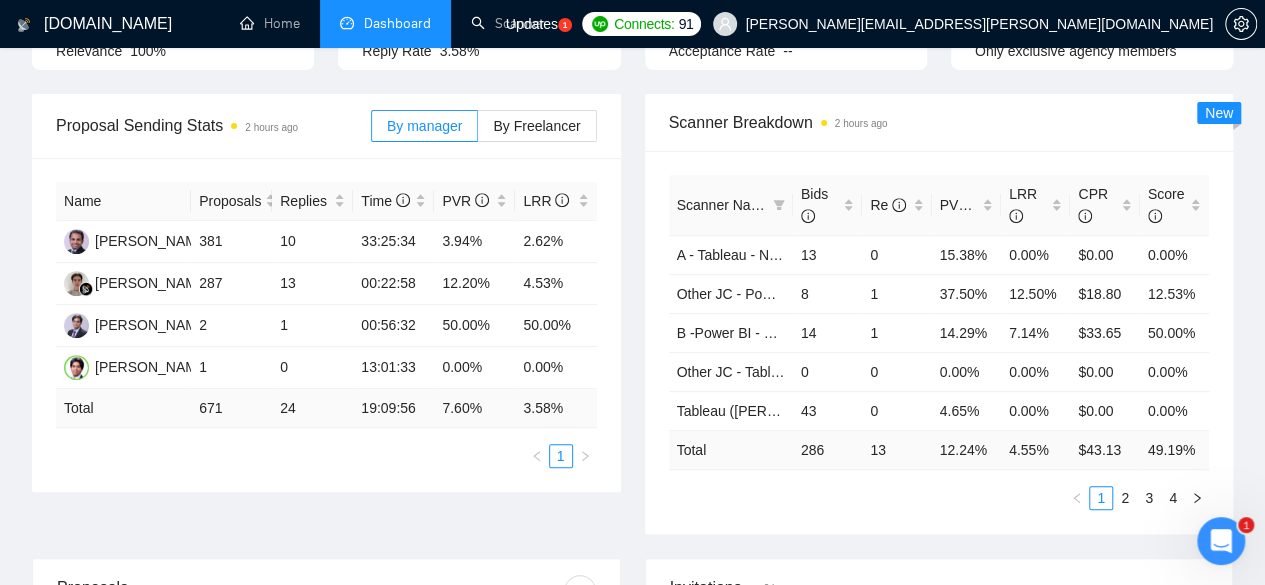 scroll, scrollTop: 266, scrollLeft: 0, axis: vertical 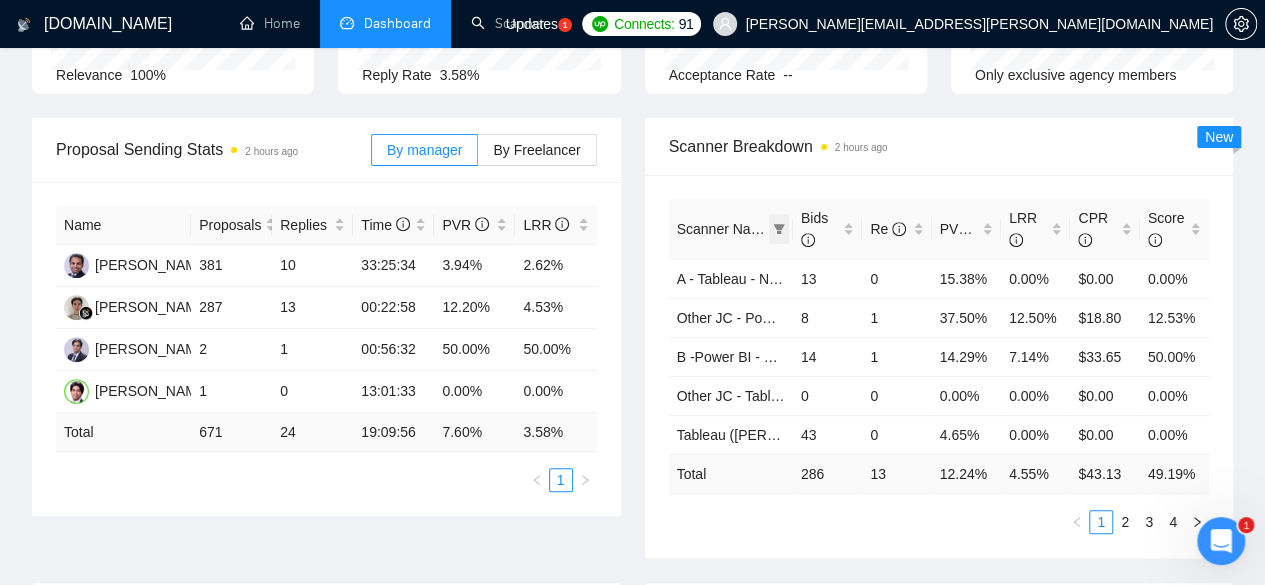 click at bounding box center (779, 229) 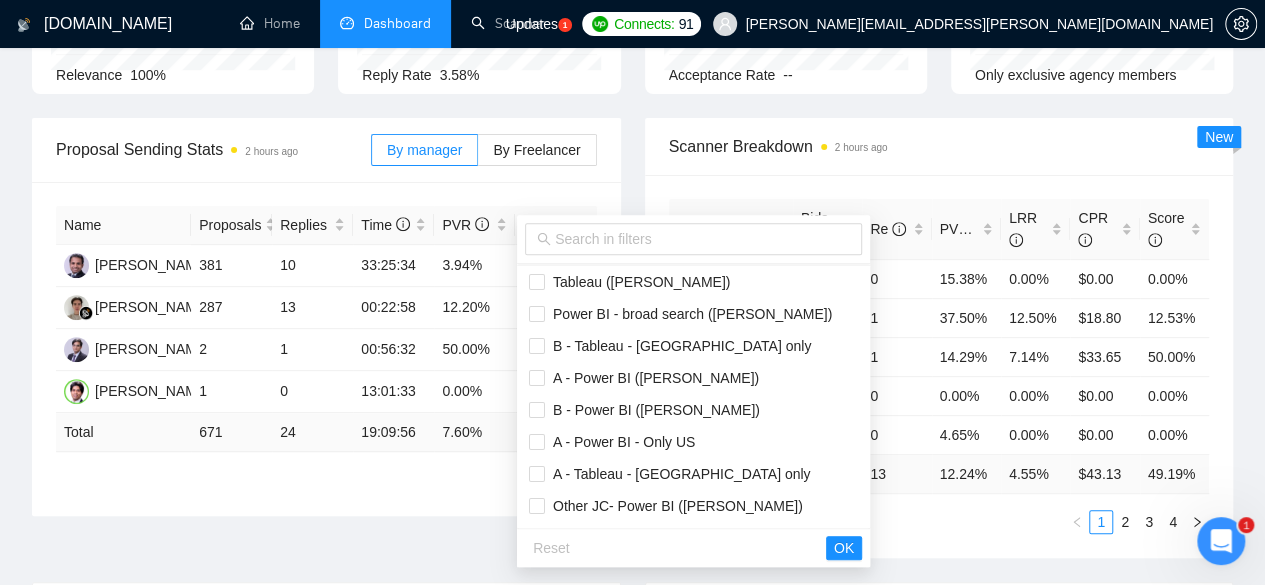 scroll, scrollTop: 133, scrollLeft: 0, axis: vertical 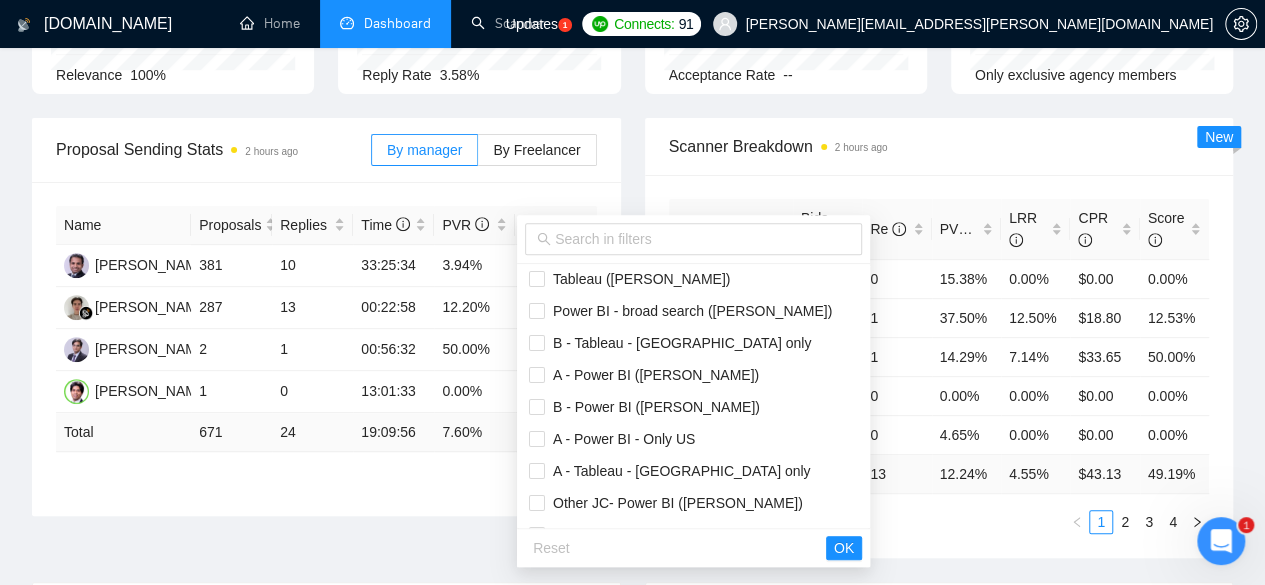 click on "1 2 3 4" at bounding box center (939, 522) 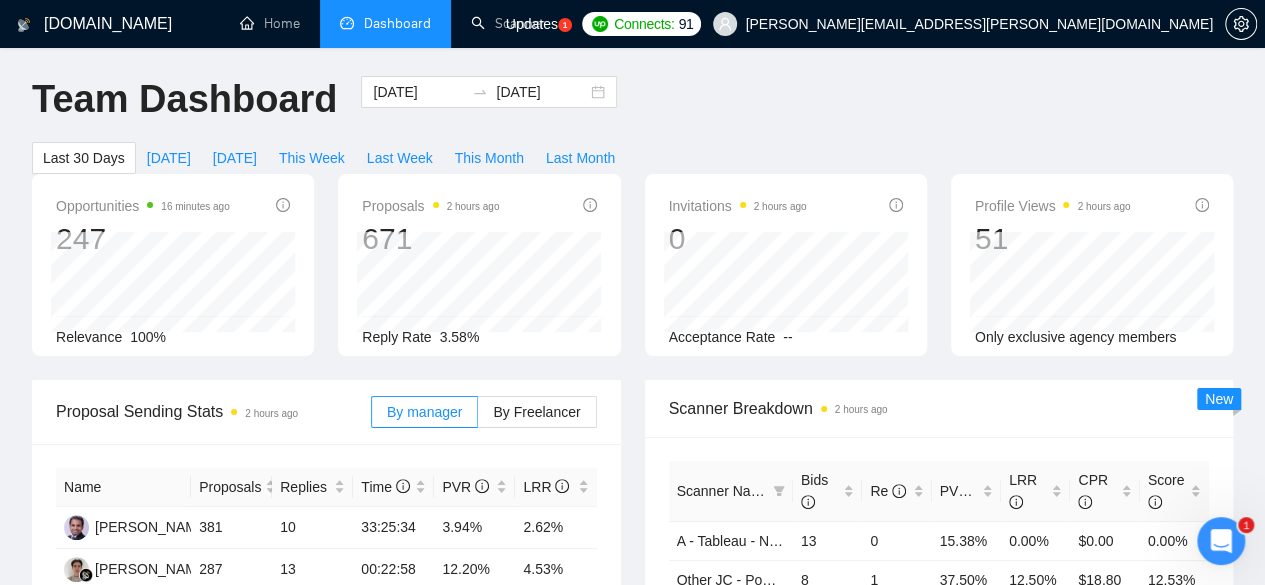 scroll, scrollTop: 0, scrollLeft: 0, axis: both 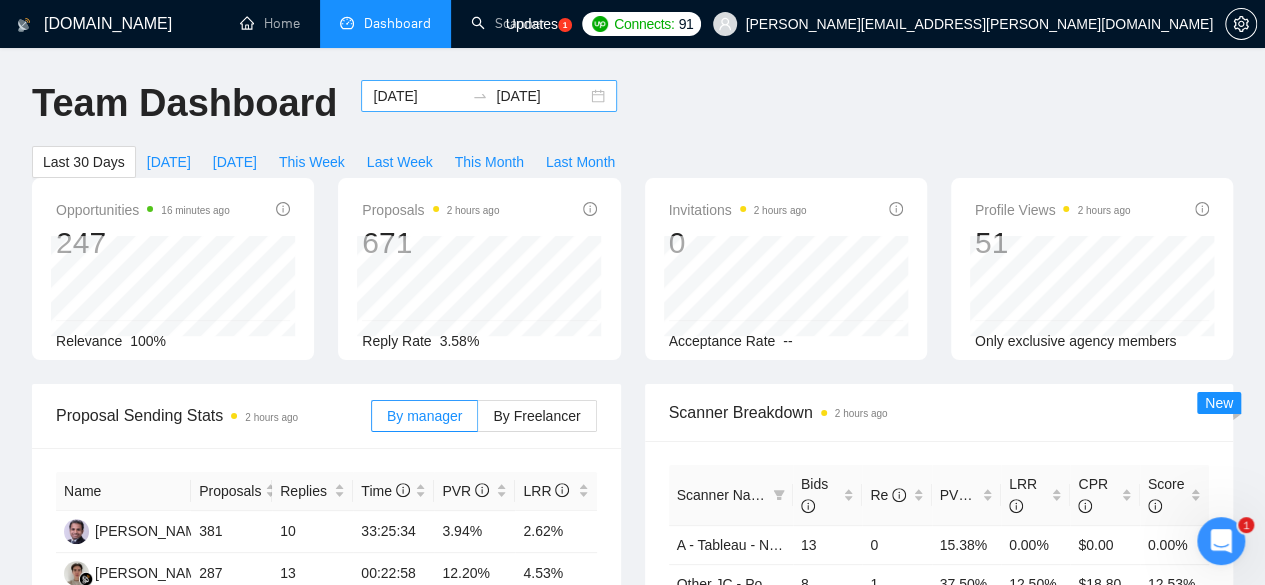 click on "[DATE]" at bounding box center [541, 96] 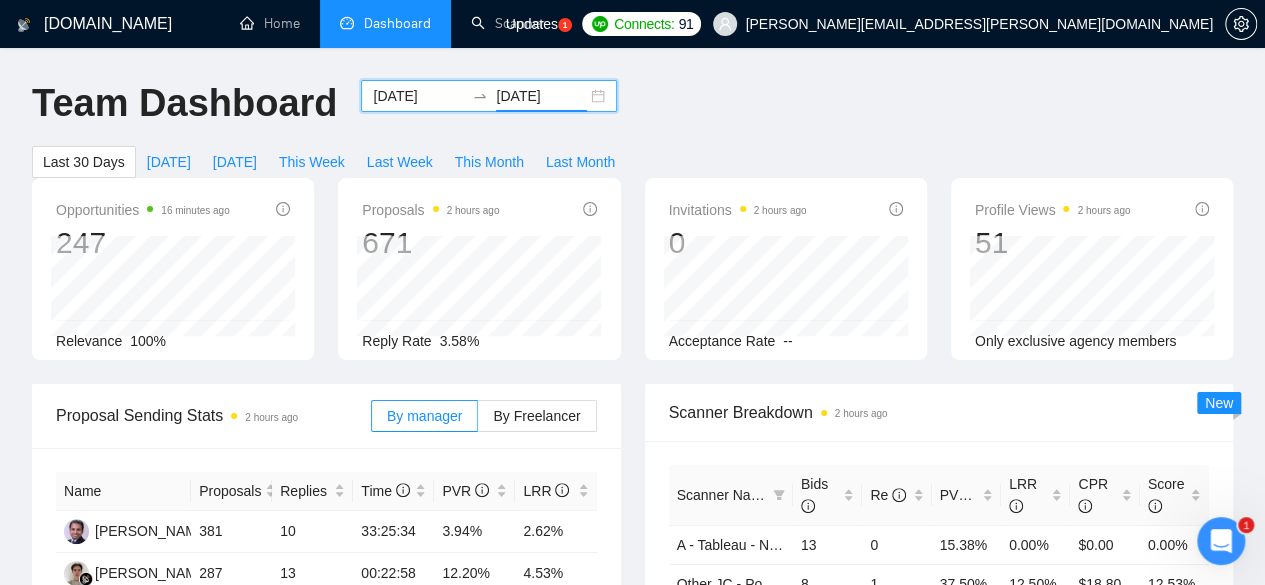 click on "[DATE] [DATE]" at bounding box center (489, 96) 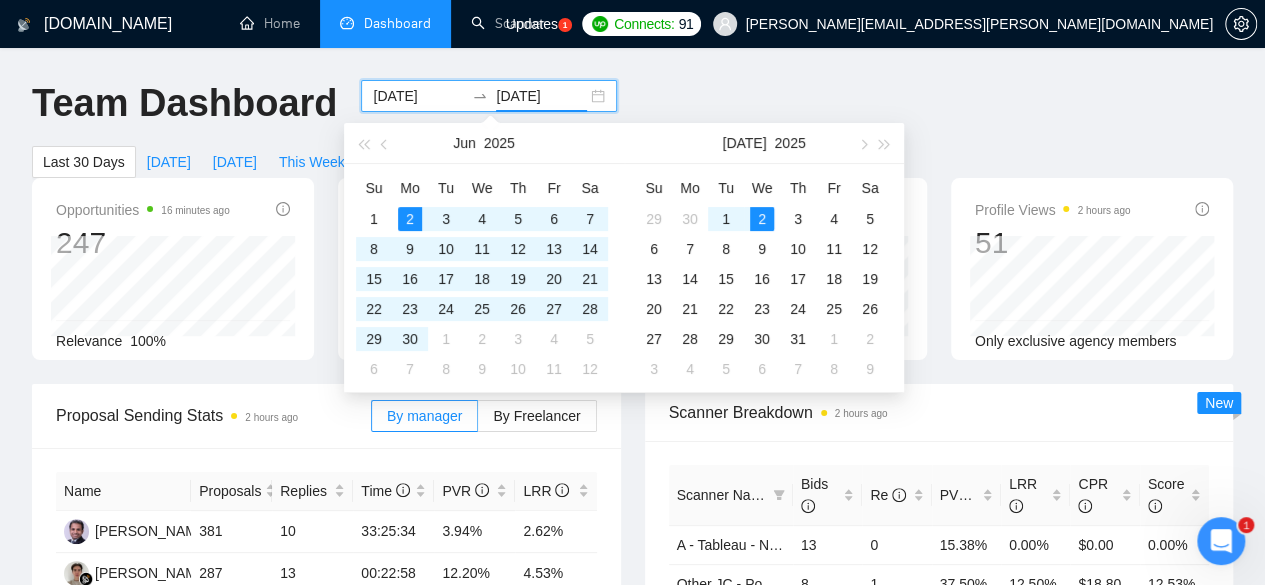 click on "[DATE]" at bounding box center (418, 96) 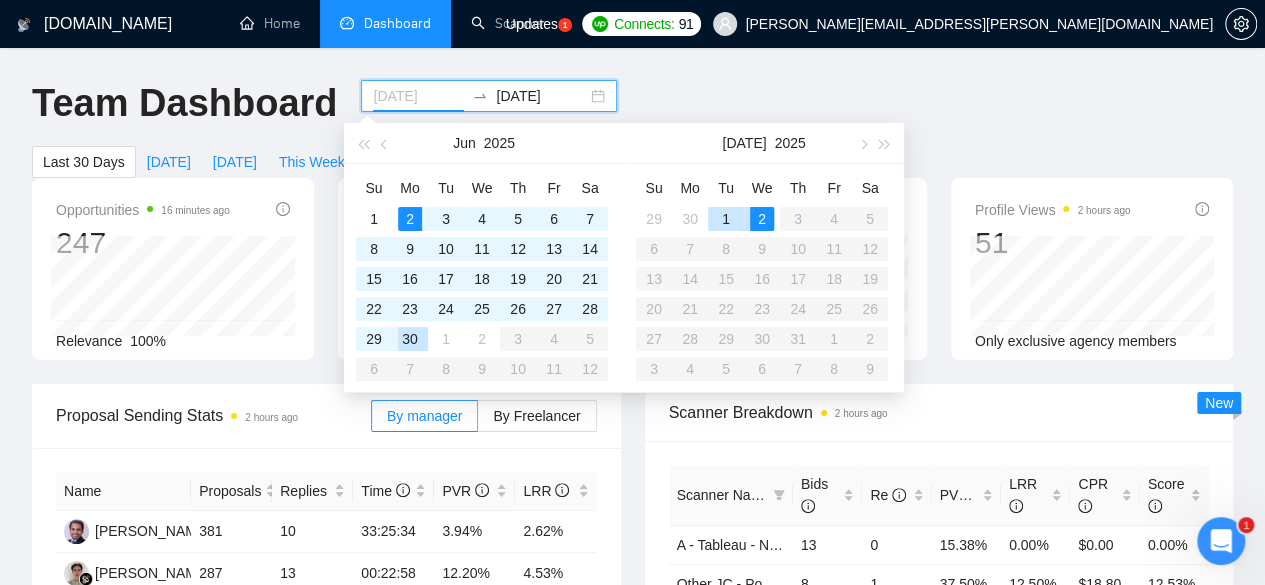 click on "30" at bounding box center [410, 339] 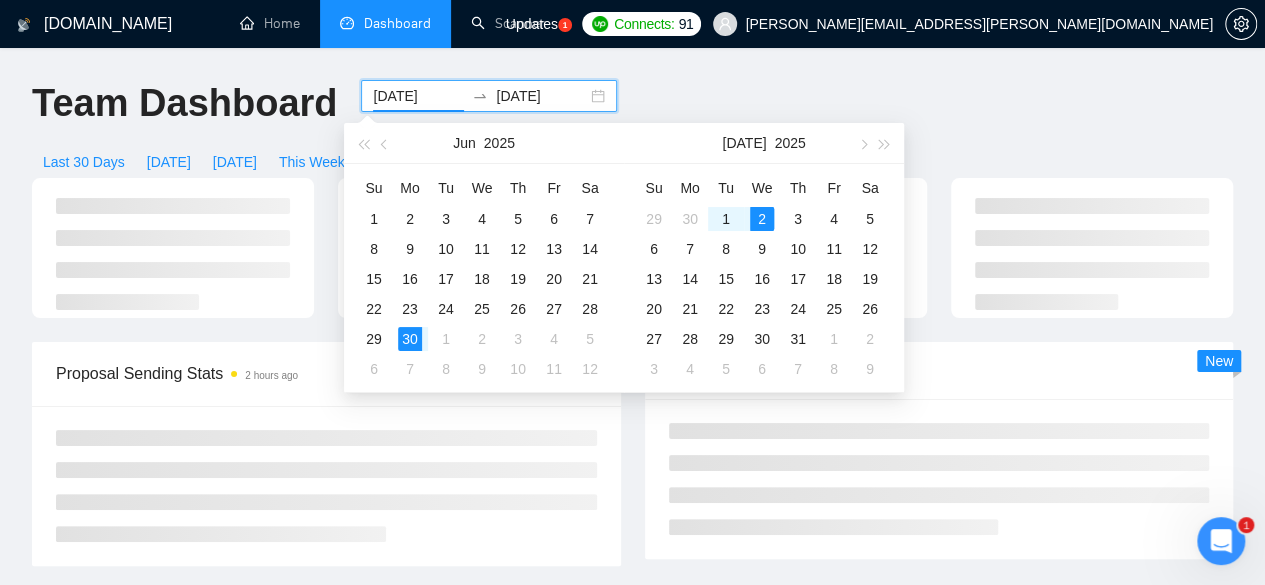 click at bounding box center [786, 238] 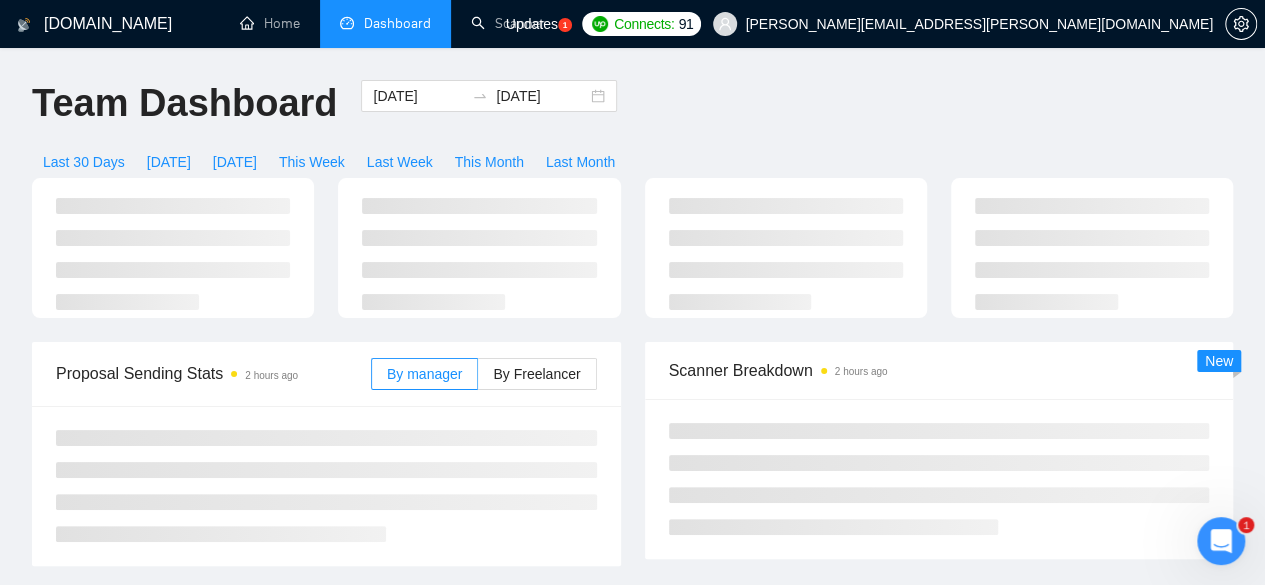 type on "[DATE]" 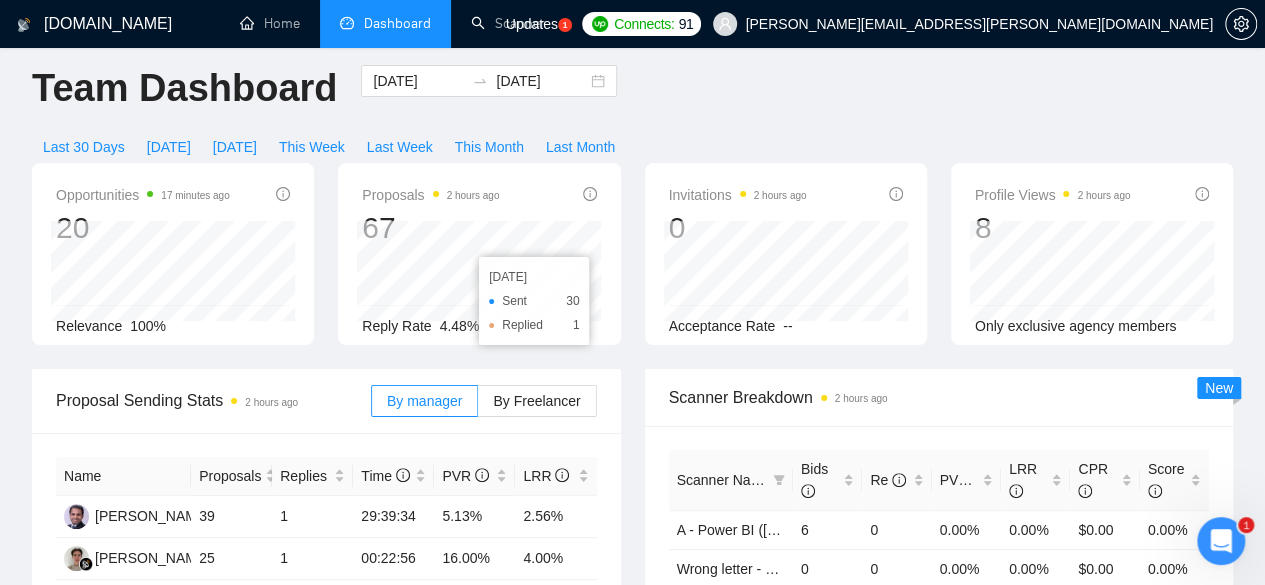scroll, scrollTop: 0, scrollLeft: 0, axis: both 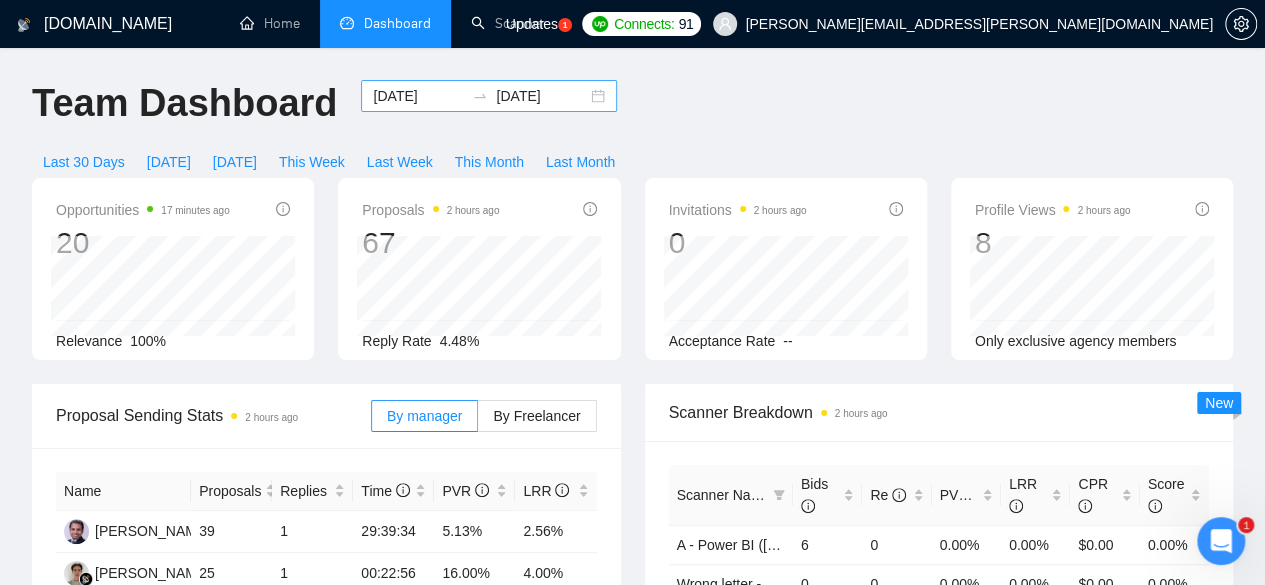 click on "[DATE]" at bounding box center (418, 96) 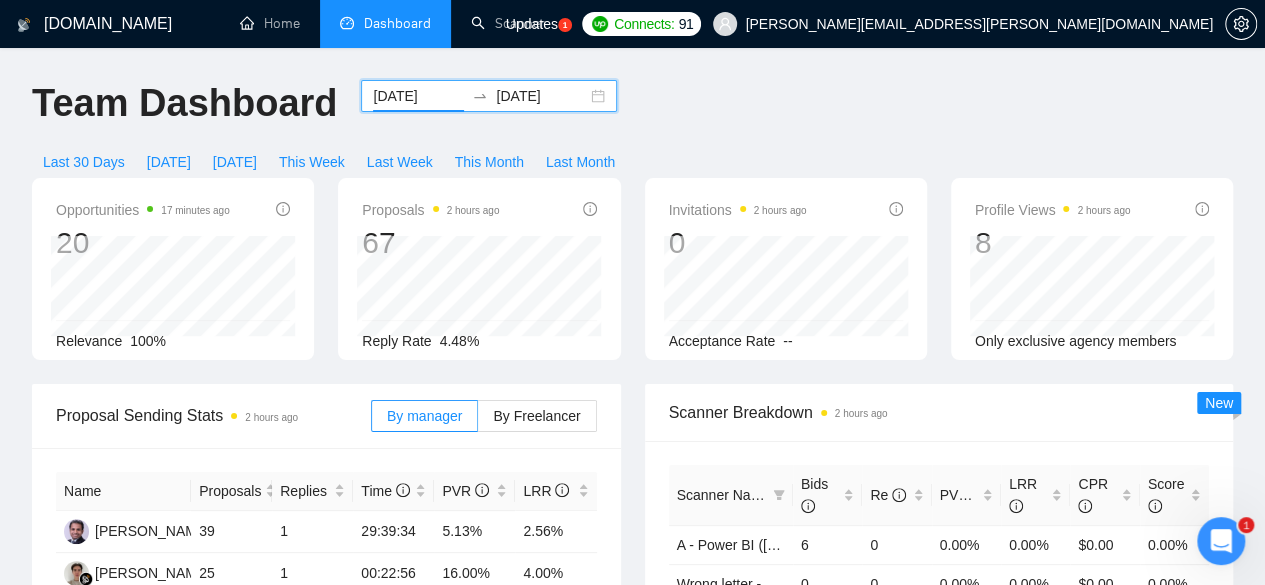 click on "[DATE]" at bounding box center [541, 96] 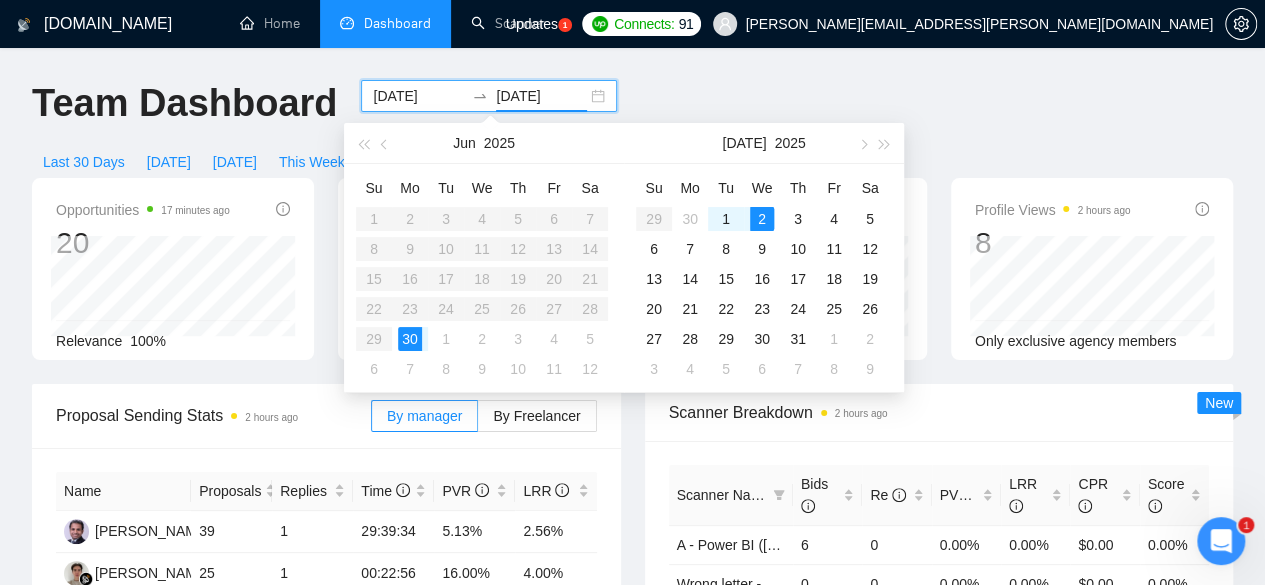 type on "[DATE]" 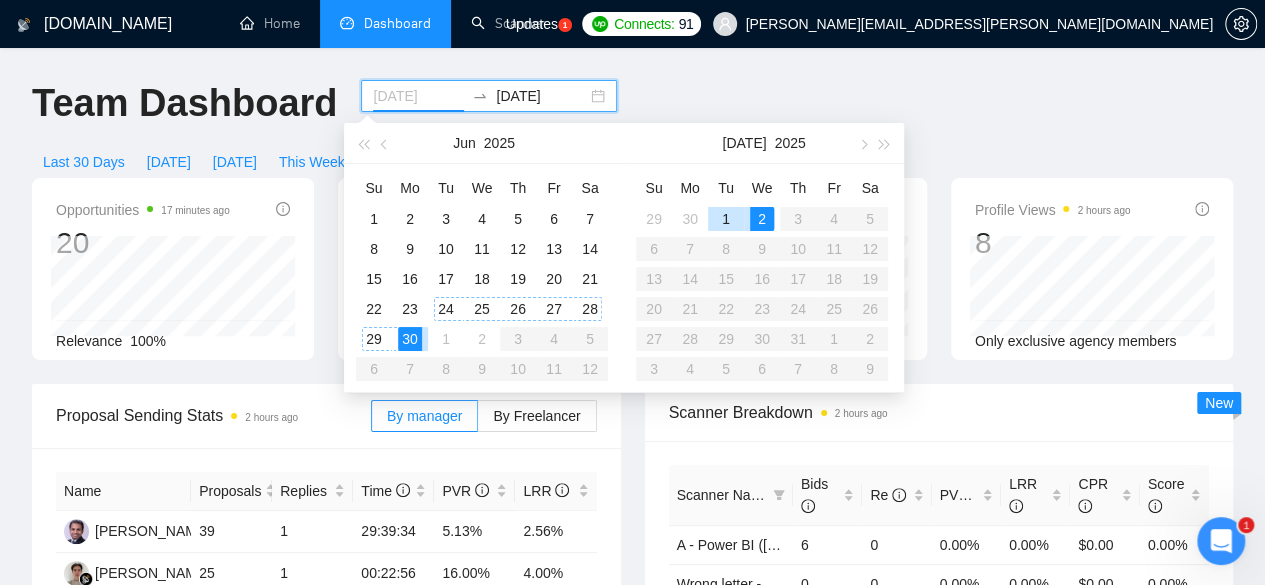 click on "24" at bounding box center (446, 309) 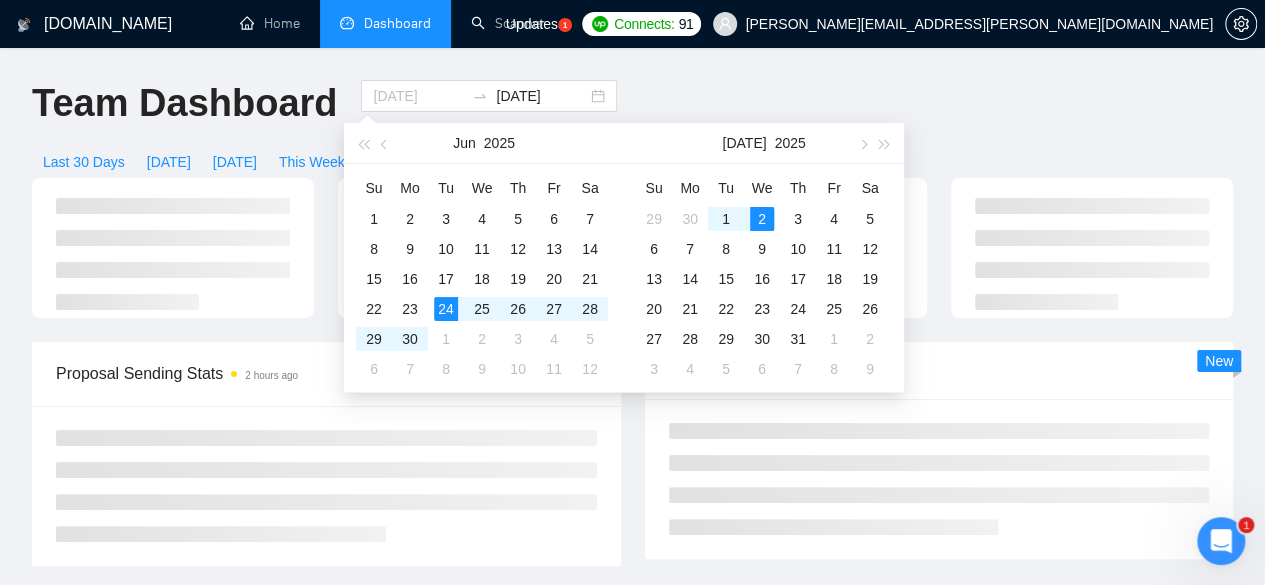 type on "[DATE]" 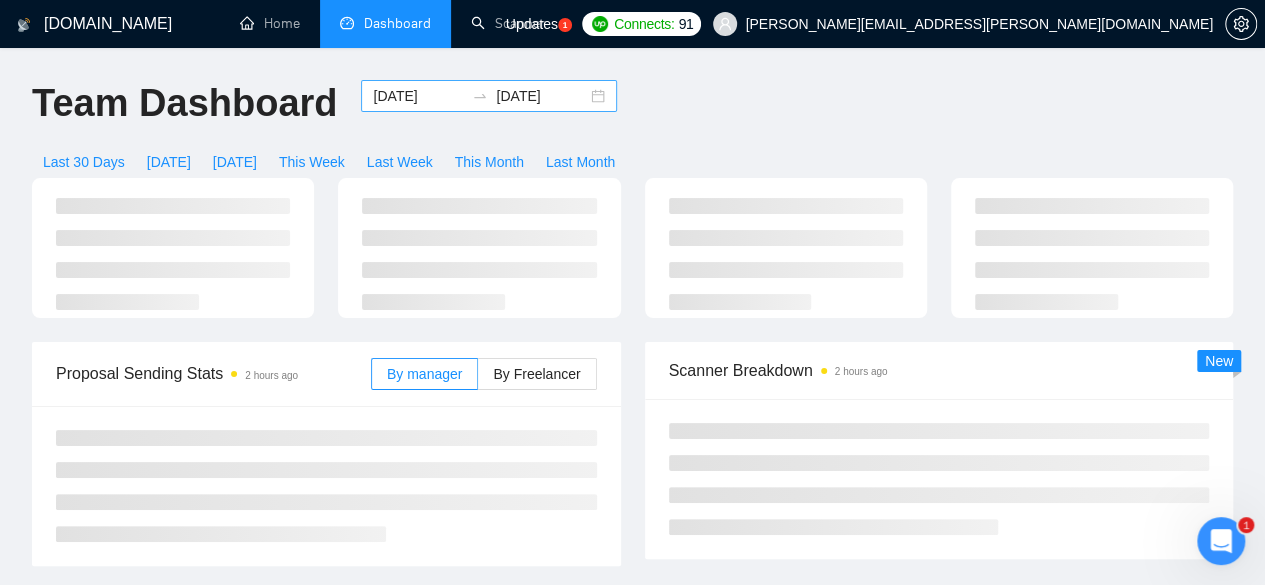 click on "[DATE]" at bounding box center [418, 96] 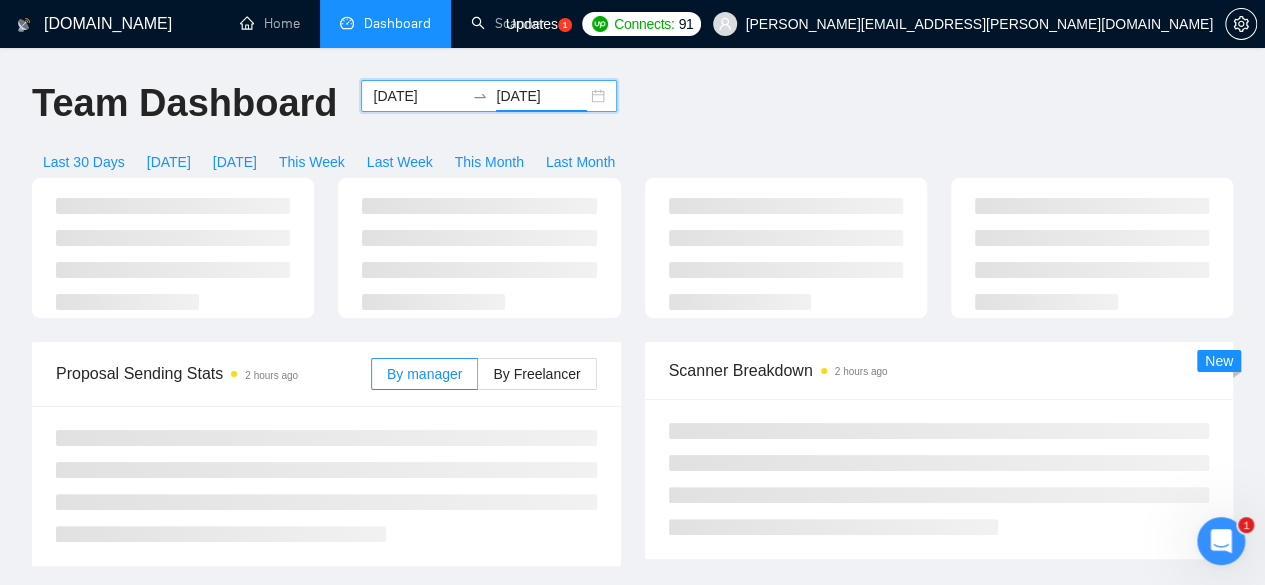 click on "[DATE]" at bounding box center (541, 96) 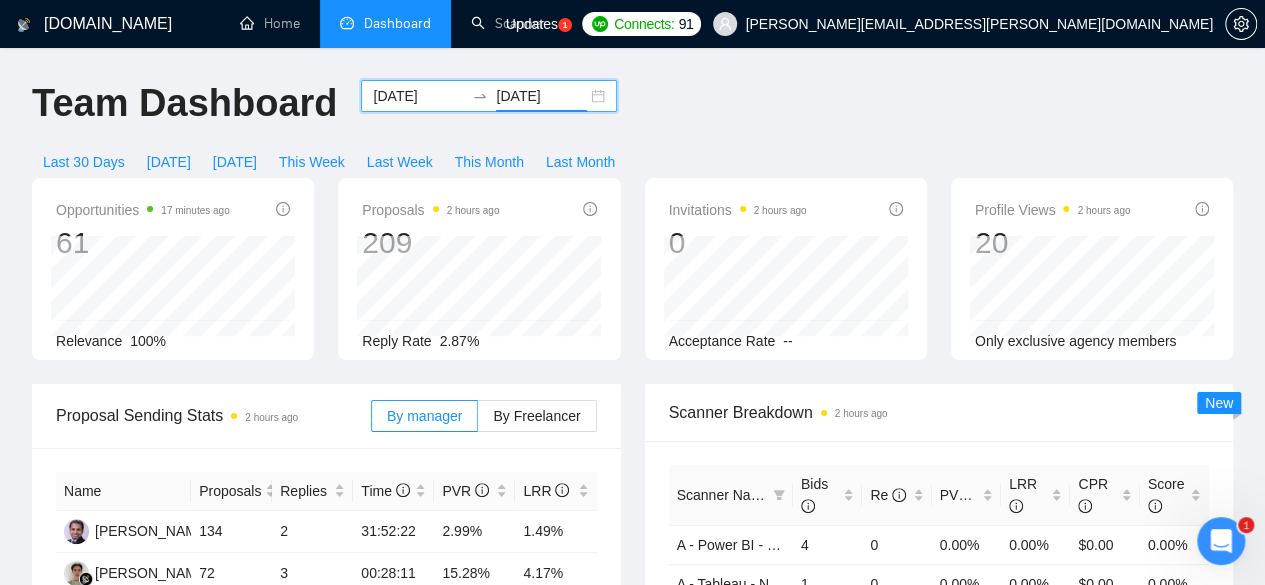 click on "[DATE]" at bounding box center (541, 96) 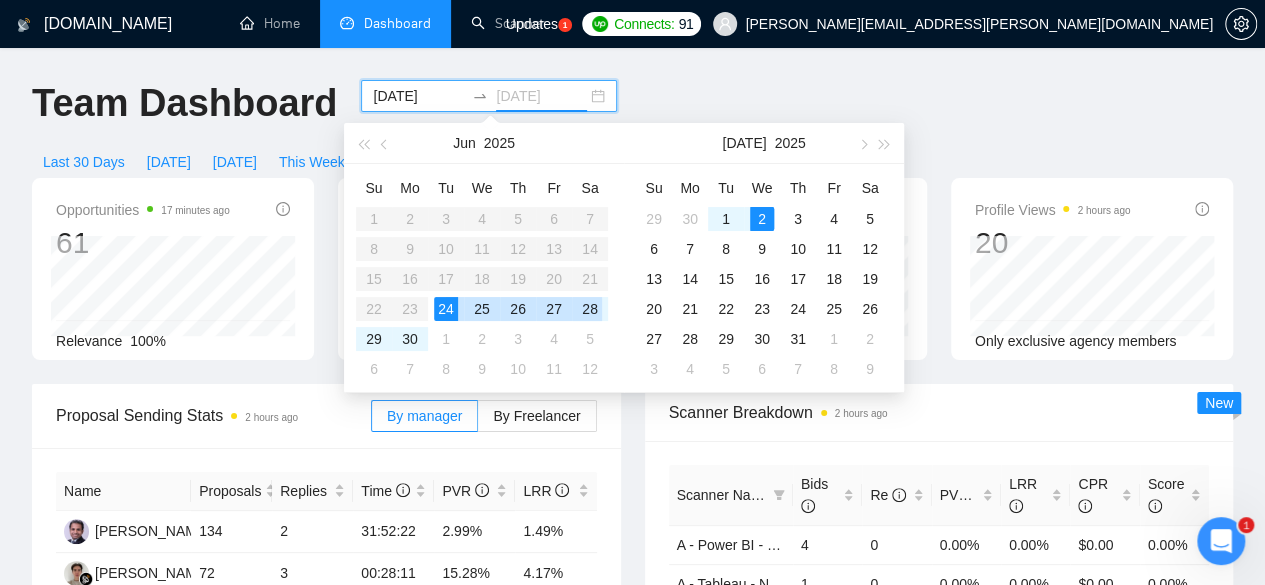 click on "28" at bounding box center [590, 309] 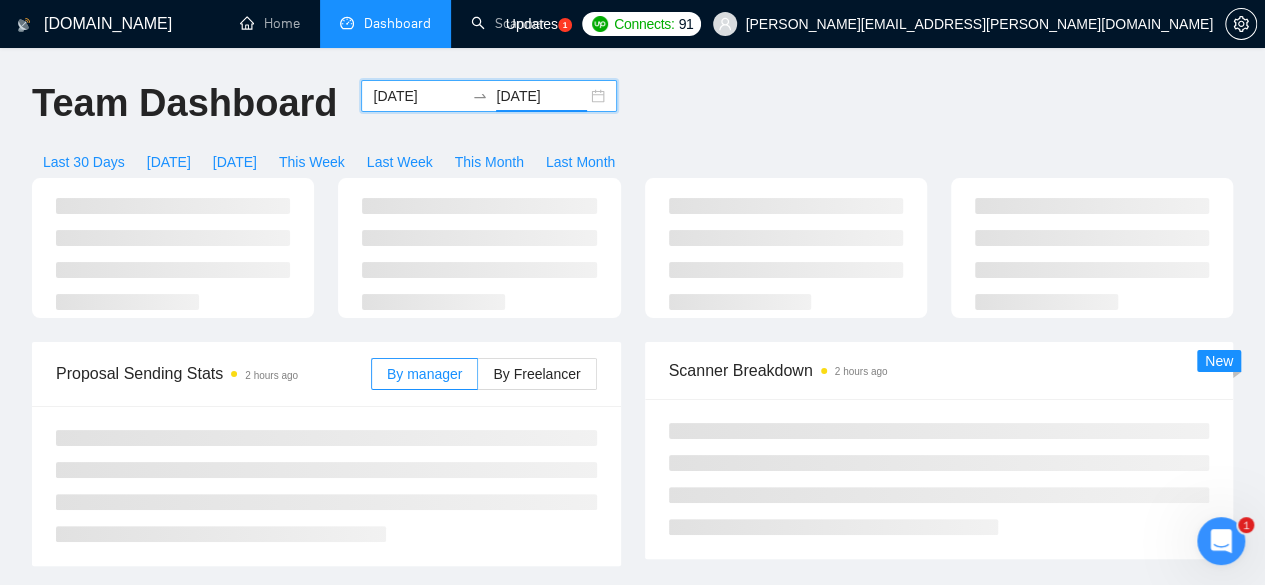 scroll, scrollTop: 133, scrollLeft: 0, axis: vertical 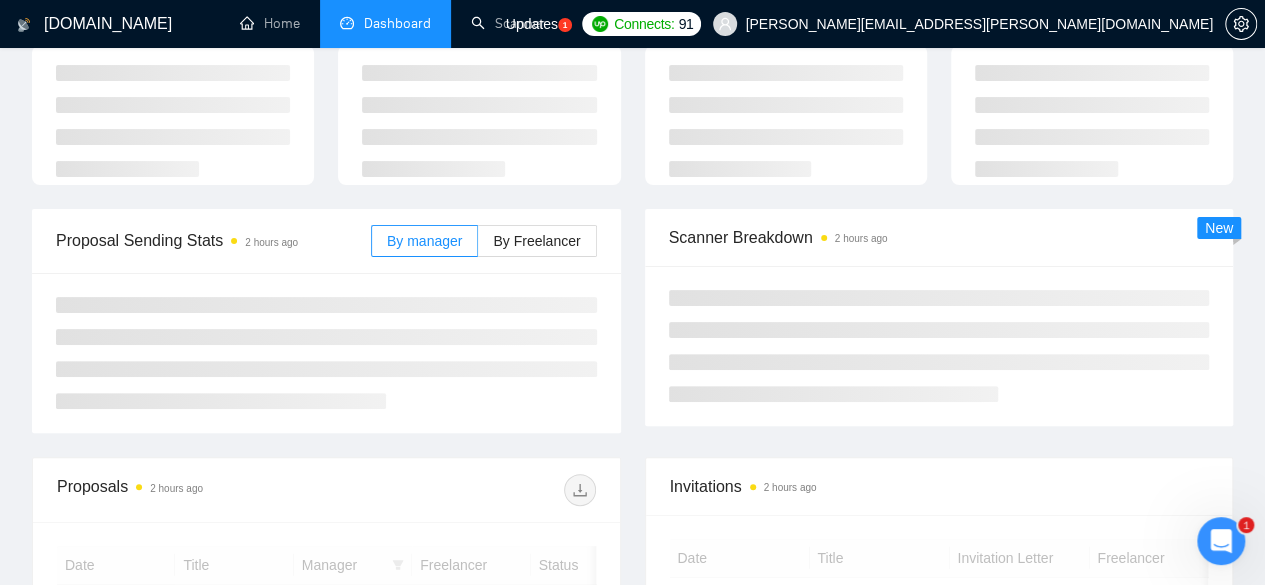 click on "[DOMAIN_NAME] Home Dashboard Scanner Updates
1
Connects: 91 [PERSON_NAME][EMAIL_ADDRESS][PERSON_NAME][DOMAIN_NAME] Team Dashboard [DATE] [DATE] Last 30 Days [DATE] [DATE] This Week Last Week This Month Last Month Proposal Sending Stats 2 hours ago By manager By Freelancer Scanner Breakdown 2 hours ago New Proposals 2 hours ago Date Title Manager Freelancer Status               [DATE] 15:55 Tableau Specialist Needed for Data Visualization Project Nished [PERSON_NAME] [PERSON_NAME] [DATE] 15:49 Sales Report Migration Specialist [PERSON_NAME] [PERSON_NAME] [DATE] 15:49 Power BI Developer for dashboards and automation - Financials and Operational [PERSON_NAME] [PERSON_NAME] [DATE] 15:12 Power BI Developer for dashboards and automation - Financials and Operational [PERSON_NAME] [PERSON_NAME] [DATE] 12:52 📈 GA4 + Meta Ads Tracking Setup [PERSON_NAME] [DATE] 12:41 [PERSON_NAME] [DATE] 12:36 GTM help 1 2" at bounding box center [632, 557] 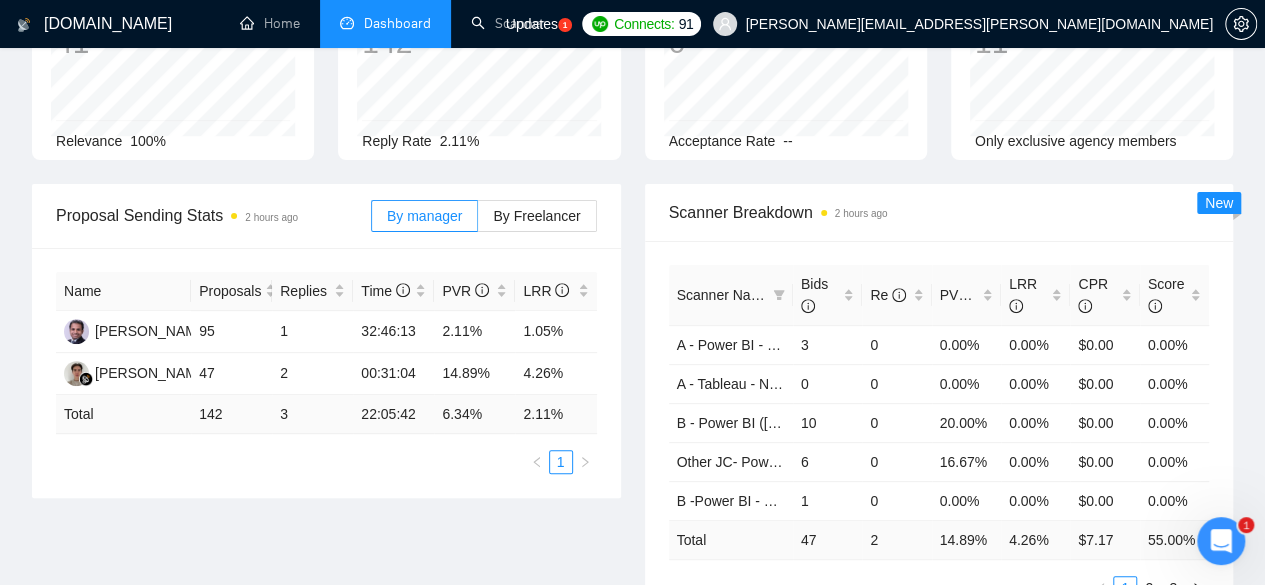 scroll, scrollTop: 0, scrollLeft: 0, axis: both 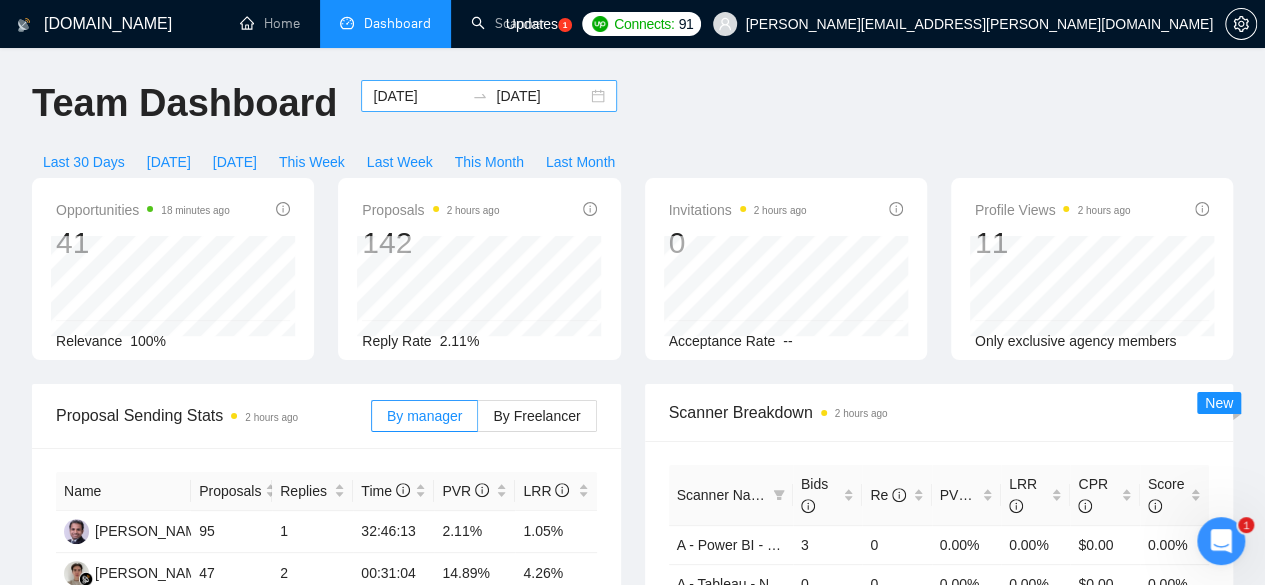 click on "[DATE]" at bounding box center [541, 96] 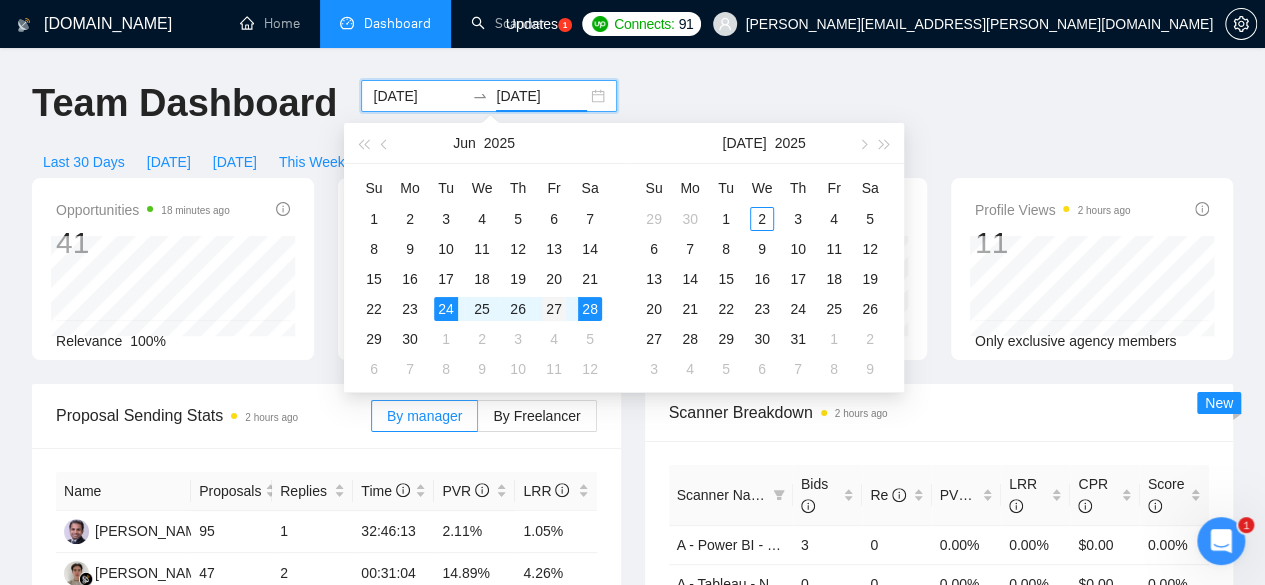 type on "[DATE]" 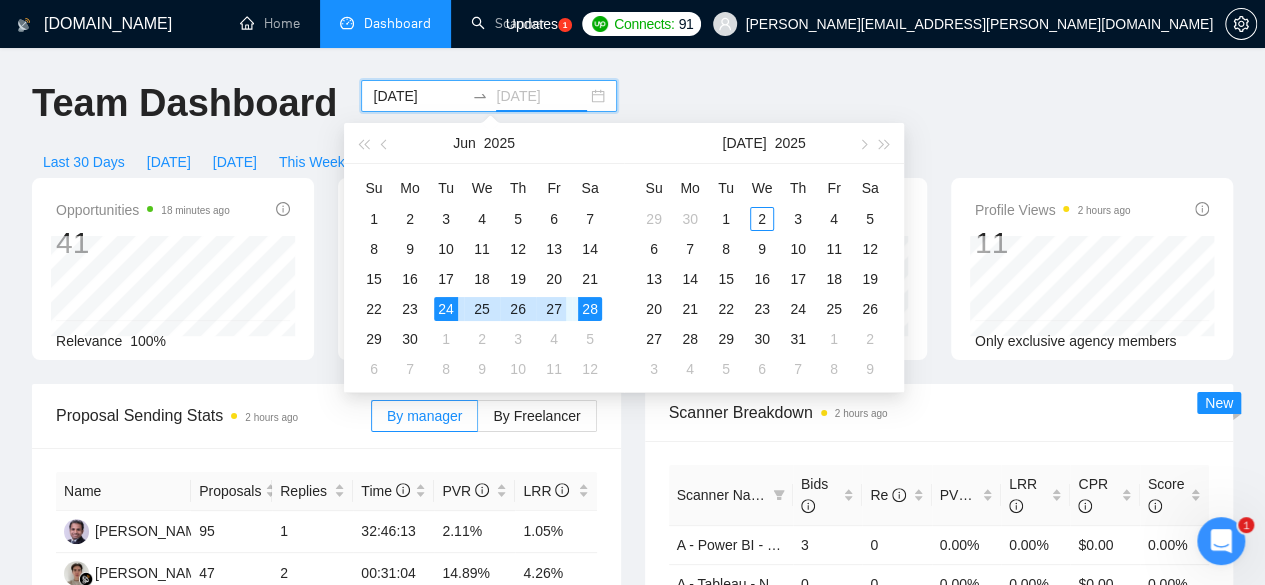 click on "27" at bounding box center (554, 309) 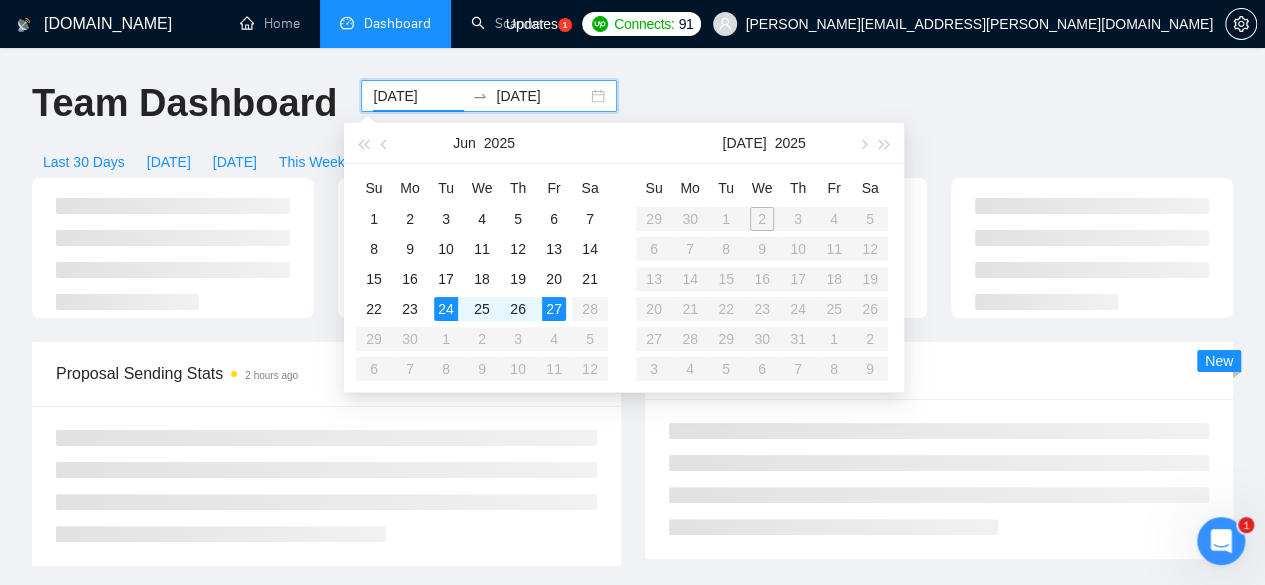 click on "Proposal Sending Stats 2 hours ago By manager By Freelancer Scanner Breakdown 2 hours ago New" at bounding box center (632, 466) 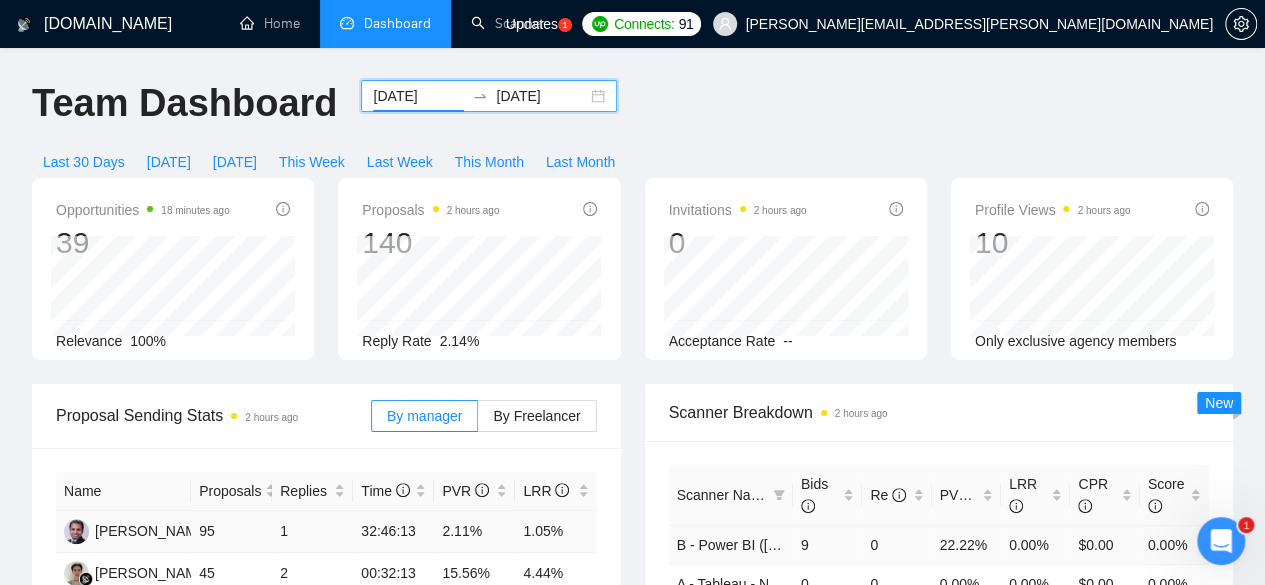 scroll, scrollTop: 242, scrollLeft: 0, axis: vertical 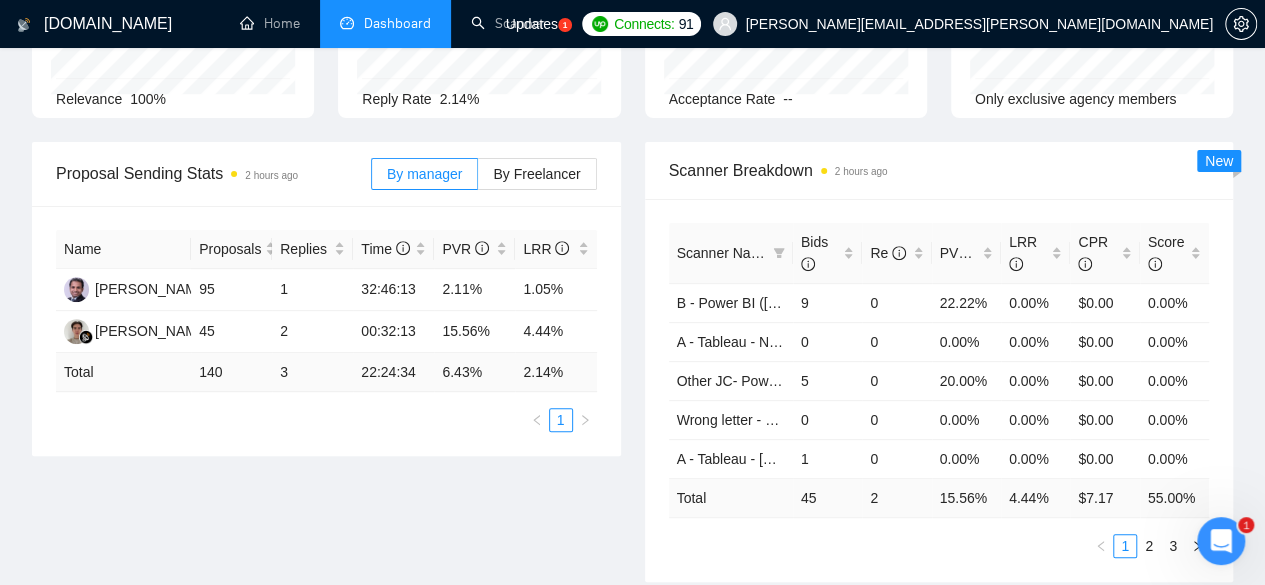 click on "Scanner Breakdown 2 hours ago Scanner Name Bids   Re   PVR   LRR   CPR   Score   B - Power BI ([PERSON_NAME]) 9 0 22.22% 0.00% $0.00 0.00% A - Tableau - Nished 0 0 0.00% 0.00% $0.00 0.00% Other JC- Power BI ([PERSON_NAME]) 5 0 20.00% 0.00% $0.00 0.00% Wrong letter - Power BI ([PERSON_NAME]) 0 0 0.00% 0.00% $0.00 0.00% A - Tableau - US only  1 0 0.00% 0.00% $0.00 0.00% Total 45 2 15.56 % 4.44 % $ 7.17 55.00 % 1 2 3 New" at bounding box center (939, 362) 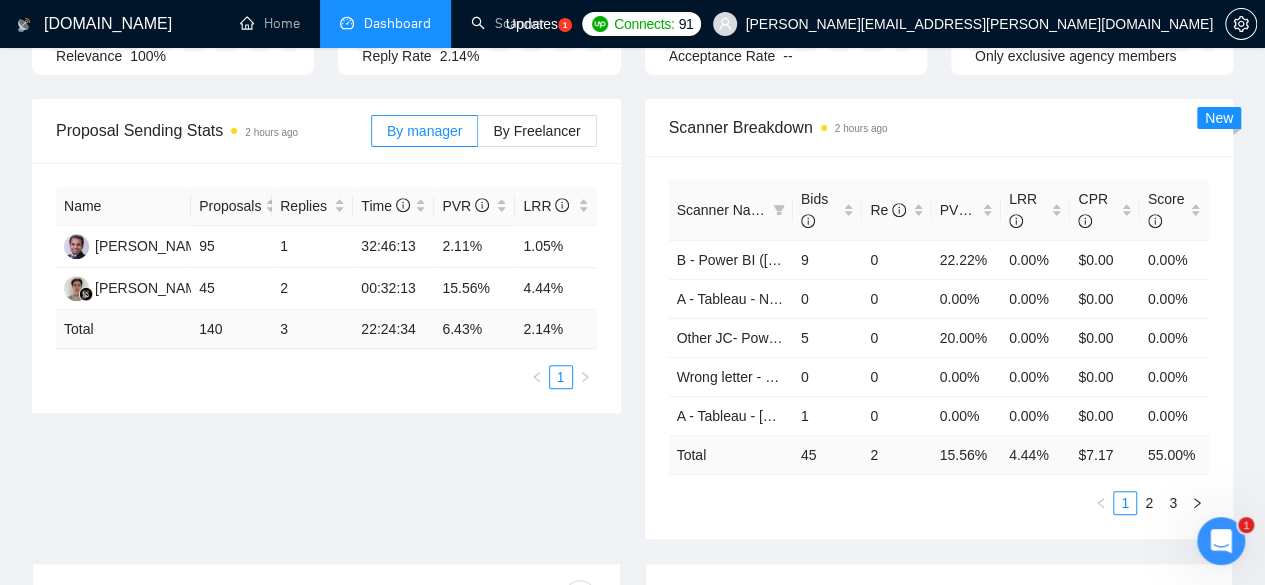 scroll, scrollTop: 308, scrollLeft: 0, axis: vertical 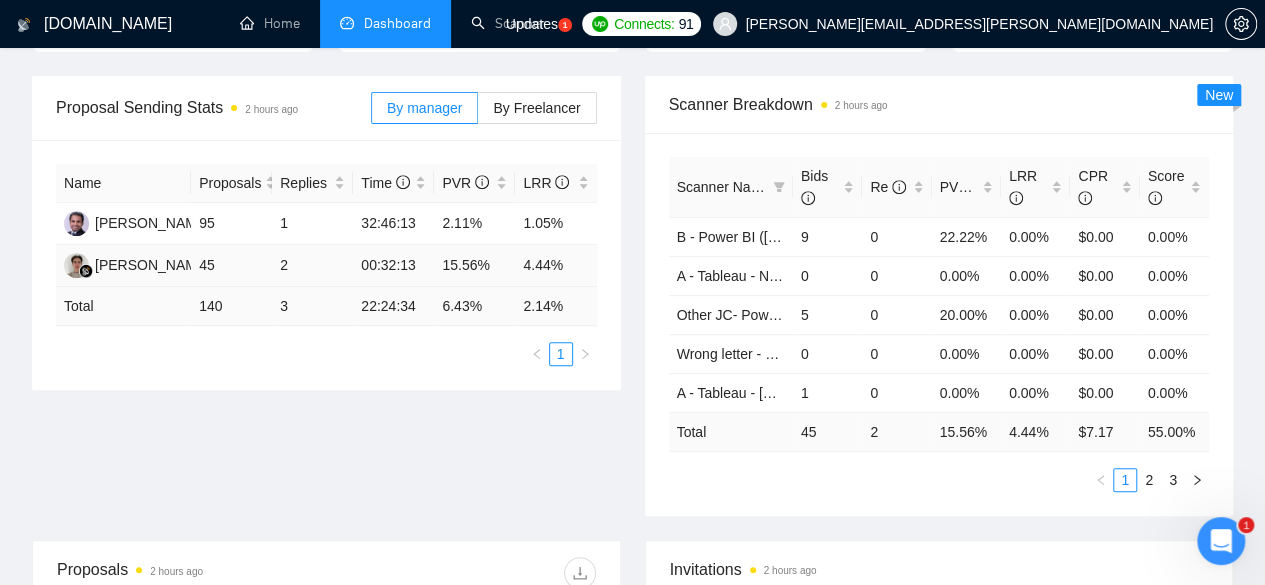 click on "00:32:13" at bounding box center [393, 266] 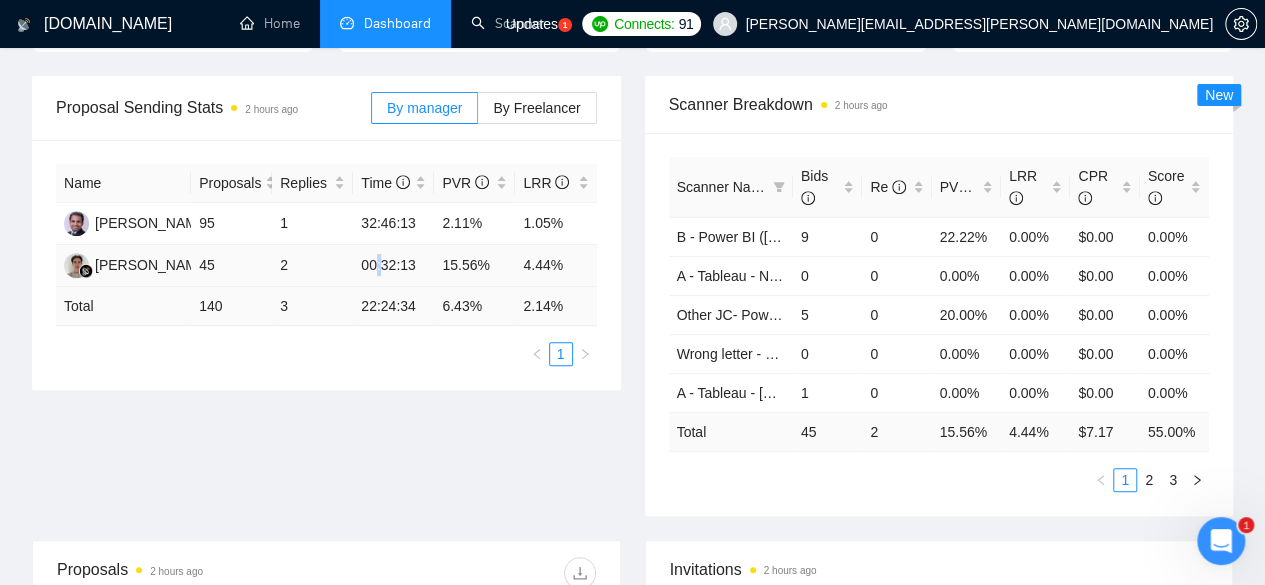 click on "00:32:13" at bounding box center [393, 266] 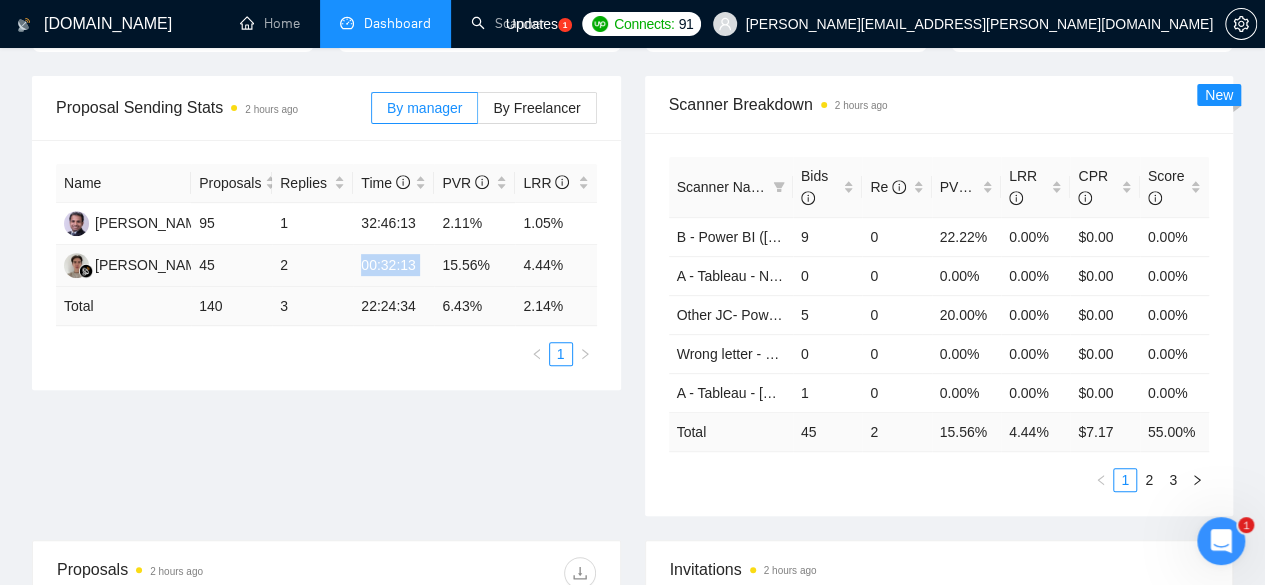click on "00:32:13" at bounding box center (393, 266) 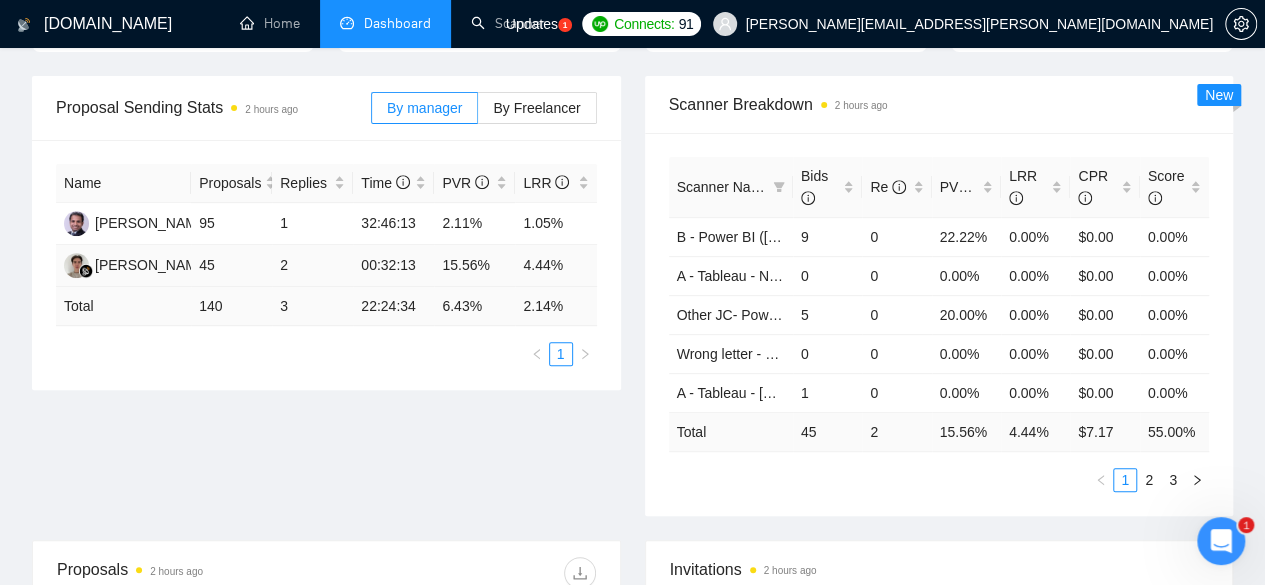 click on "15.56%" at bounding box center (474, 266) 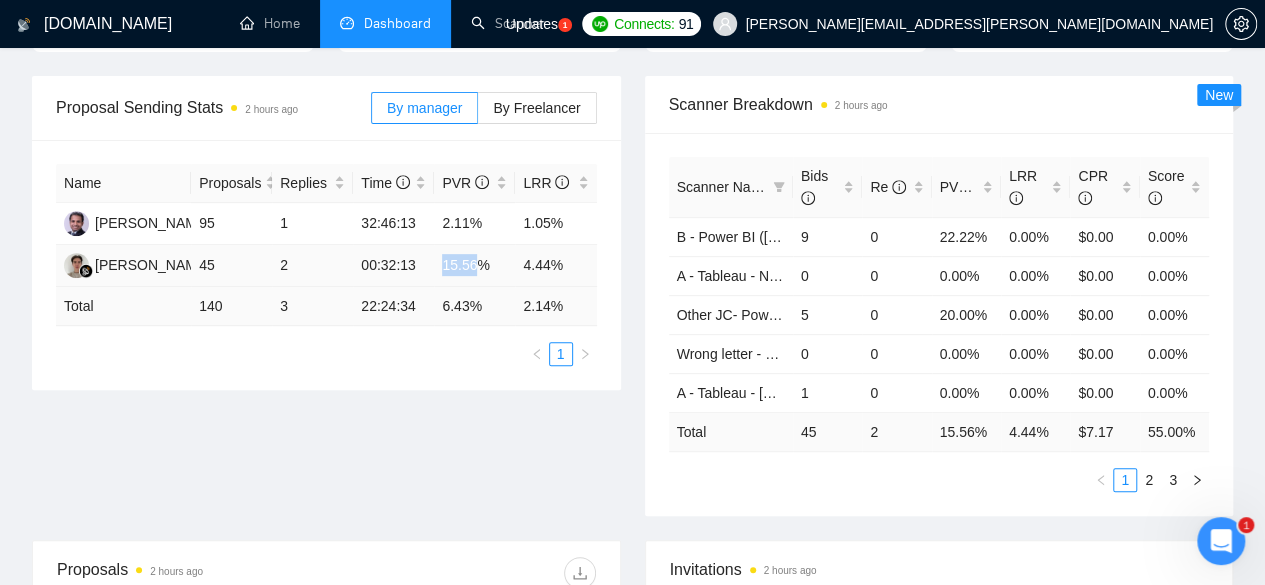click on "15.56%" at bounding box center [474, 266] 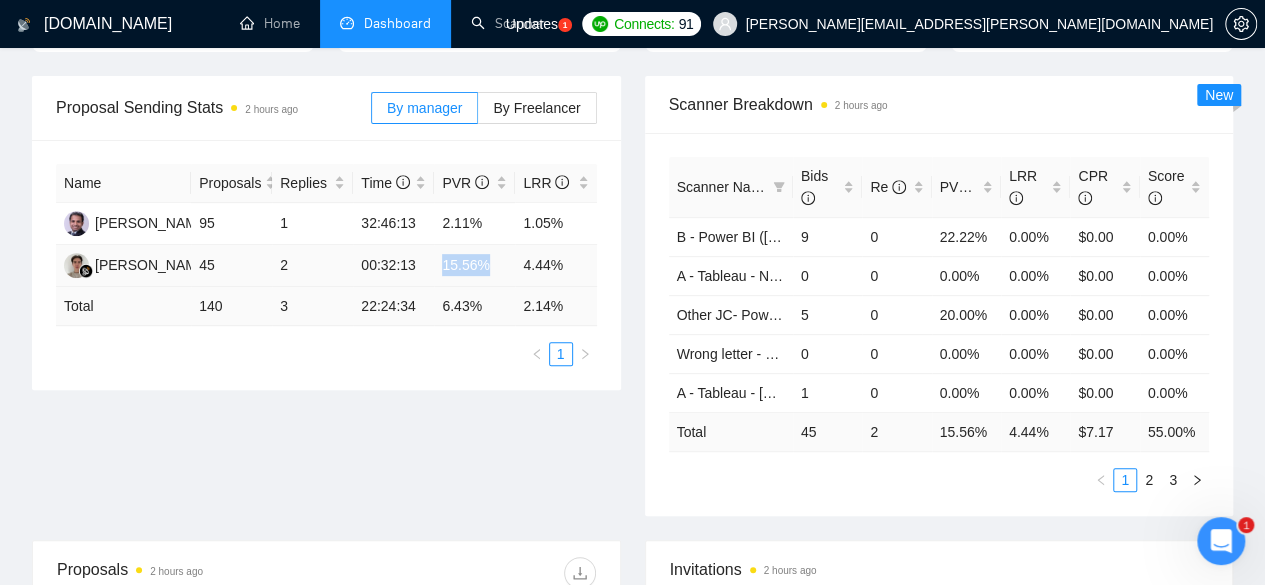 click on "15.56%" at bounding box center [474, 266] 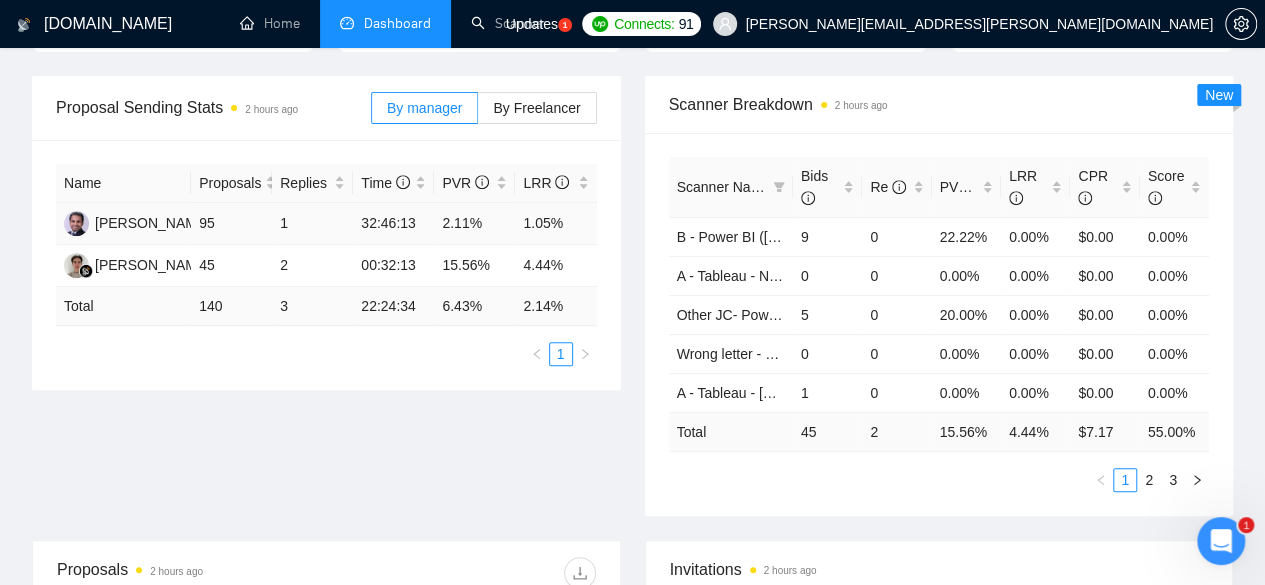 click on "32:46:13" at bounding box center [393, 224] 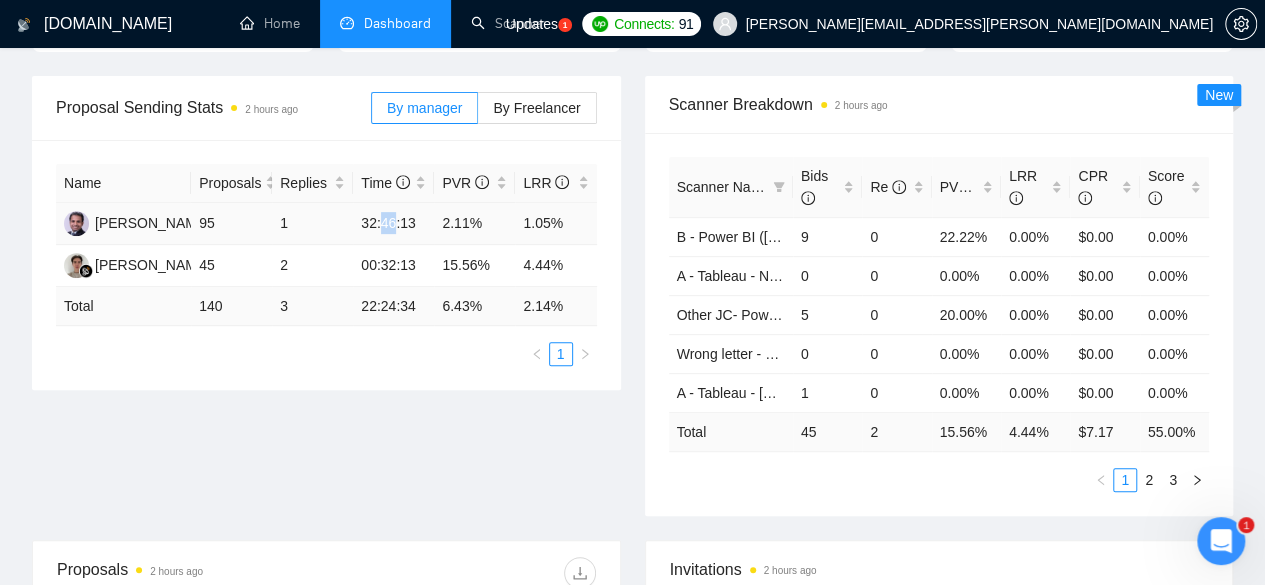 click on "32:46:13" at bounding box center [393, 224] 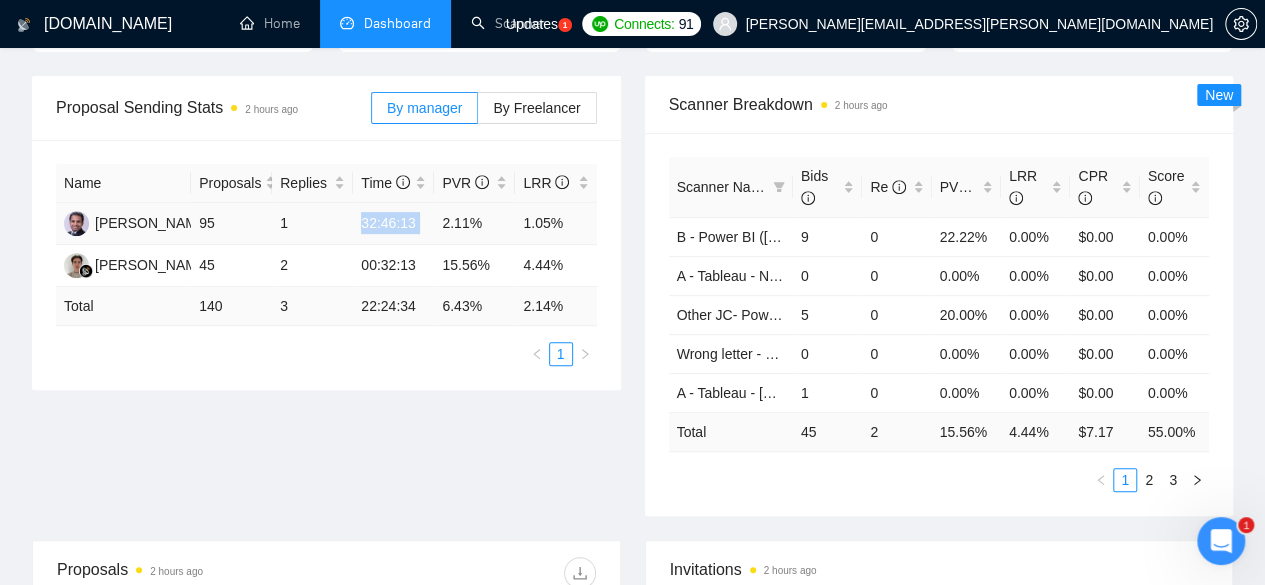 click on "32:46:13" at bounding box center [393, 224] 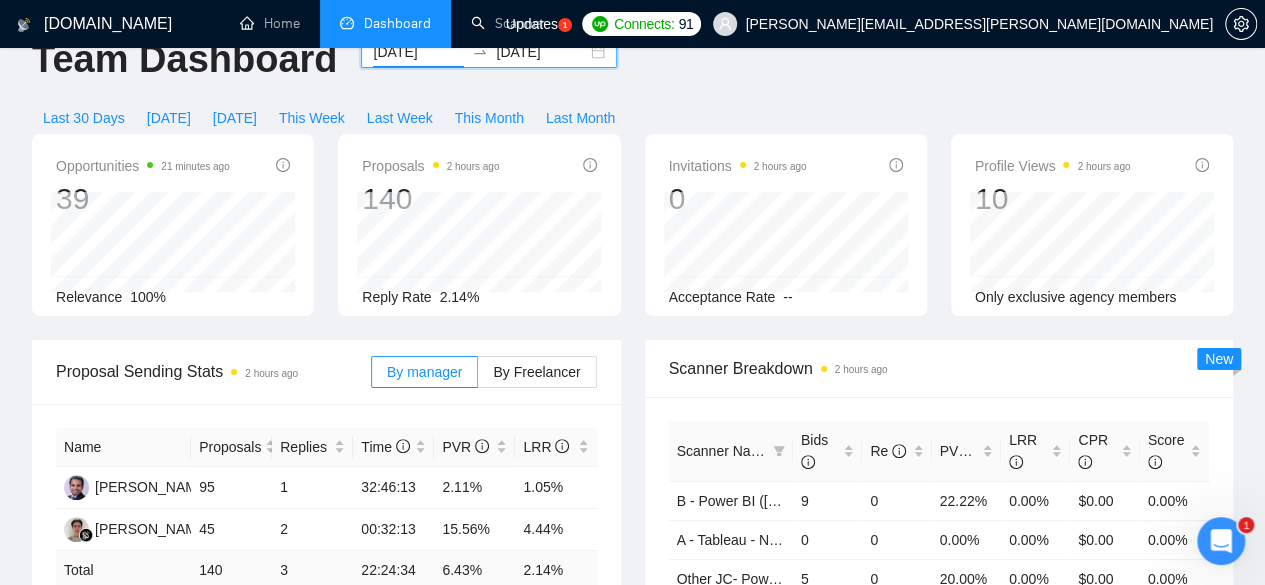 scroll, scrollTop: 0, scrollLeft: 0, axis: both 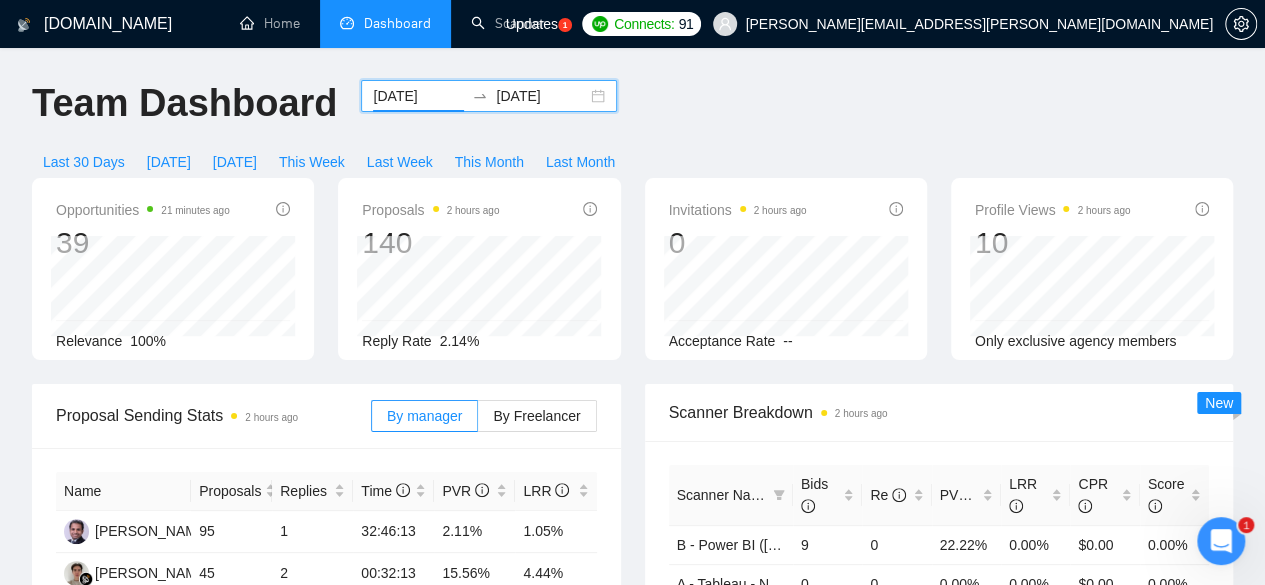 drag, startPoint x: 494, startPoint y: 90, endPoint x: 562, endPoint y: 121, distance: 74.73286 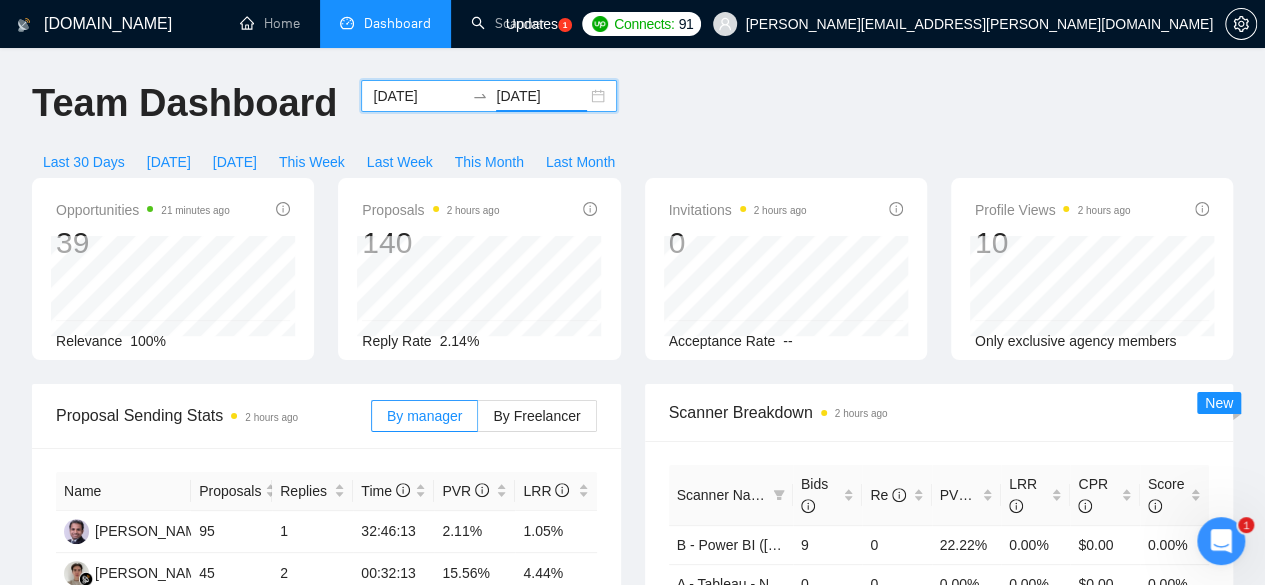 click on "[DATE]" at bounding box center (418, 96) 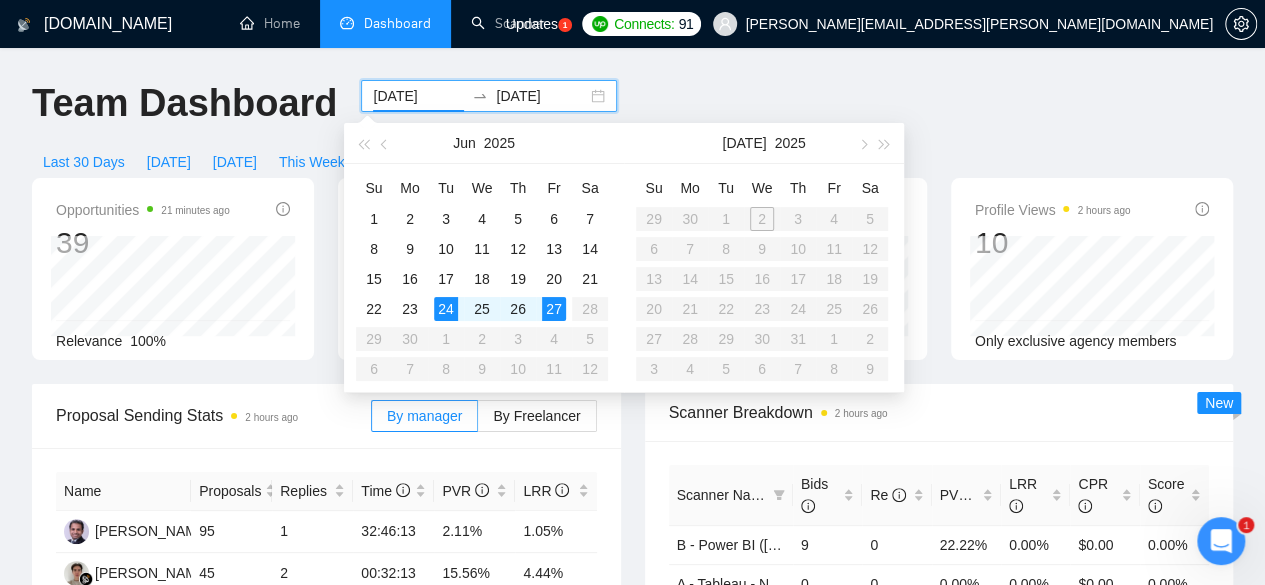 click on "Su Mo Tu We Th Fr Sa 29 30 1 2 3 4 5 6 7 8 9 10 11 12 13 14 15 16 17 18 19 20 21 22 23 24 25 26 27 28 29 30 31 1 2 3 4 5 6 7 8 9" at bounding box center [762, 278] 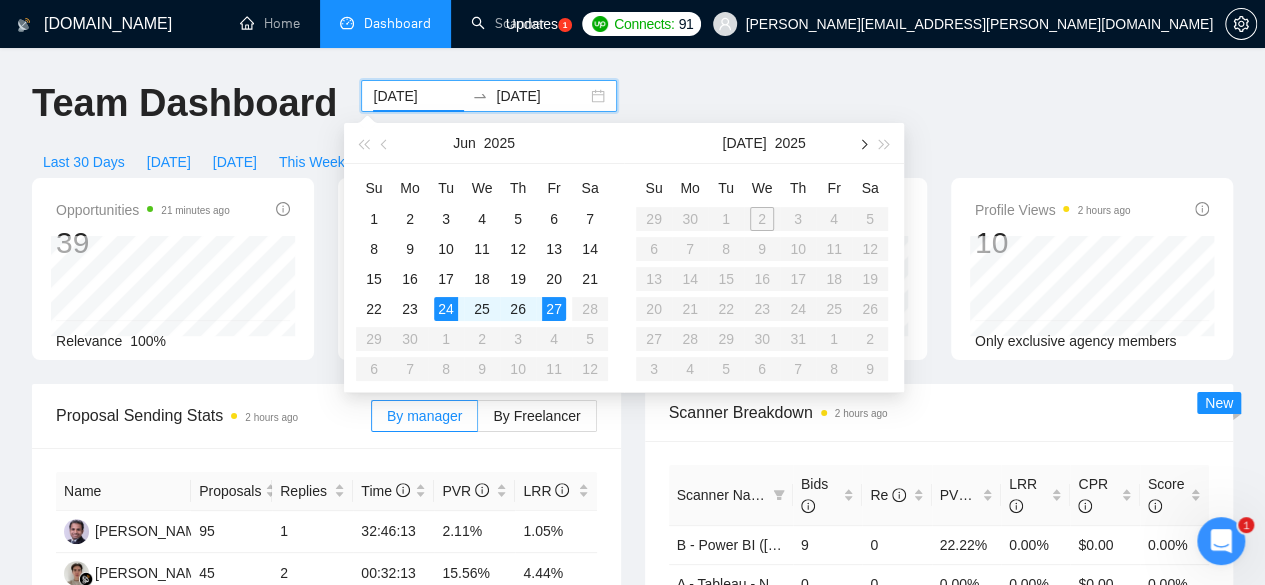 click at bounding box center (862, 143) 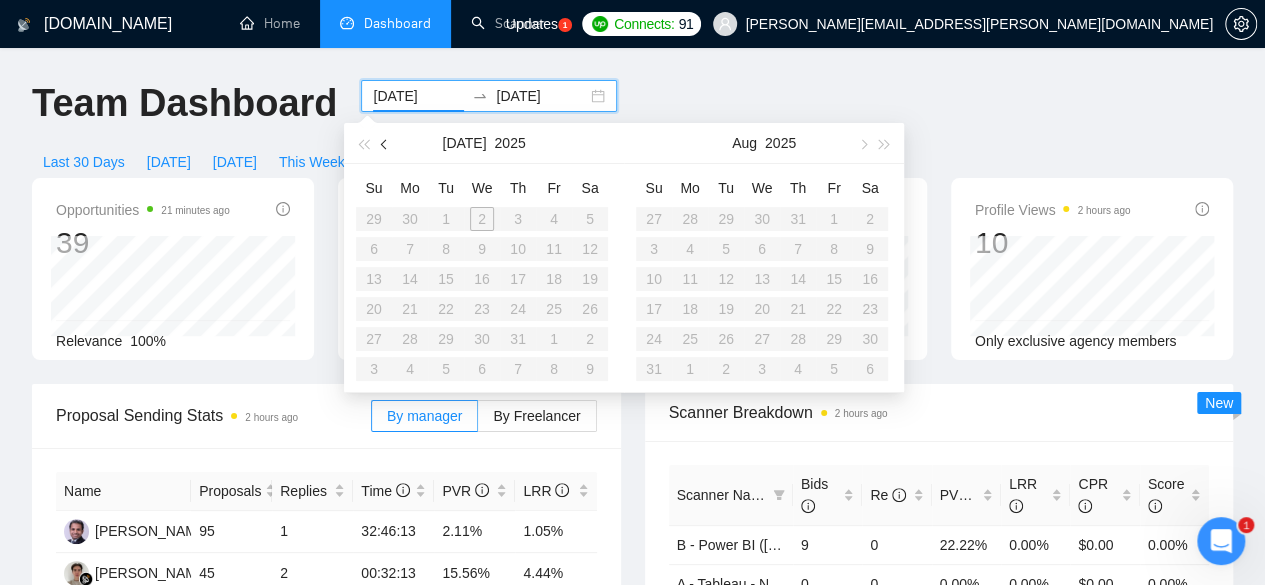click at bounding box center (385, 143) 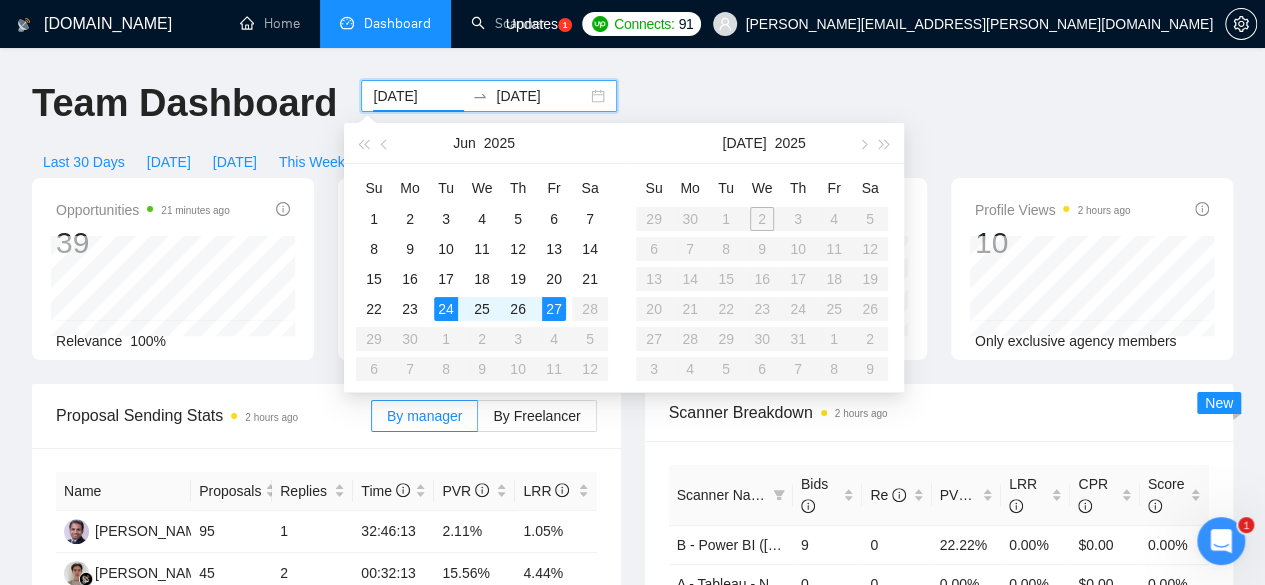 click on "Su Mo Tu We Th Fr Sa 1 2 3 4 5 6 7 8 9 10 11 12 13 14 15 16 17 18 19 20 21 22 23 24 25 26 27 28 29 30 1 2 3 4 5 6 7 8 9 10 11 12" at bounding box center [482, 278] 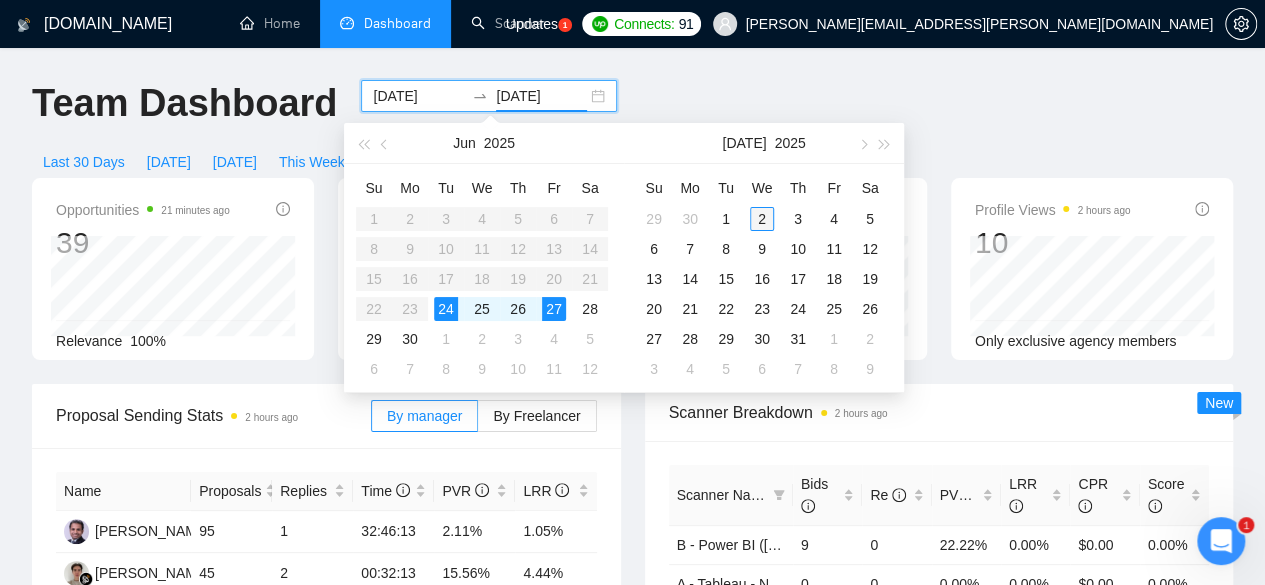 type on "[DATE]" 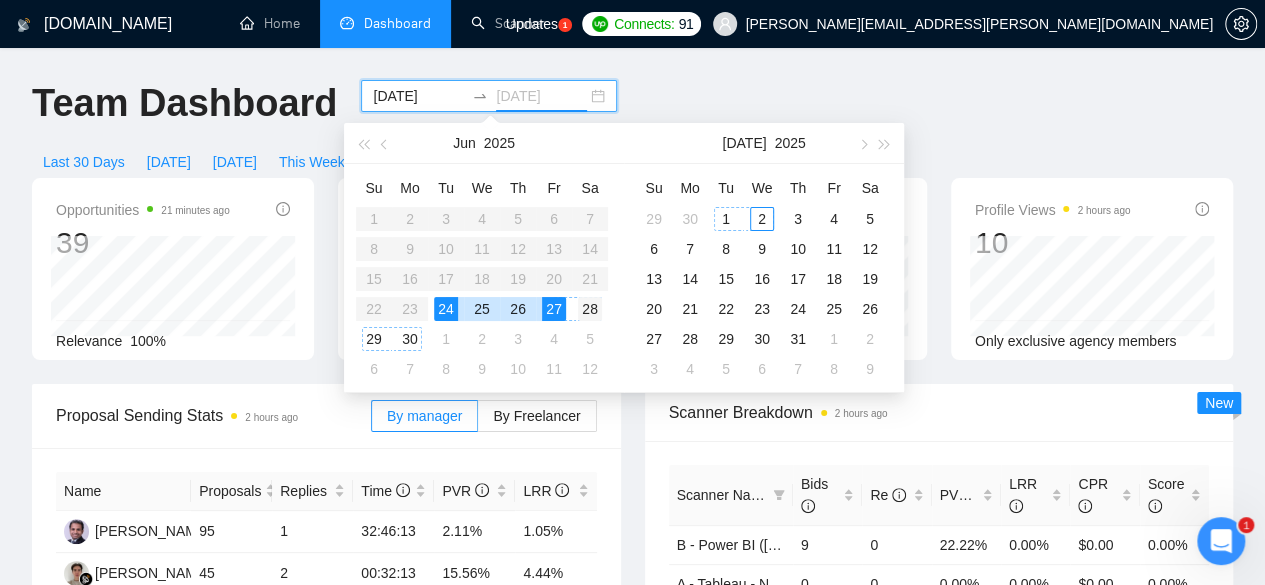 click on "2" at bounding box center (762, 219) 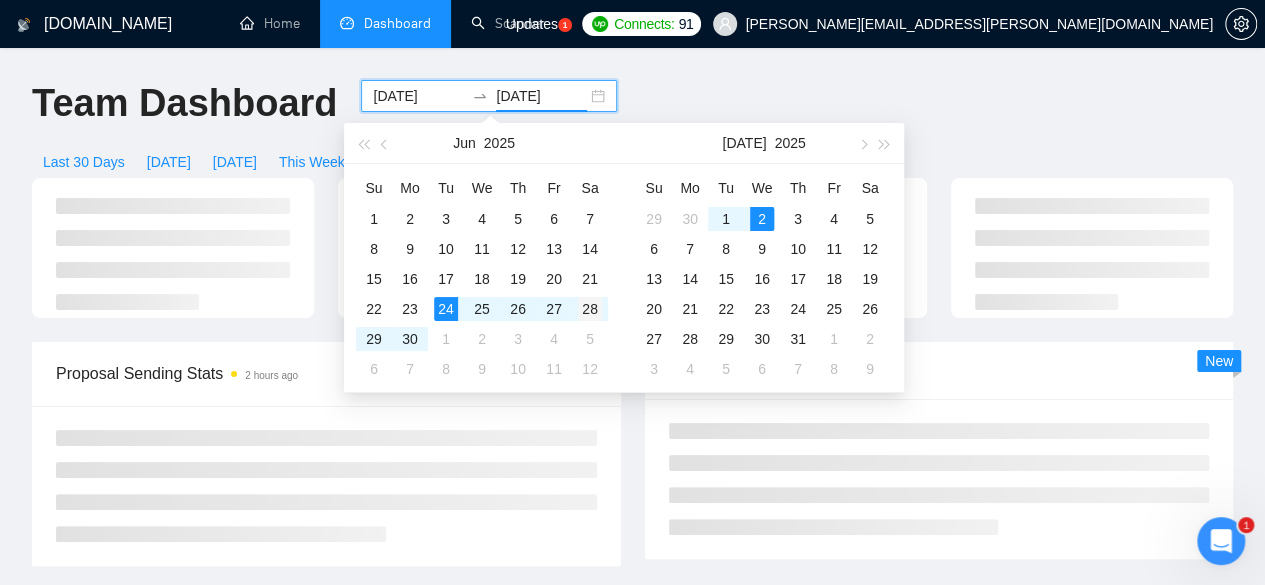 type on "[DATE]" 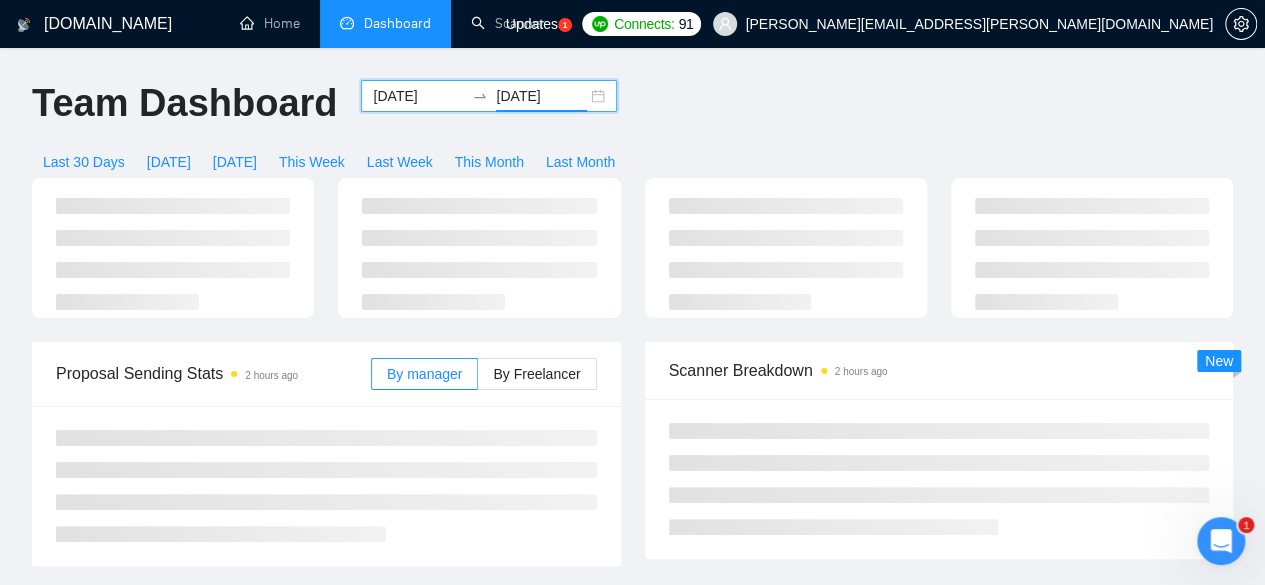 type on "[DATE]" 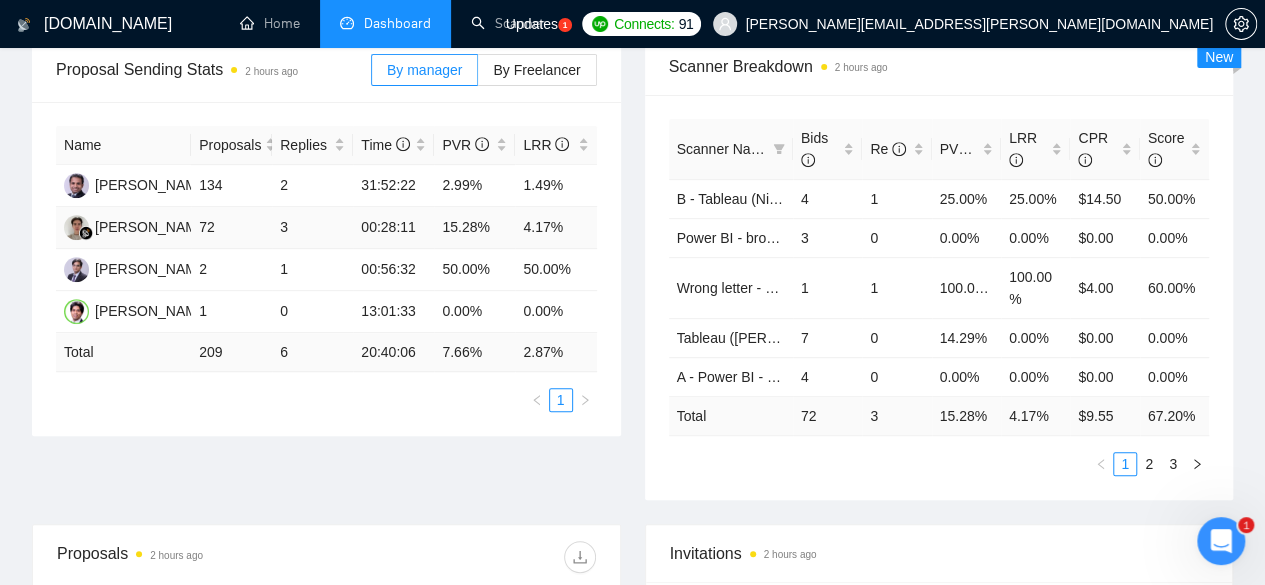 scroll, scrollTop: 0, scrollLeft: 0, axis: both 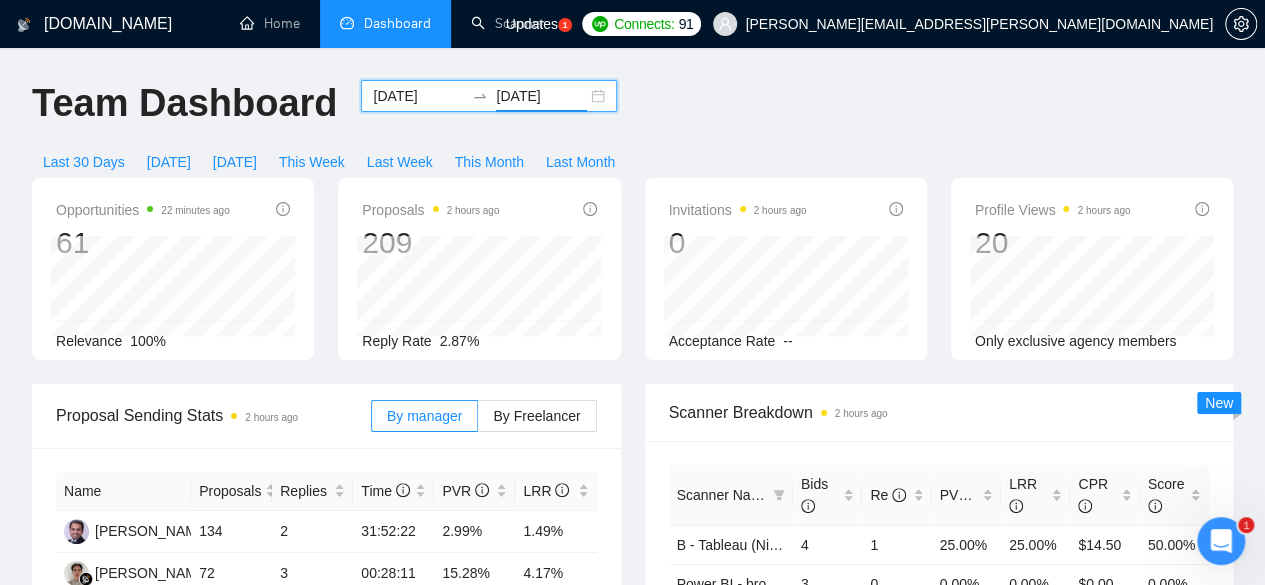 click on "[DATE]" at bounding box center [418, 96] 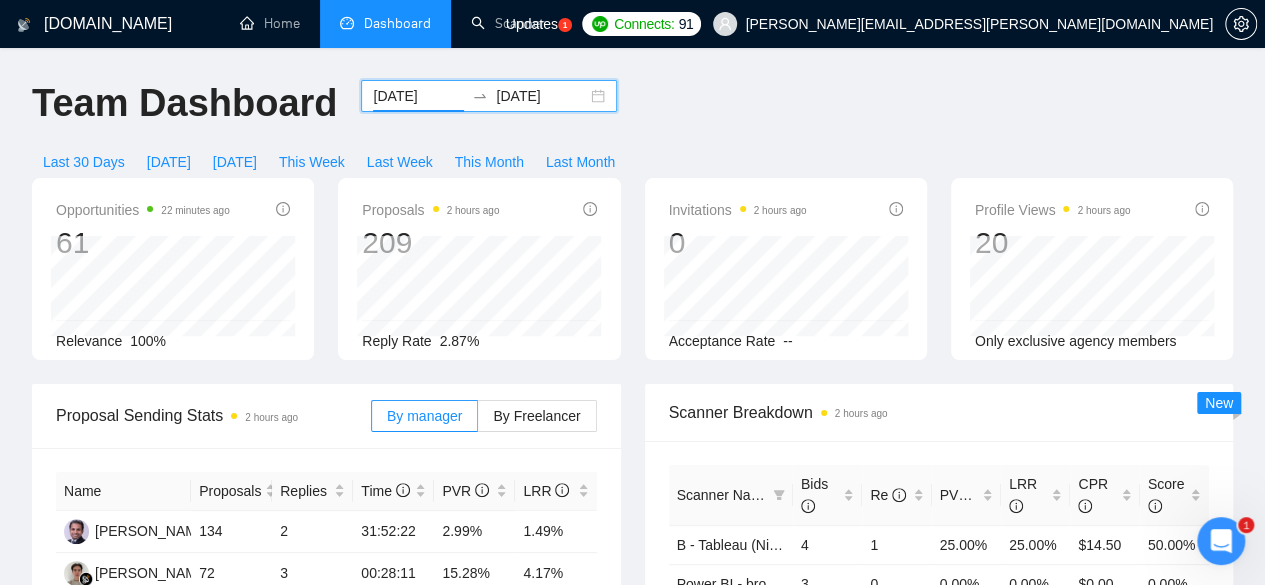 click on "[DATE]" at bounding box center (418, 96) 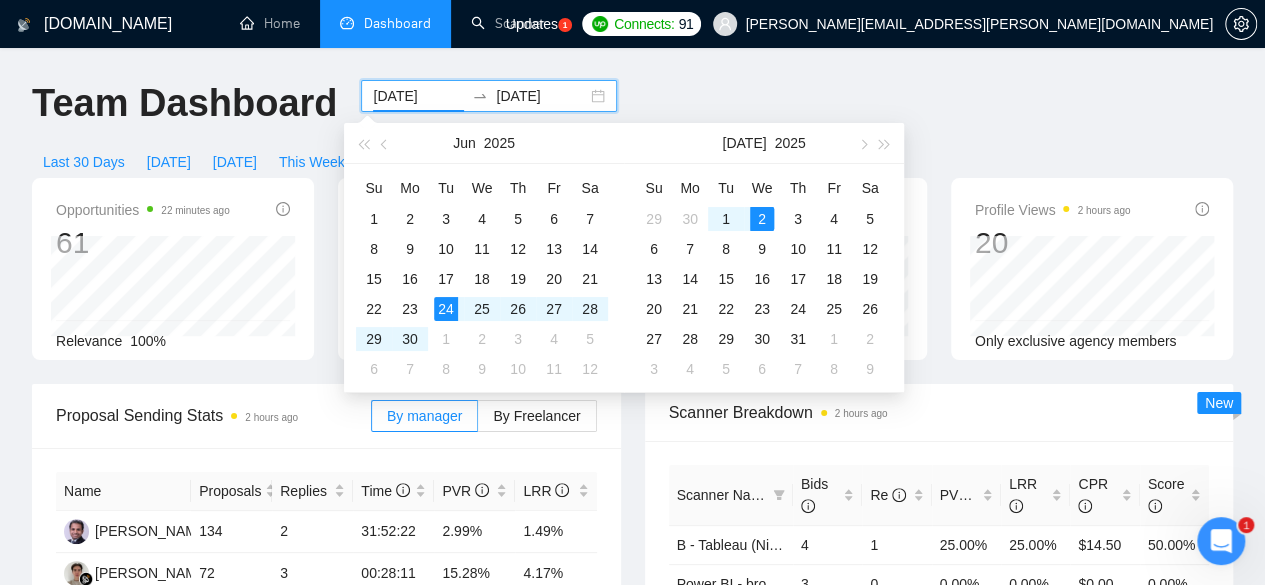 type on "[DATE]" 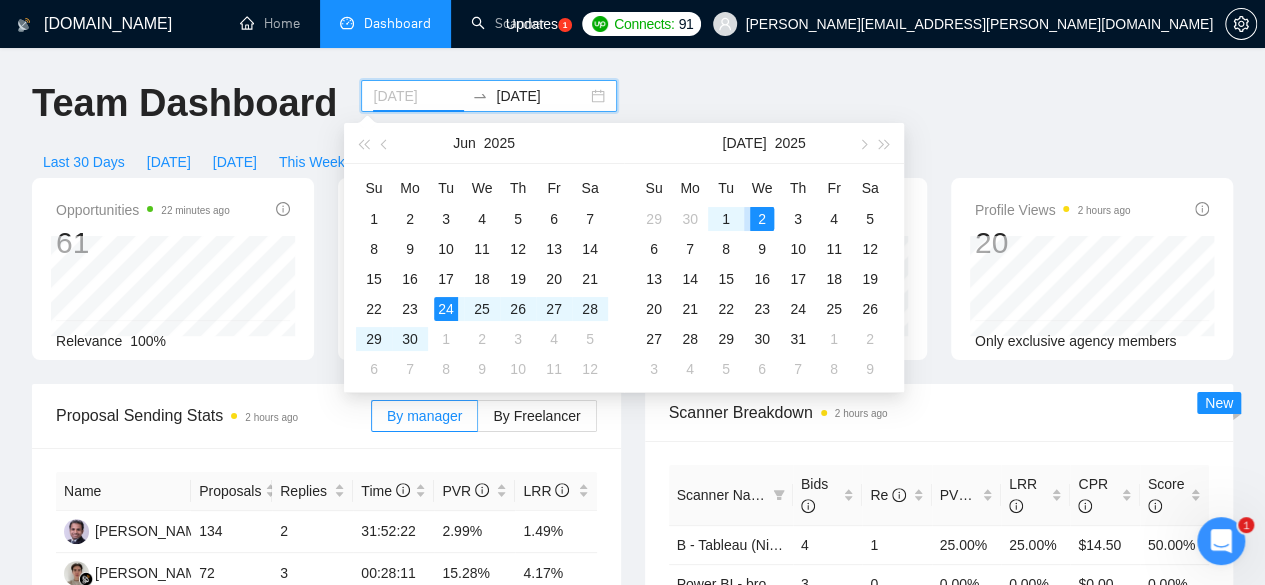 click on "2" at bounding box center (762, 219) 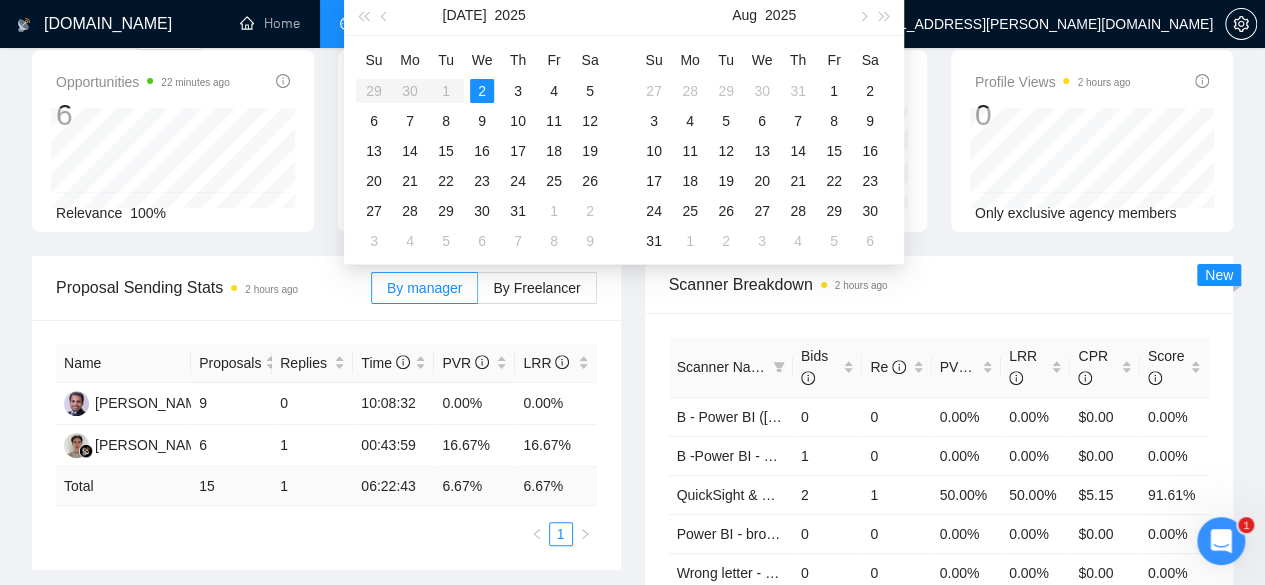 scroll, scrollTop: 108, scrollLeft: 0, axis: vertical 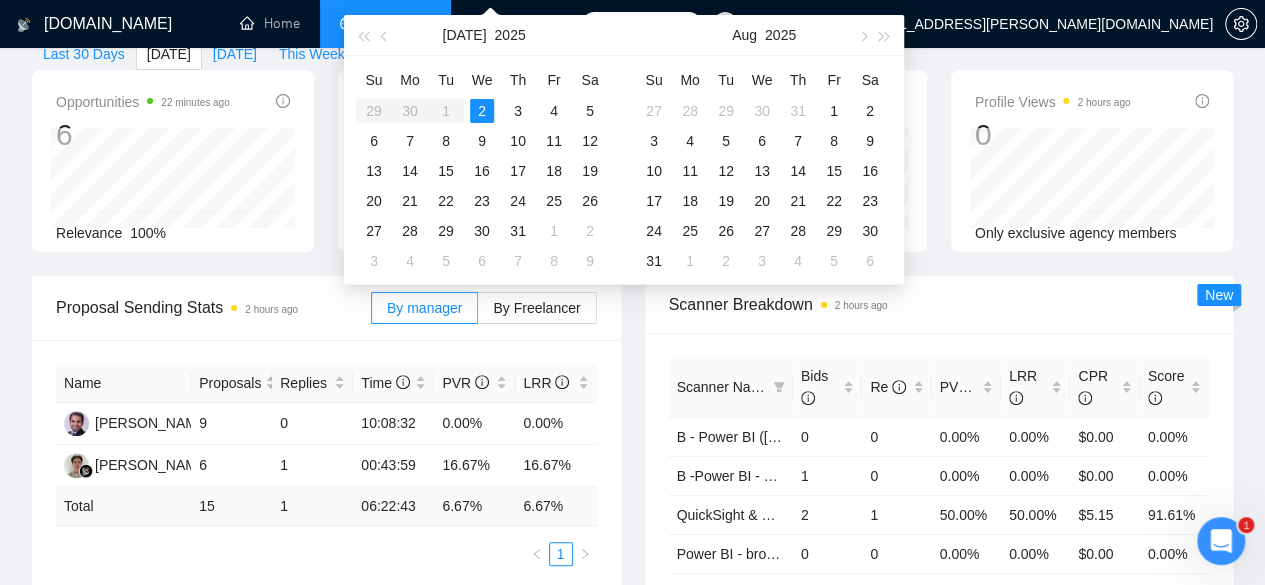 click on "Proposal Sending Stats 2 hours ago" at bounding box center (213, 307) 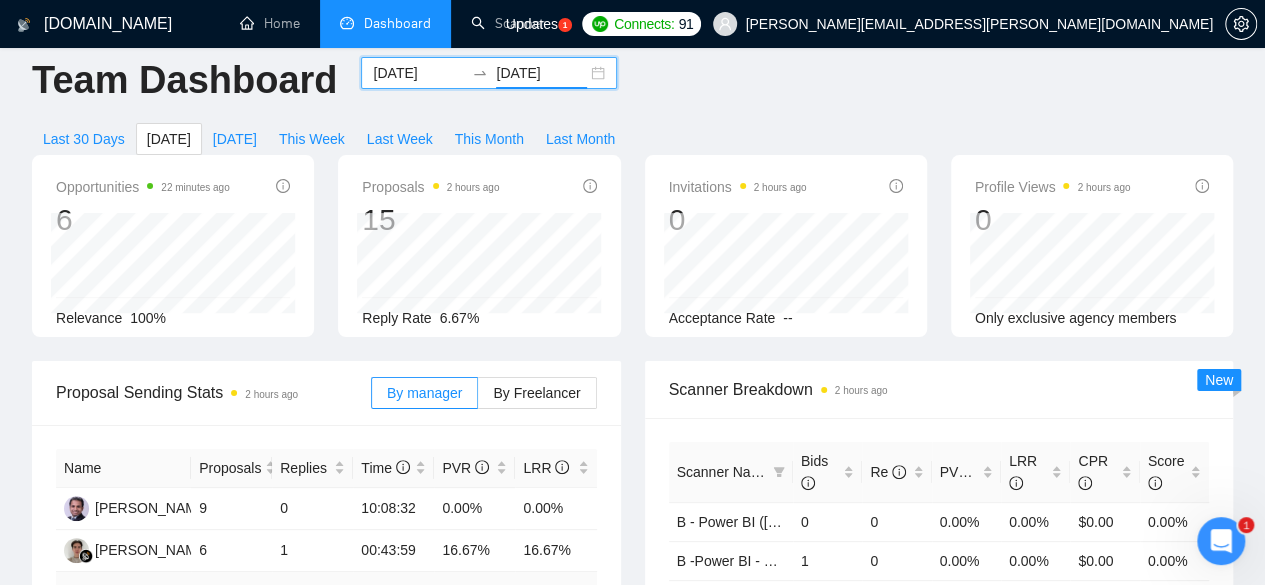 scroll, scrollTop: 0, scrollLeft: 0, axis: both 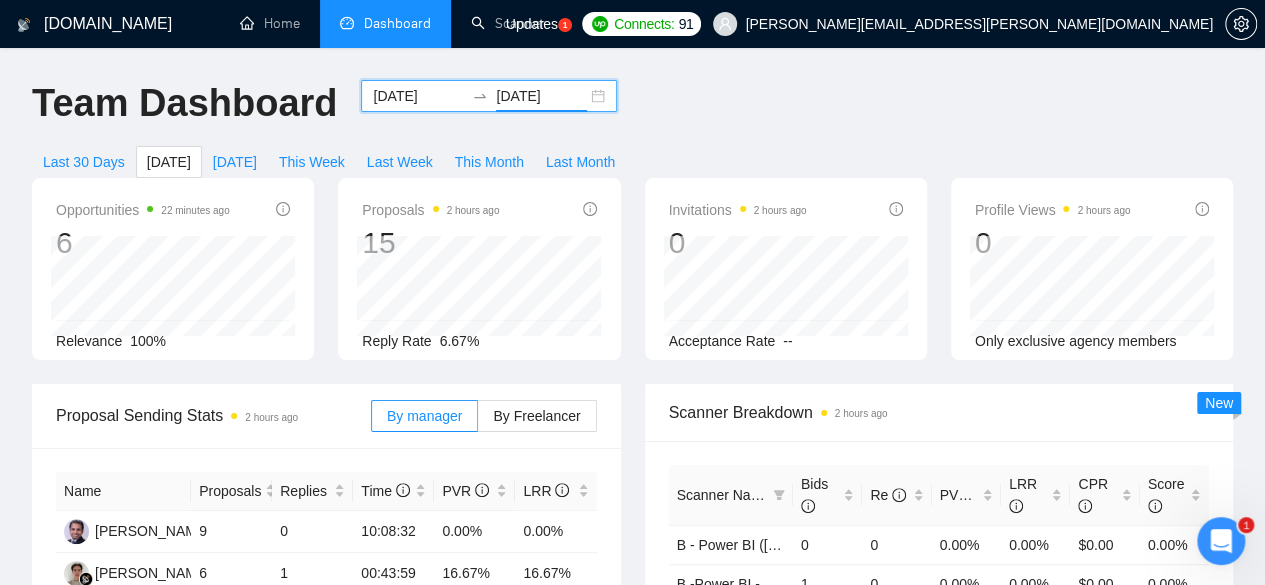 click on "[DATE]" at bounding box center (541, 96) 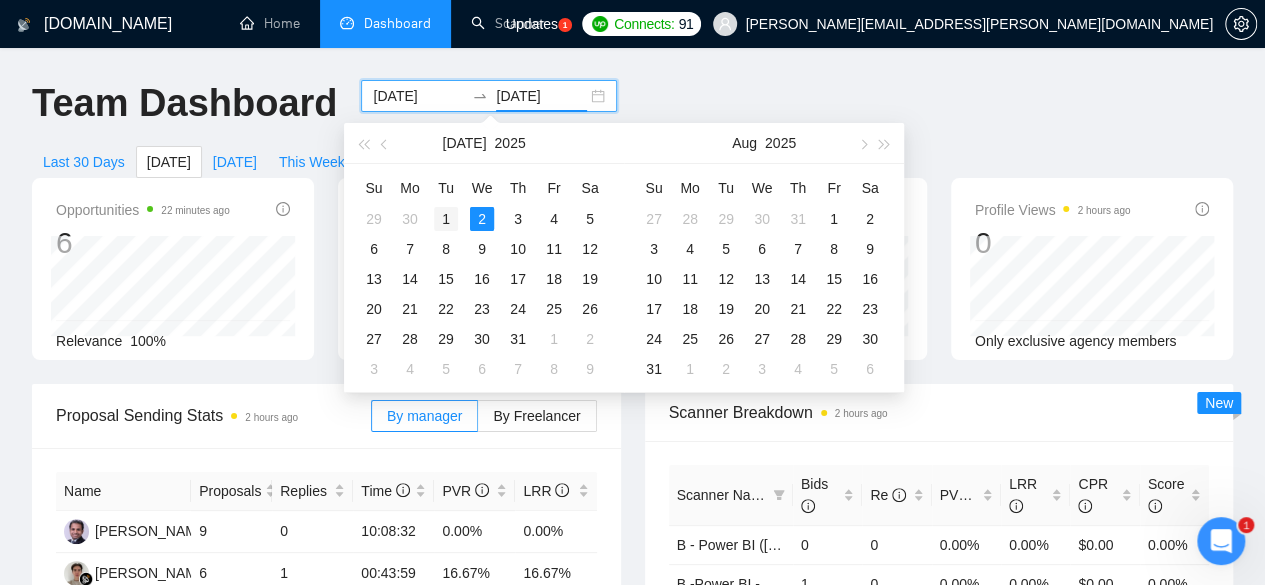 type on "[DATE]" 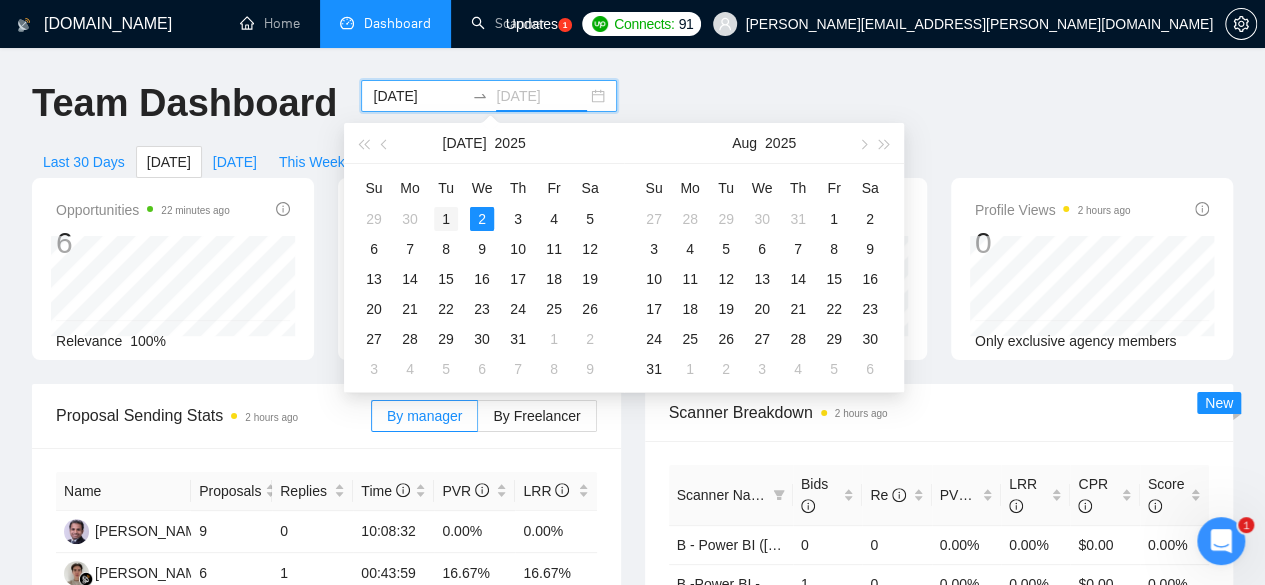 click on "1" at bounding box center (446, 219) 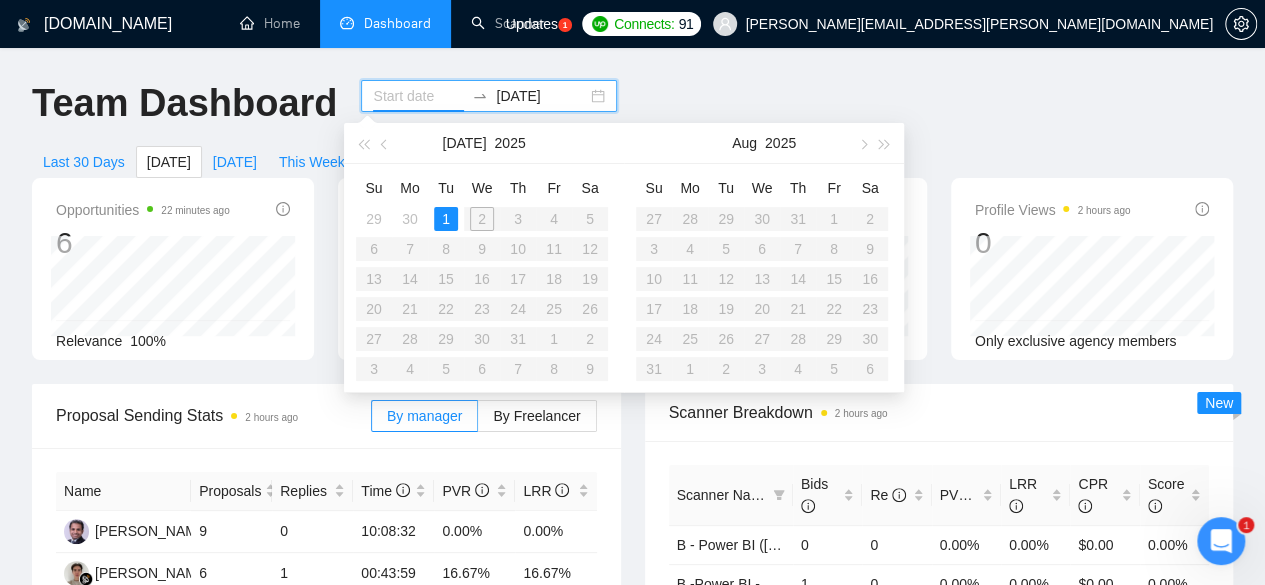 click at bounding box center [418, 96] 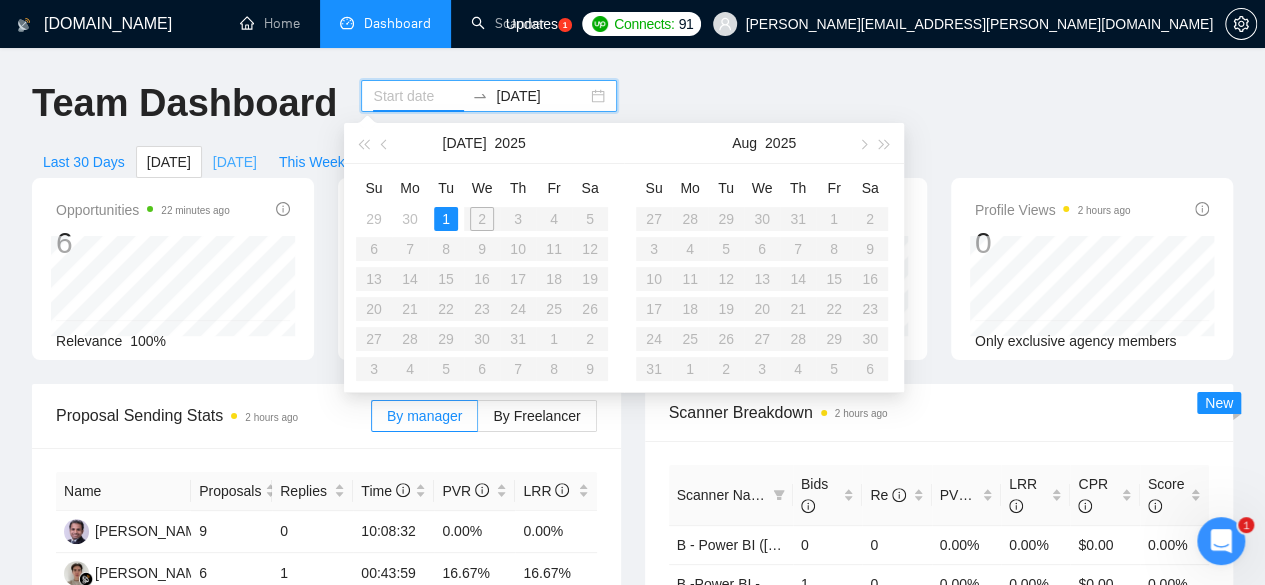 click on "[DATE]" at bounding box center [235, 162] 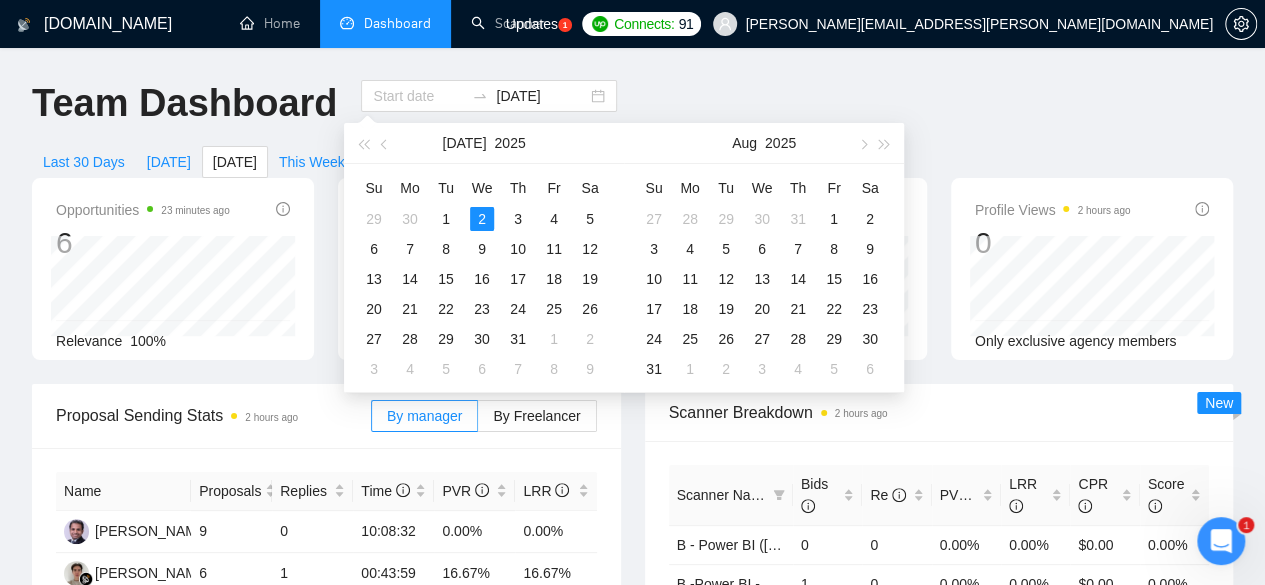 type on "[DATE]" 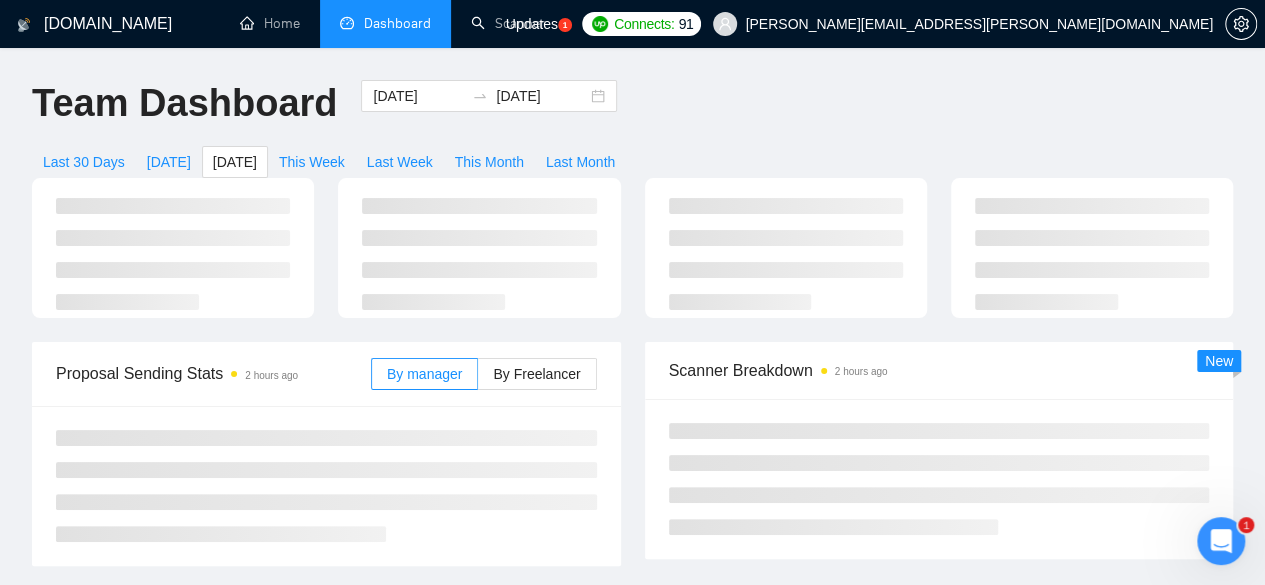type on "[DATE]" 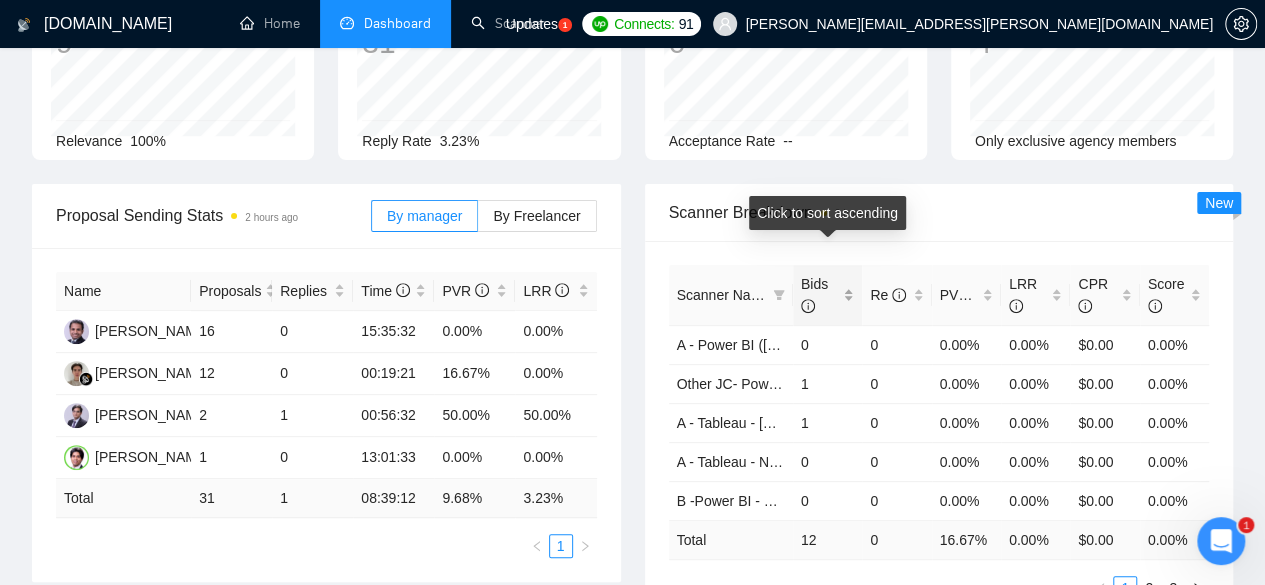 click on "Bids" at bounding box center [820, 295] 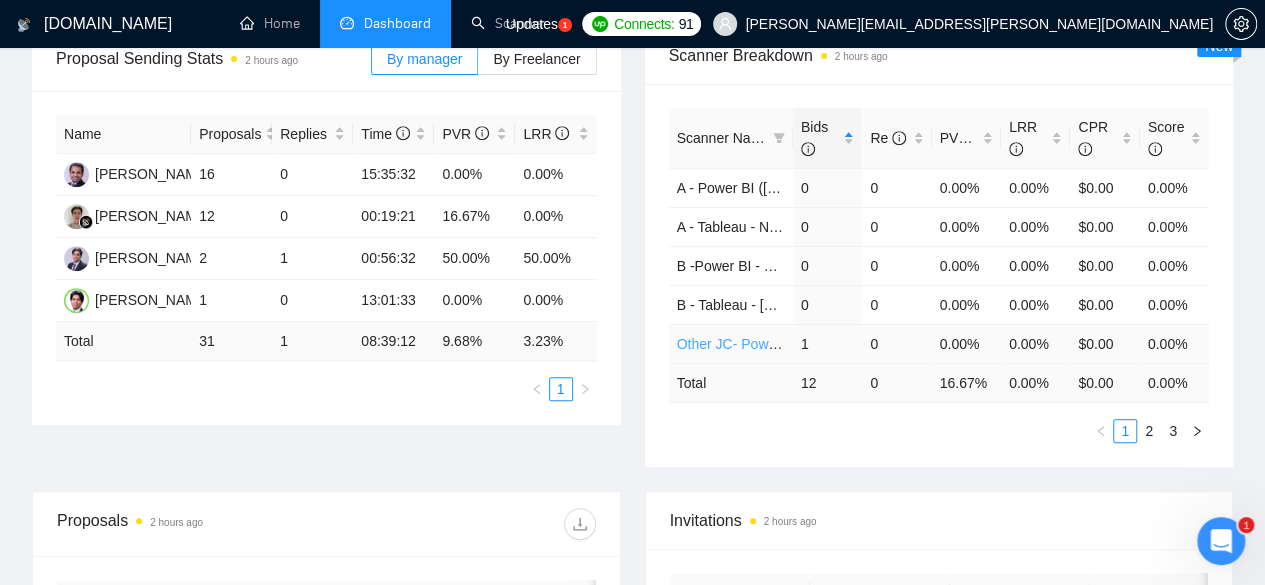 scroll, scrollTop: 333, scrollLeft: 0, axis: vertical 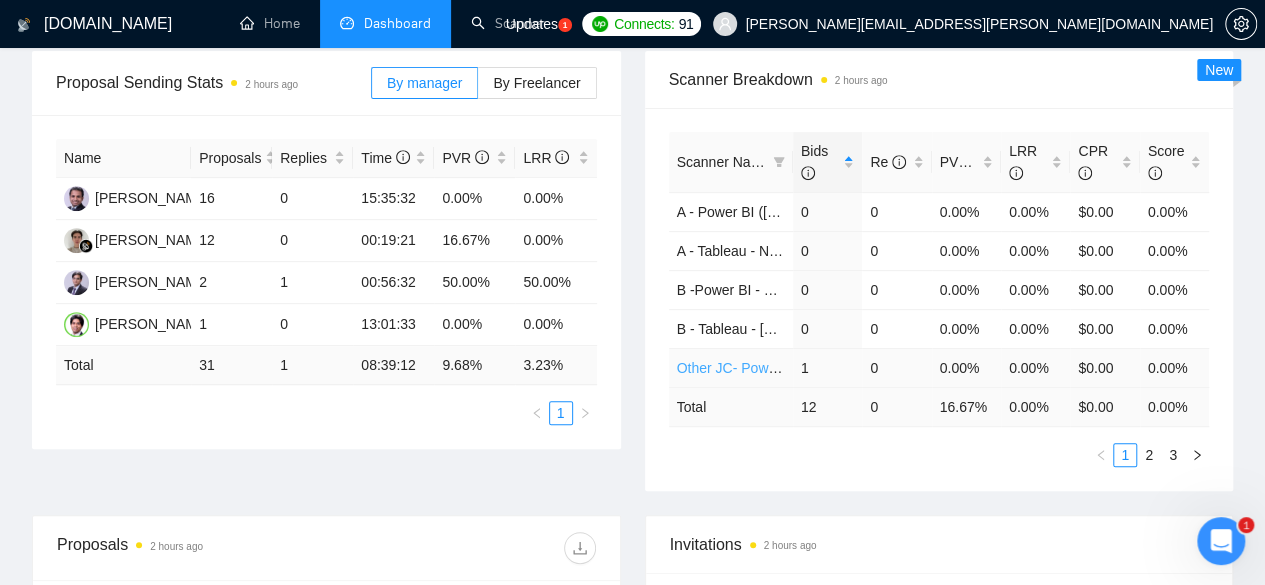 click on "Other JC- Power BI ([PERSON_NAME])" at bounding box center [802, 368] 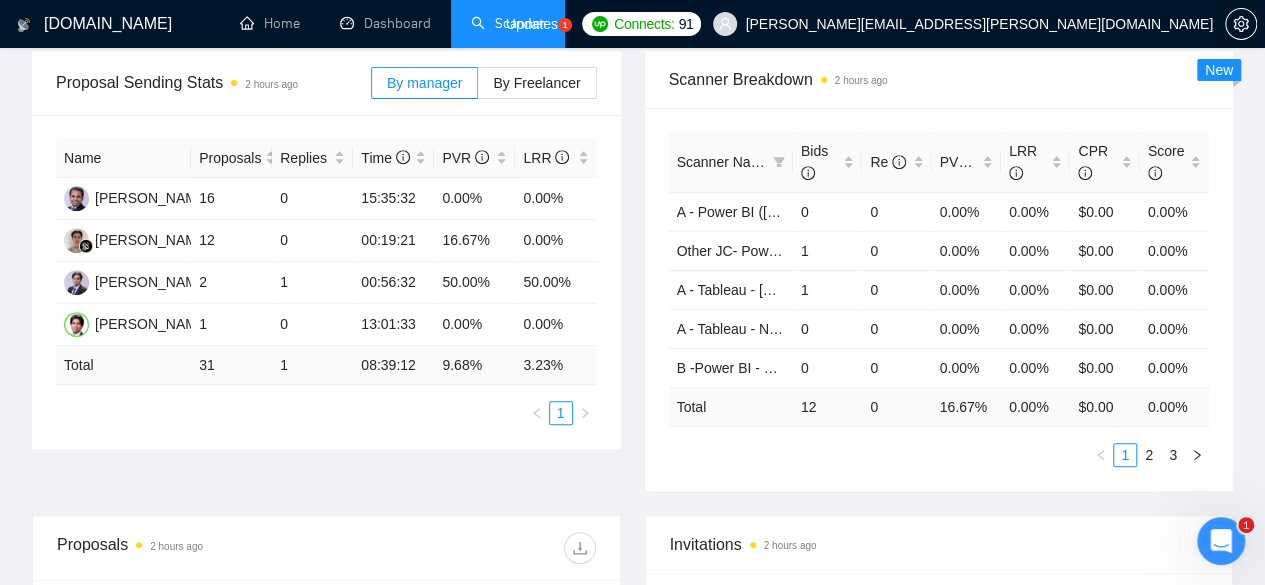 type on "[DATE]" 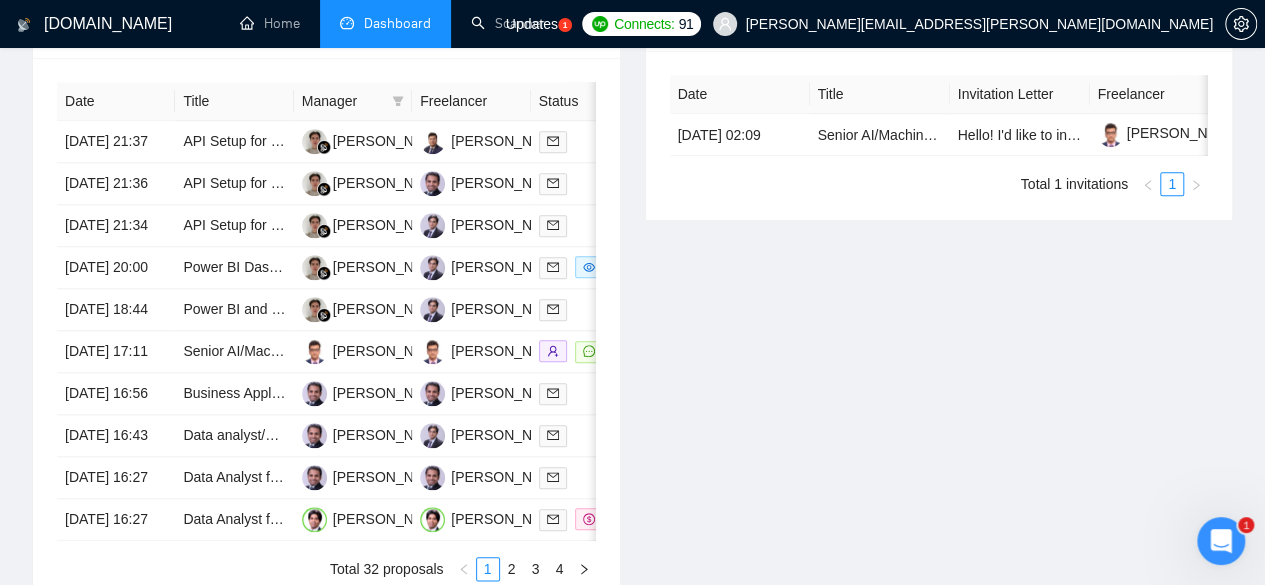 scroll, scrollTop: 722, scrollLeft: 0, axis: vertical 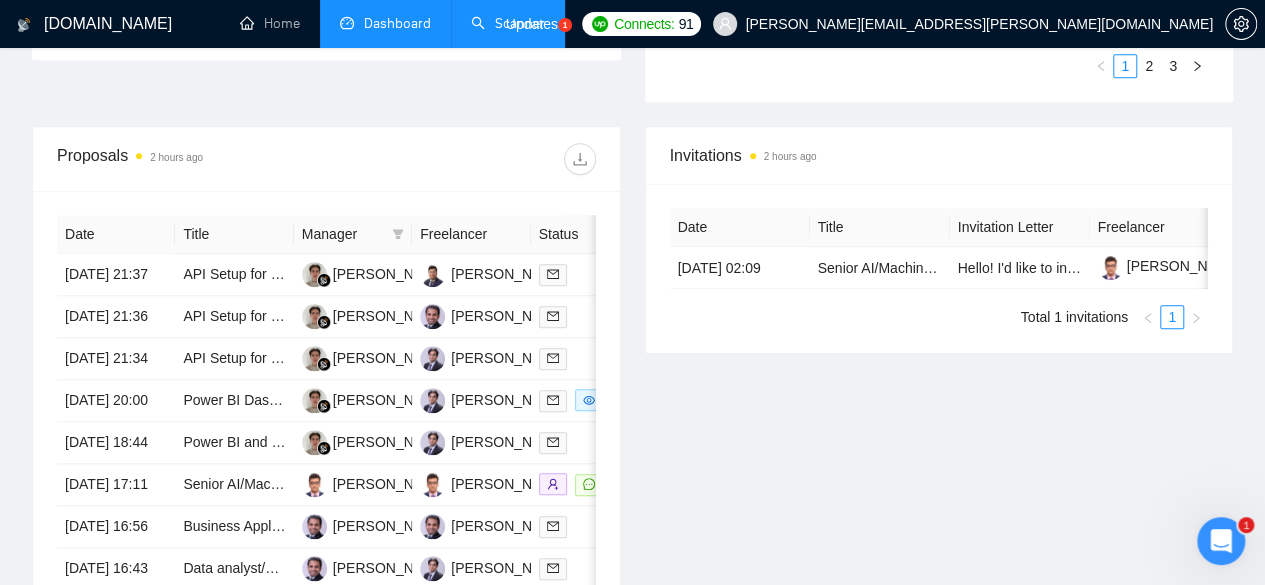 click on "Scanner" at bounding box center (508, 23) 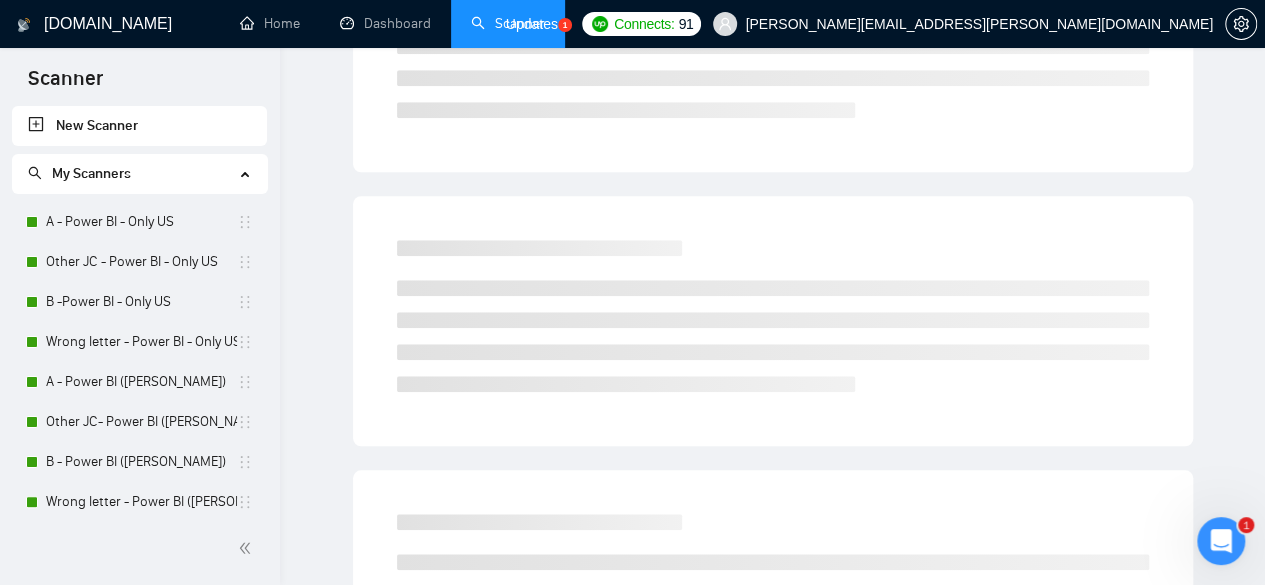 scroll, scrollTop: 0, scrollLeft: 0, axis: both 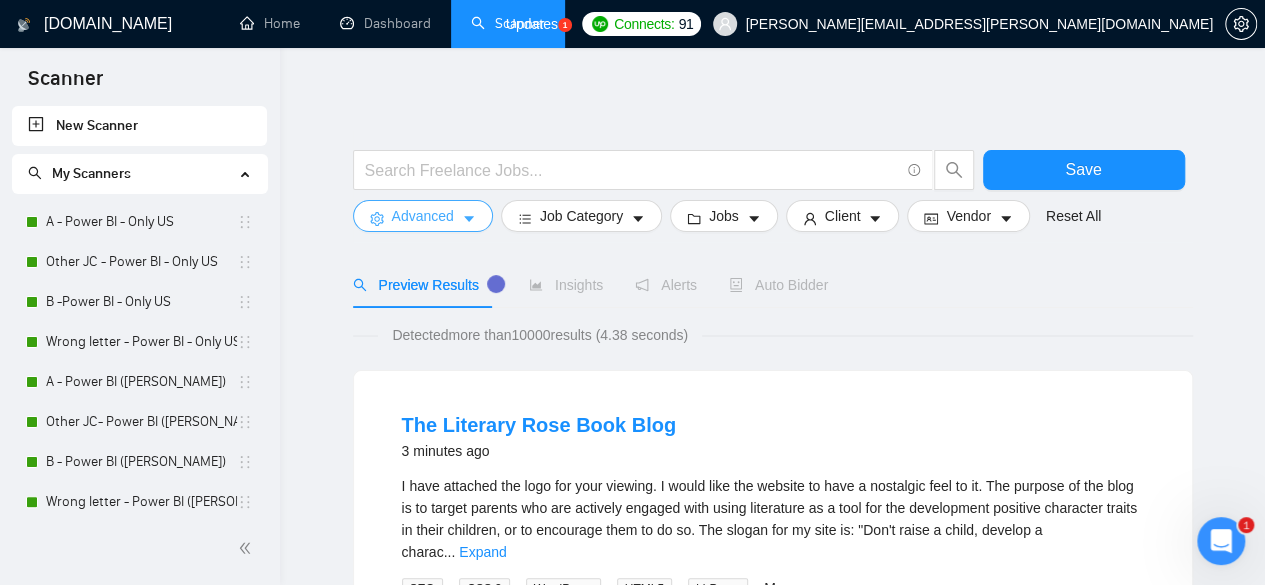 click on "Advanced" at bounding box center (423, 216) 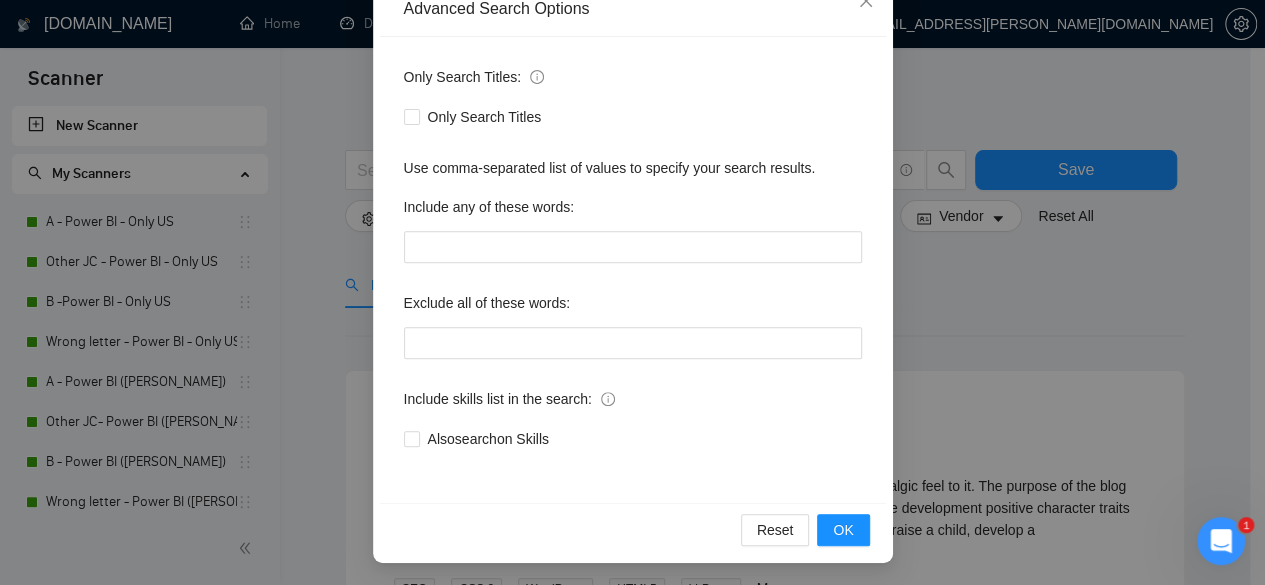 scroll, scrollTop: 246, scrollLeft: 0, axis: vertical 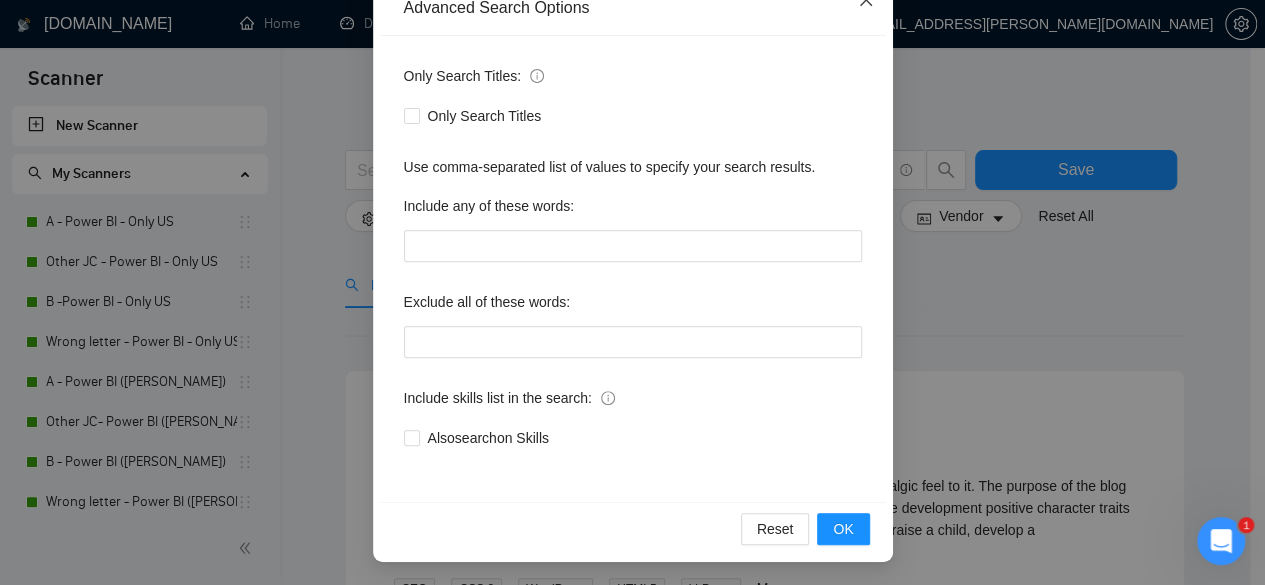 click 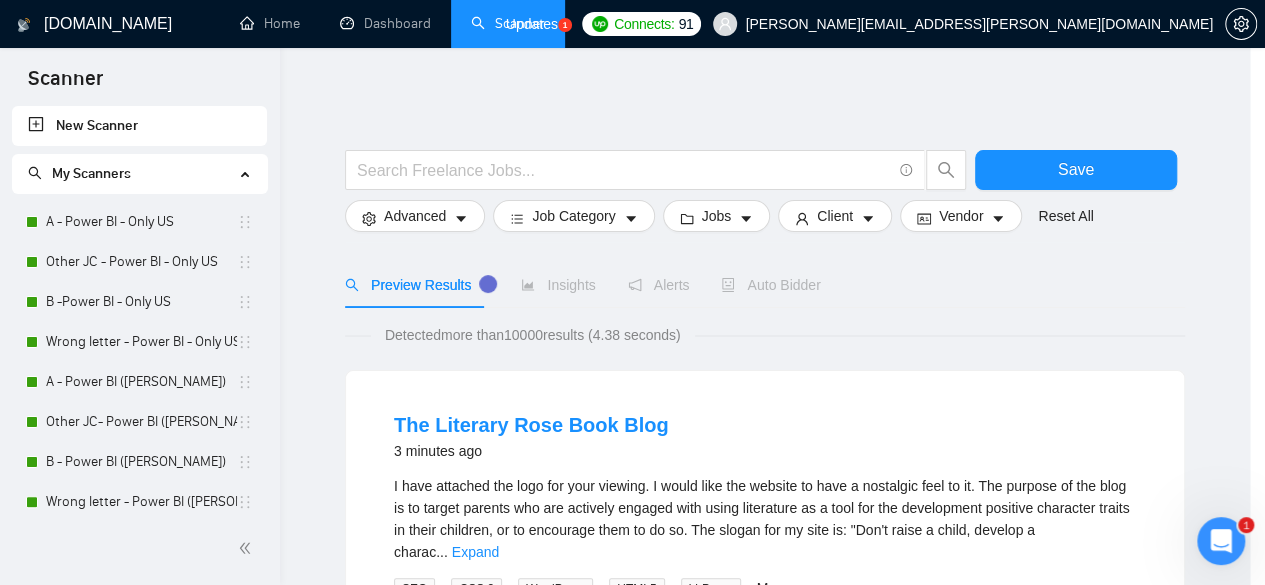 scroll, scrollTop: 146, scrollLeft: 0, axis: vertical 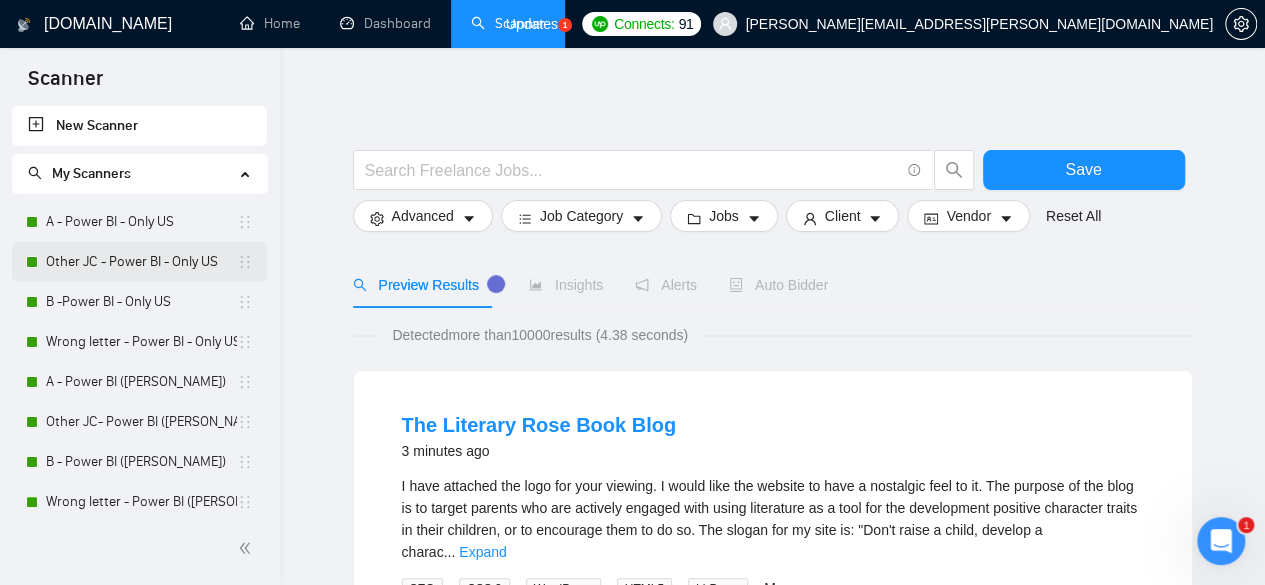 click on "Other JC - Power BI - Only US" at bounding box center (141, 262) 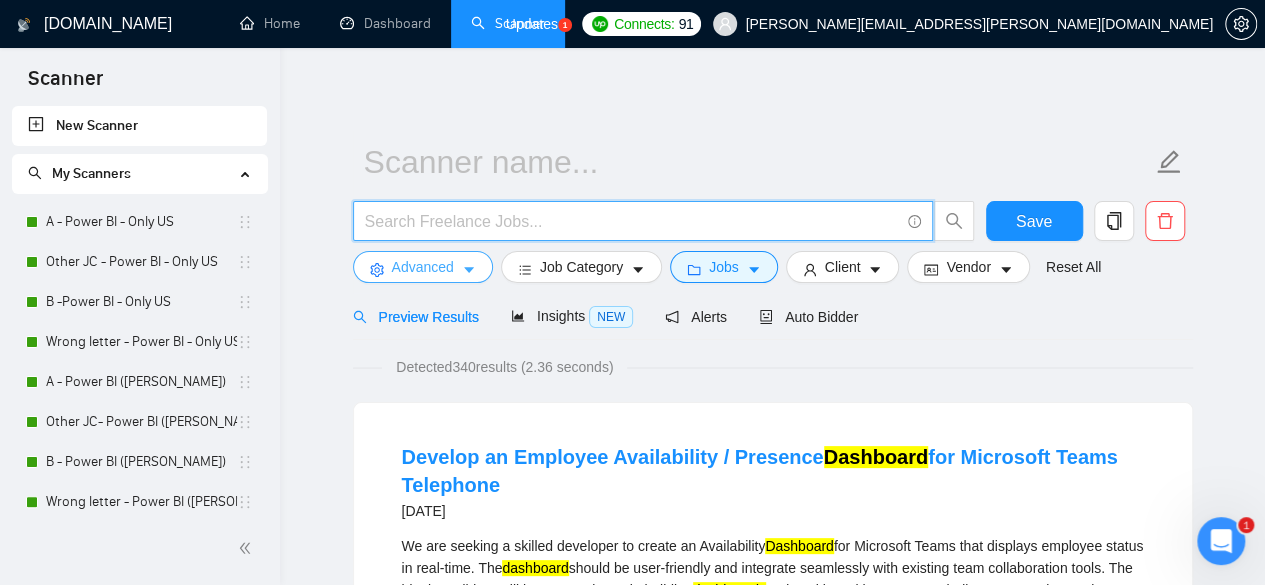 click on "Advanced" at bounding box center [423, 267] 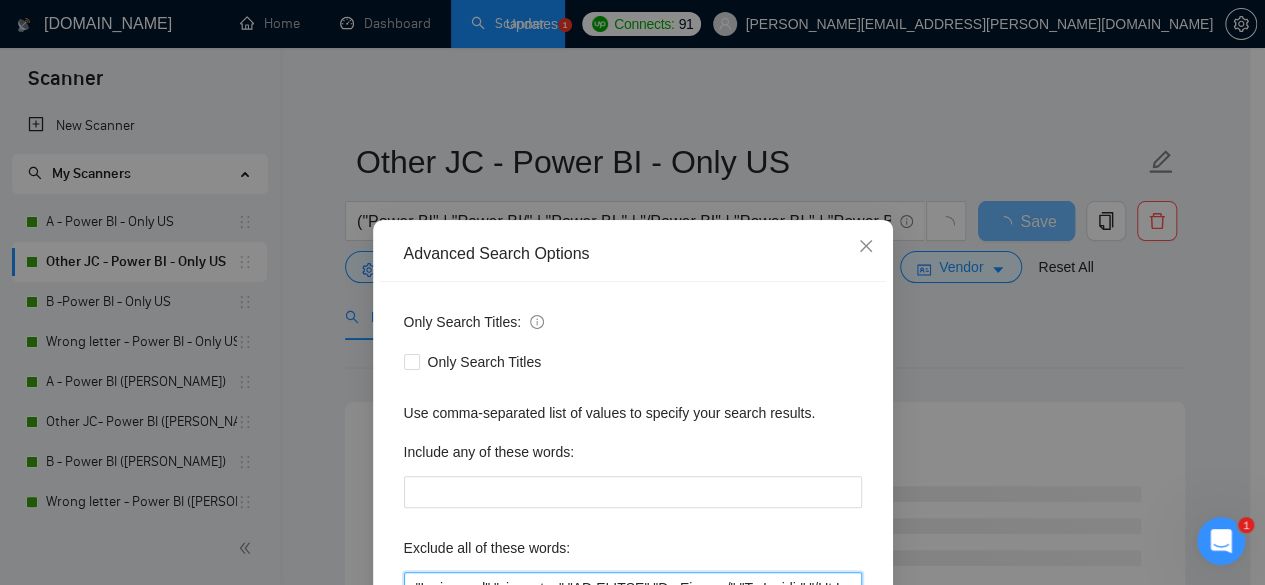 click at bounding box center (633, 588) 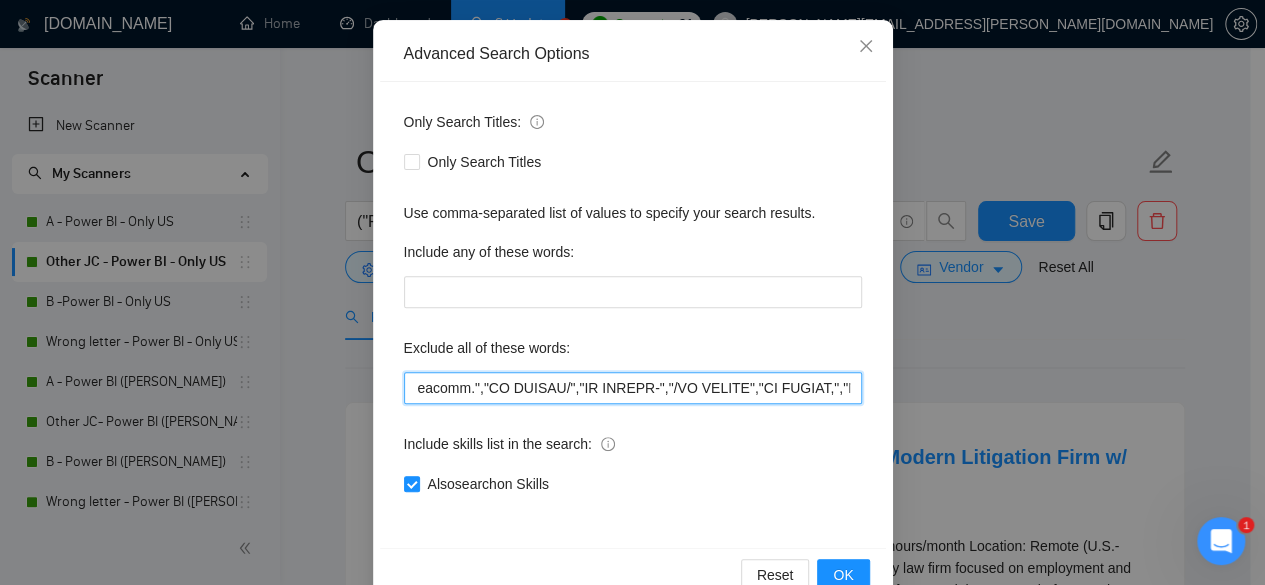 scroll, scrollTop: 0, scrollLeft: 990, axis: horizontal 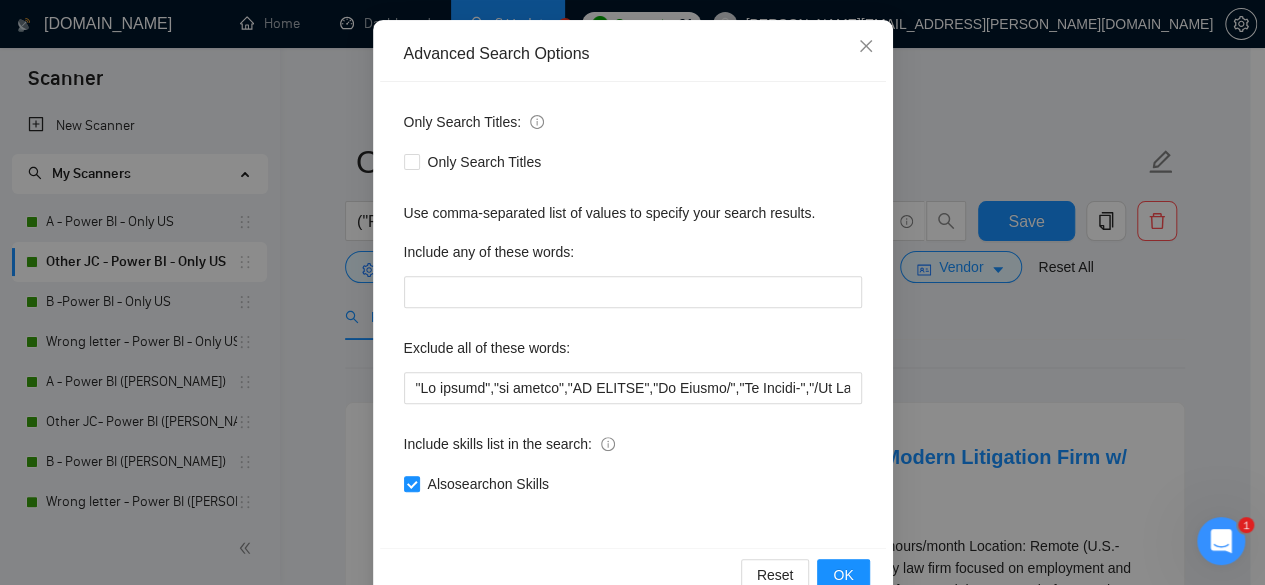 click on "Advanced Search Options Only Search Titles:   Only Search Titles Use comma-separated list of values to specify your search results. Include any of these words: Exclude all of these words: Include skills list in the search:   Also  search  on Skills Reset OK" at bounding box center [632, 292] 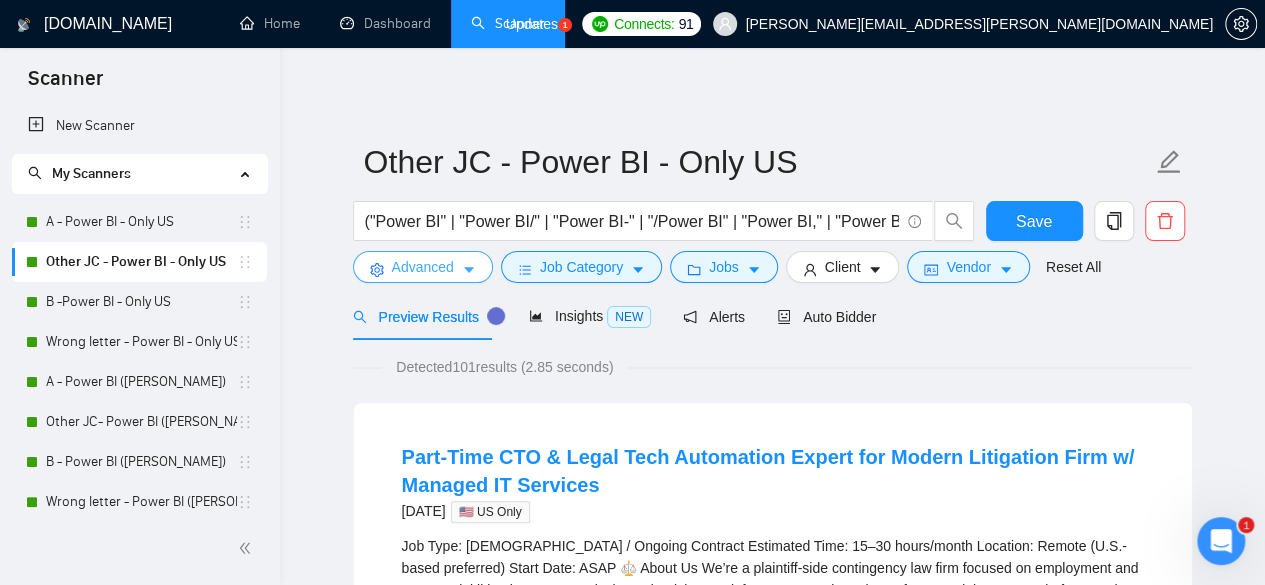 scroll, scrollTop: 0, scrollLeft: 0, axis: both 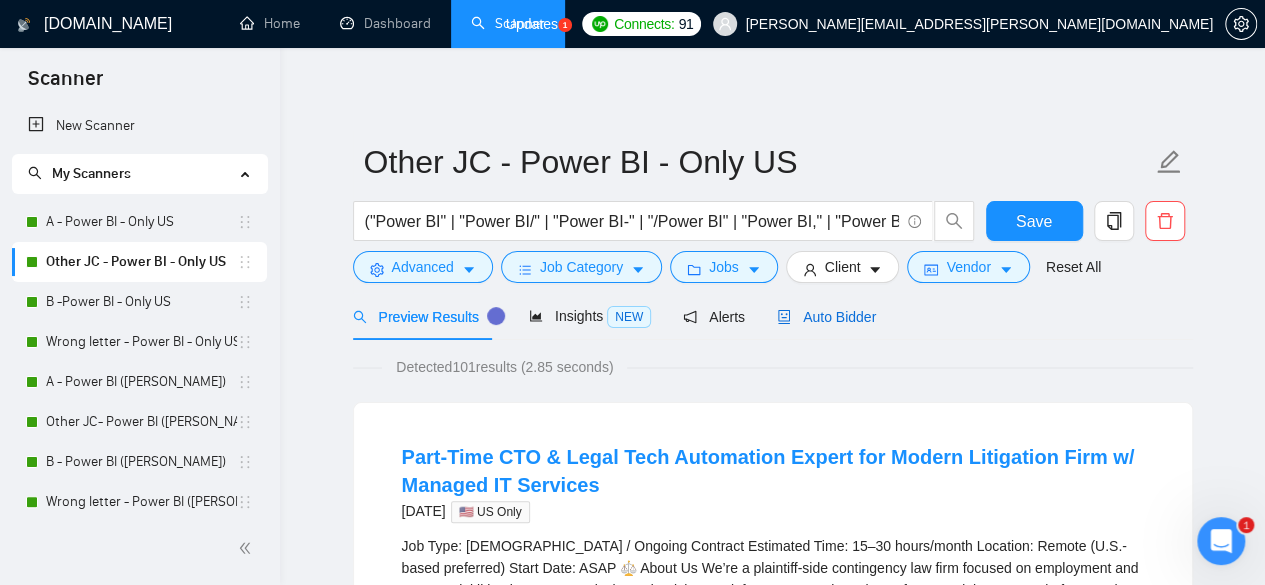 click on "Auto Bidder" at bounding box center (826, 317) 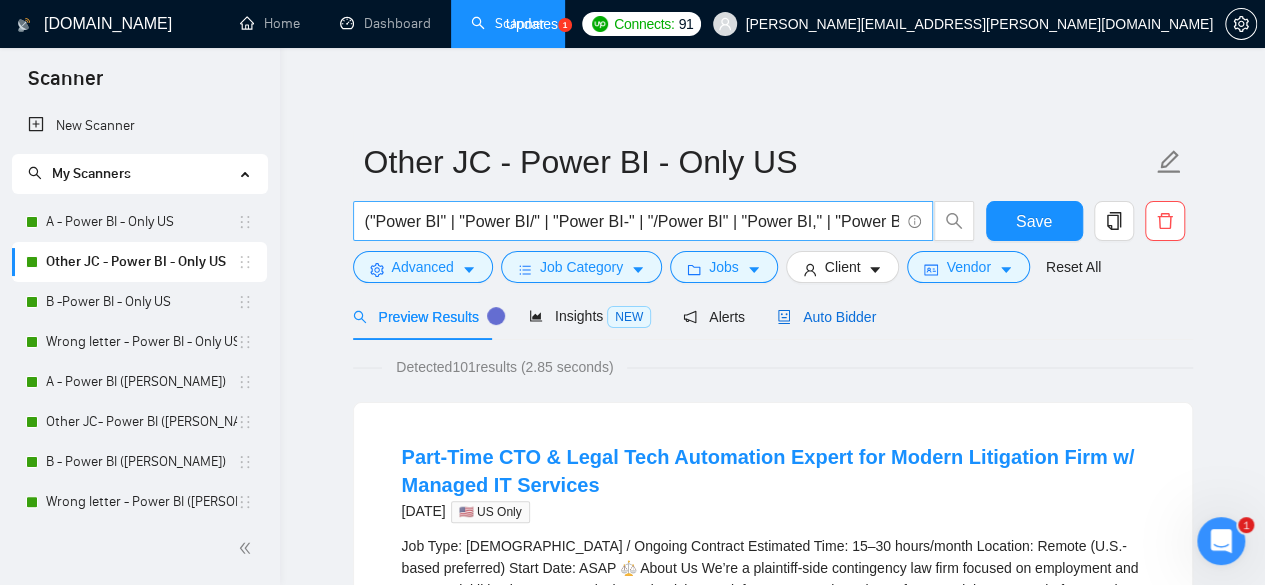 scroll, scrollTop: 66, scrollLeft: 0, axis: vertical 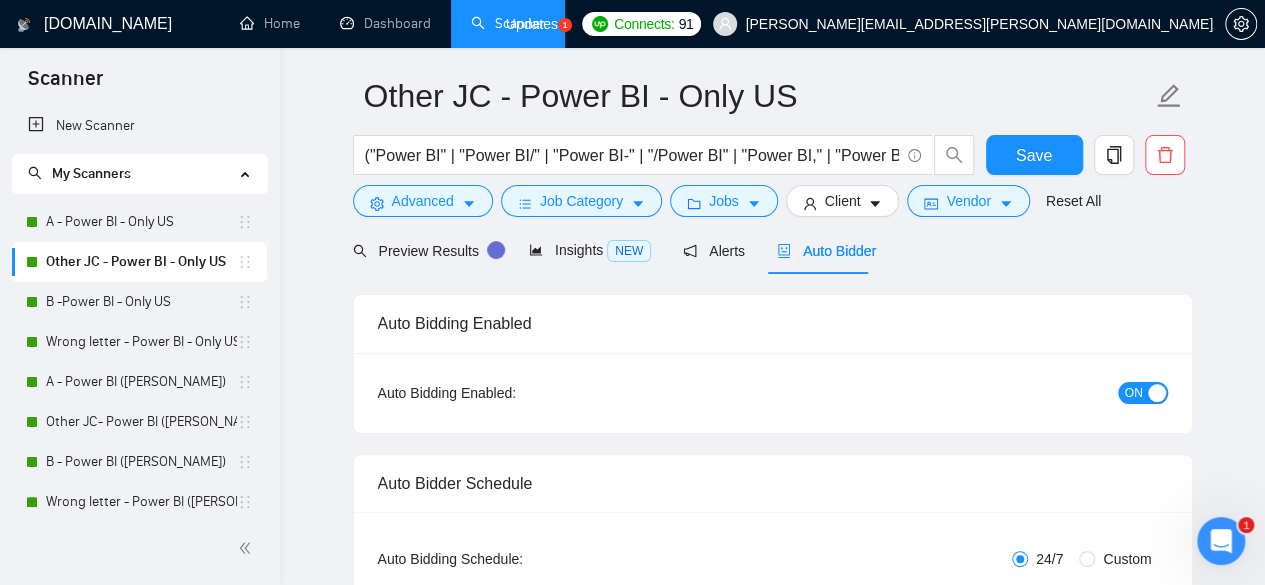 type 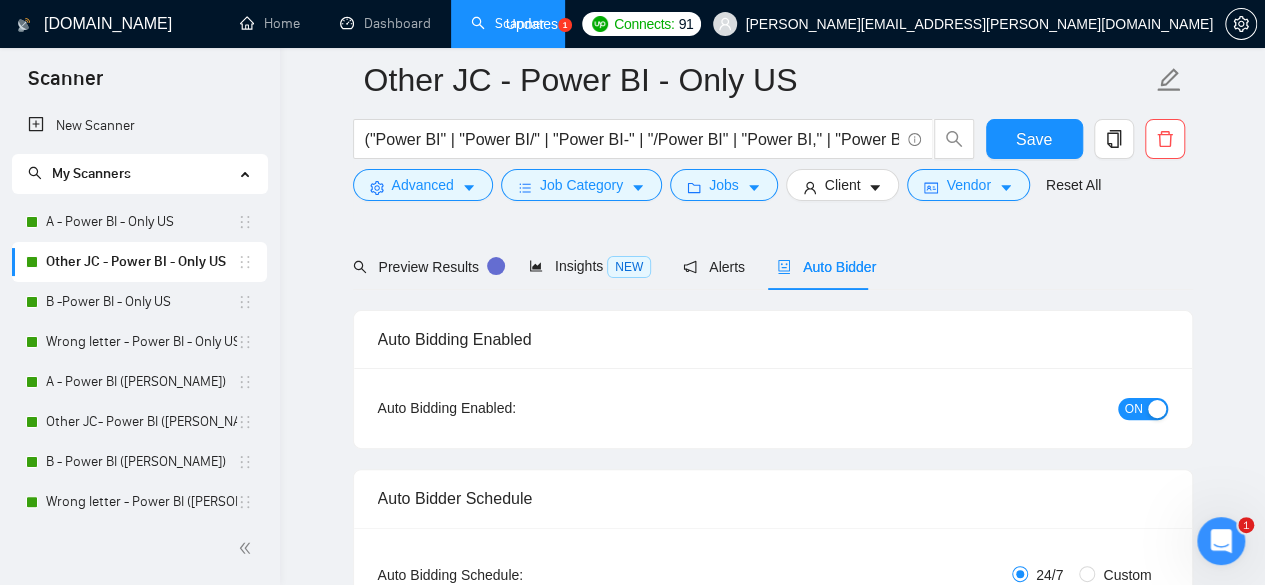 type 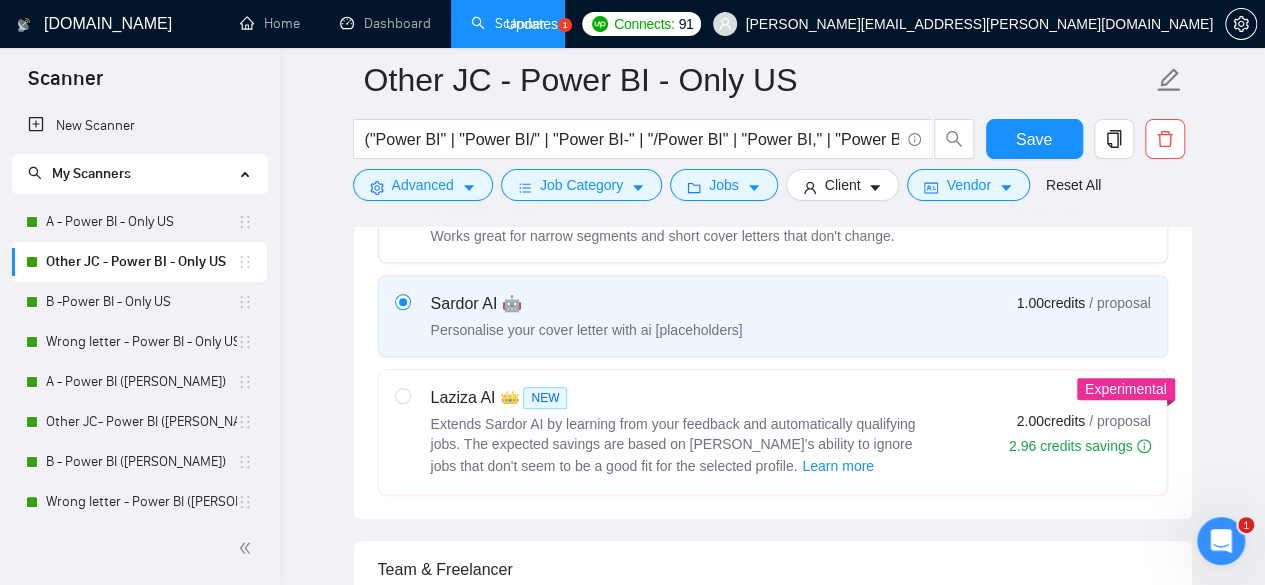 scroll, scrollTop: 666, scrollLeft: 0, axis: vertical 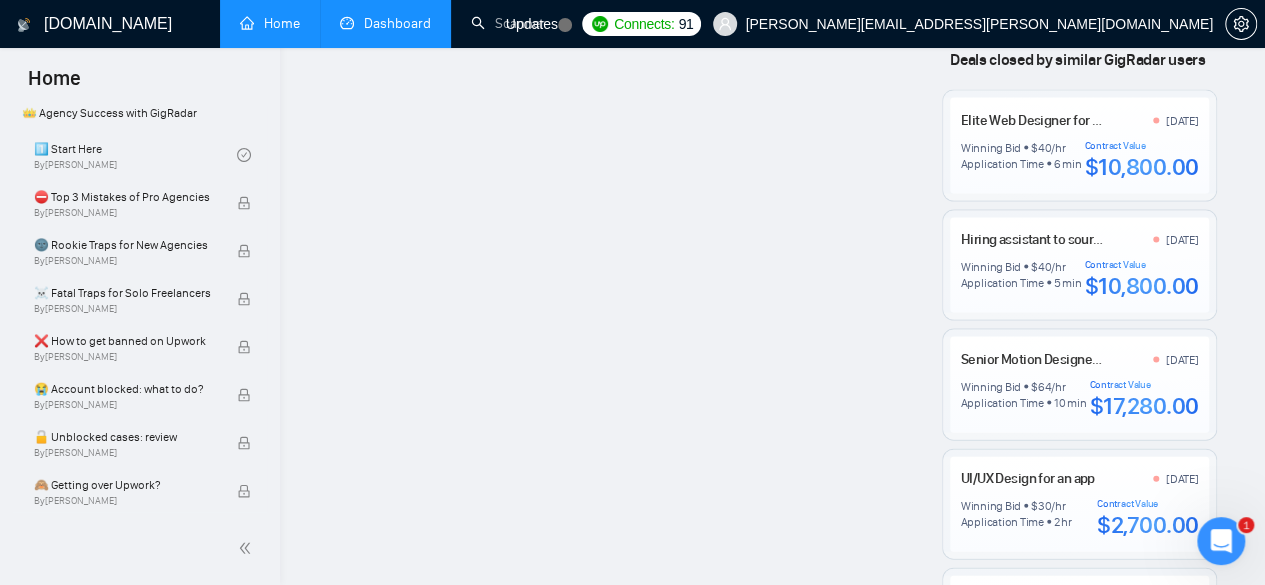 click on "Dashboard" at bounding box center (385, 23) 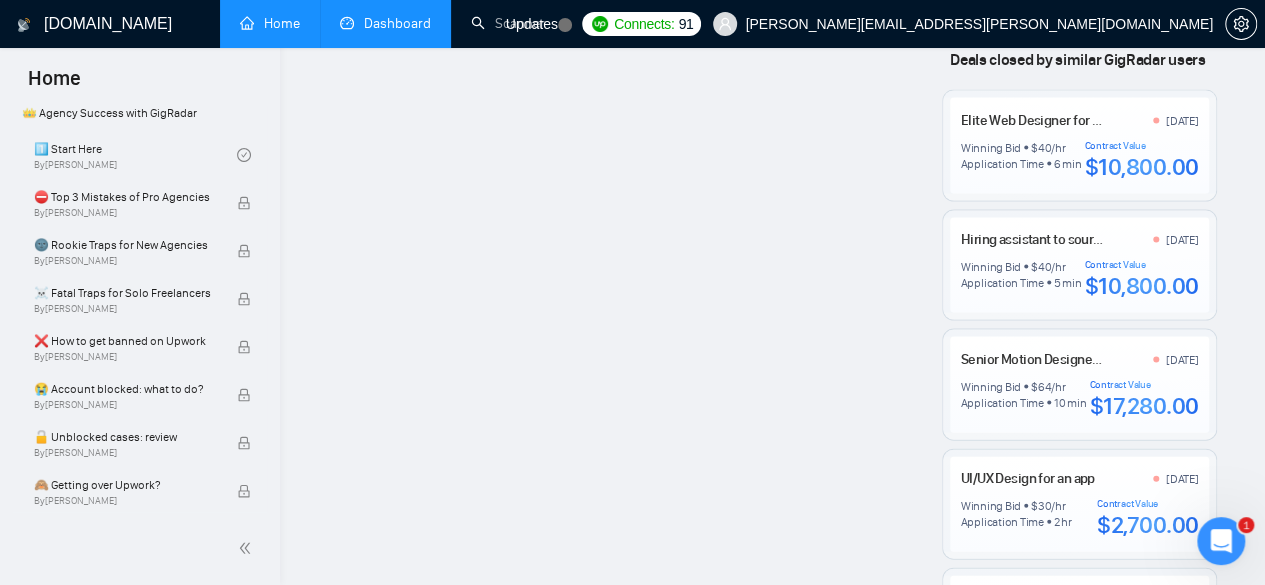 scroll, scrollTop: 645, scrollLeft: 0, axis: vertical 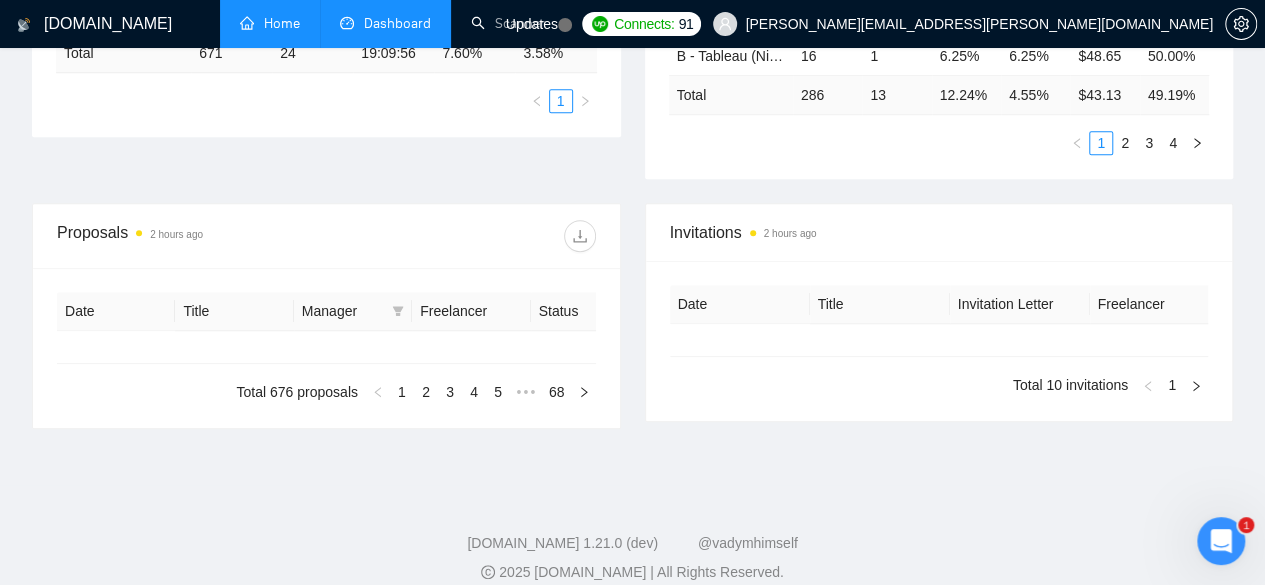 type on "[DATE]" 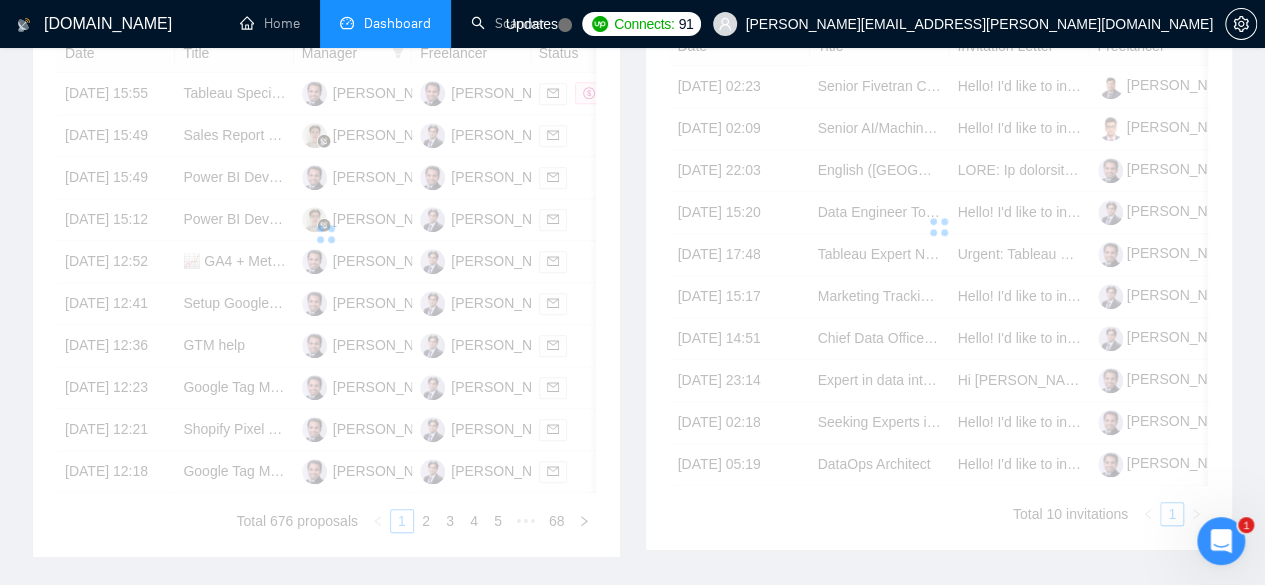scroll, scrollTop: 270, scrollLeft: 0, axis: vertical 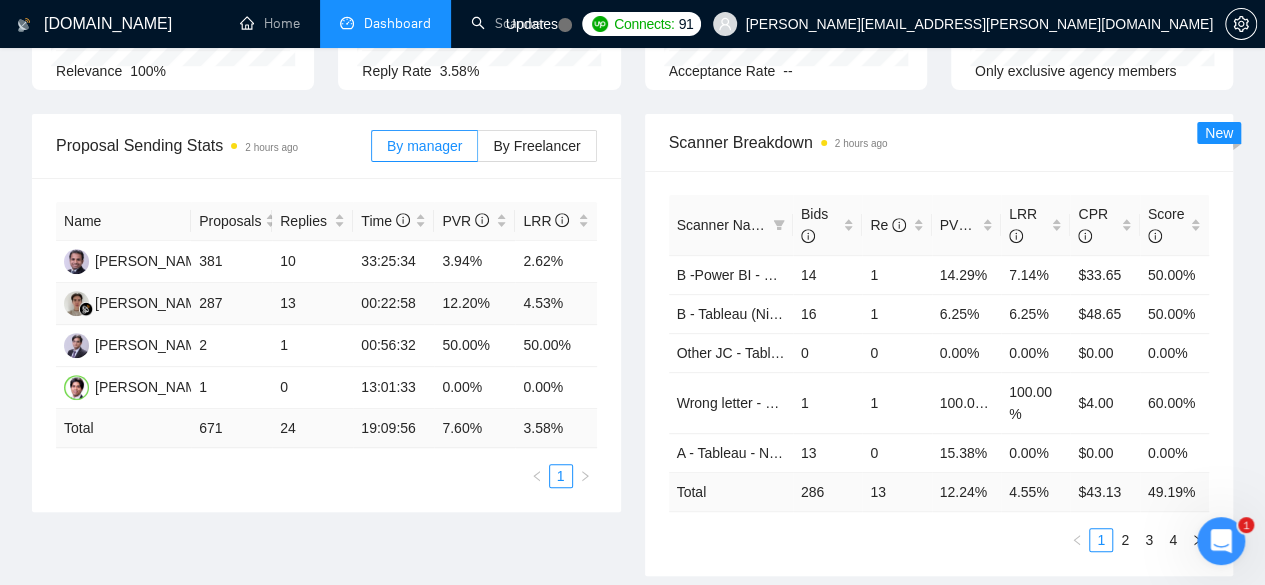 click on "12.20%" at bounding box center (474, 304) 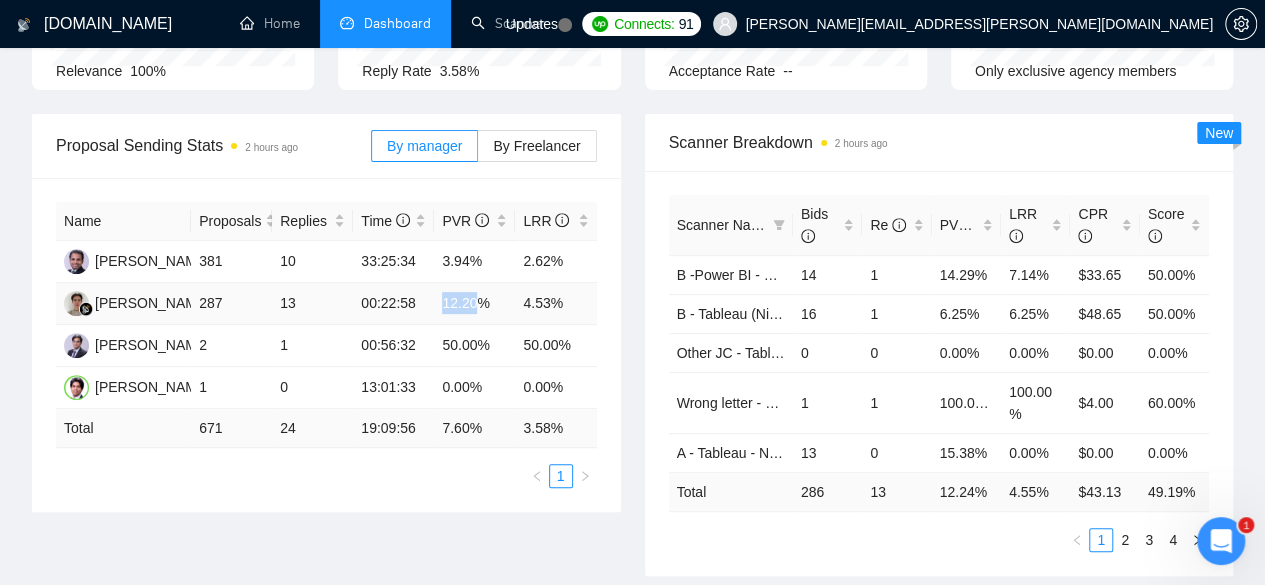 click on "12.20%" at bounding box center [474, 304] 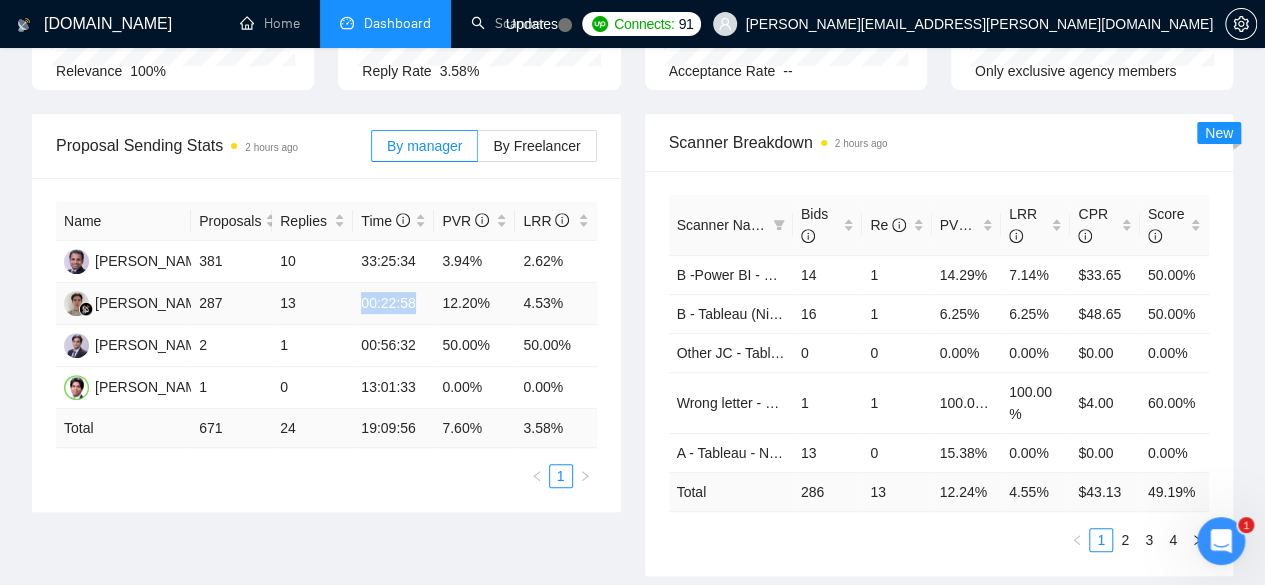 drag, startPoint x: 352, startPoint y: 272, endPoint x: 416, endPoint y: 272, distance: 64 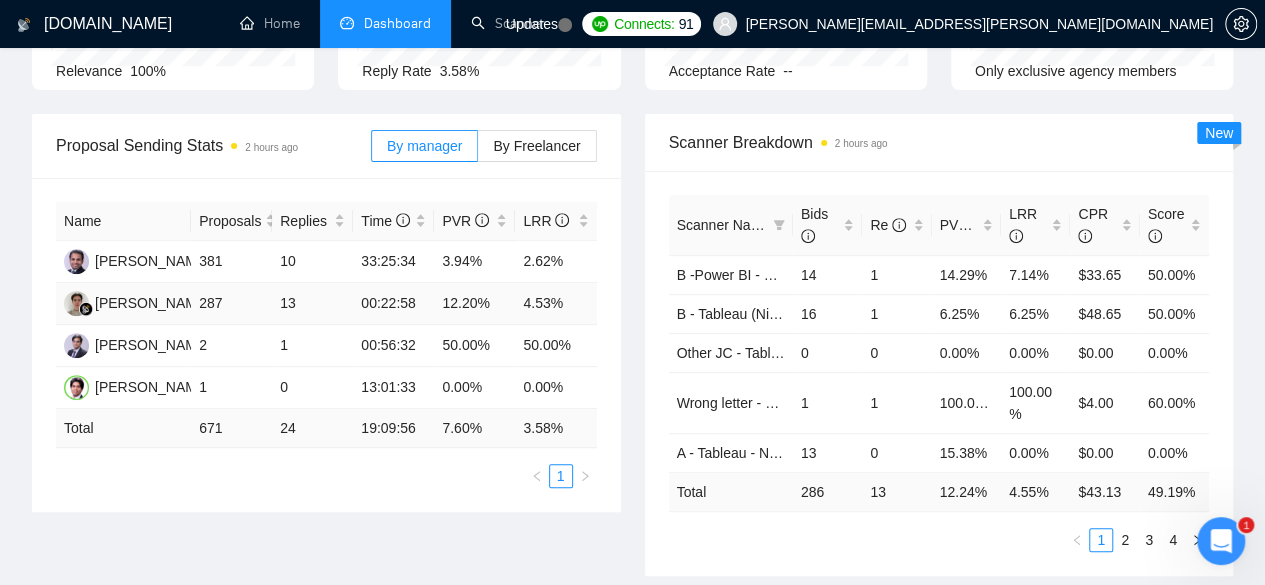 click on "4.53%" at bounding box center (555, 304) 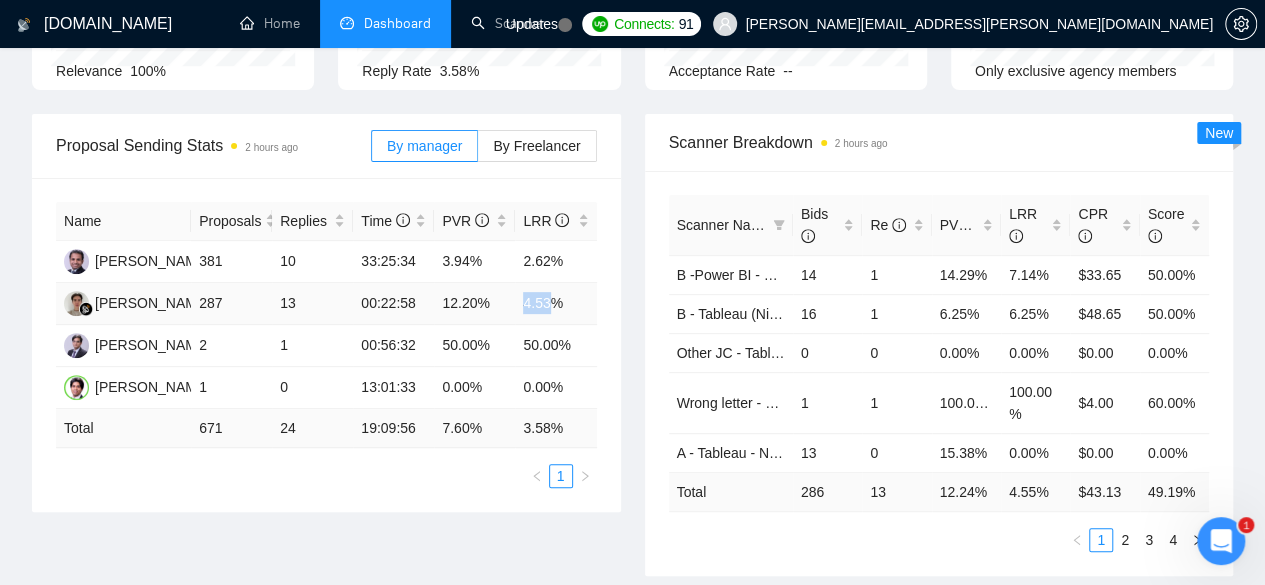 click on "4.53%" at bounding box center [555, 304] 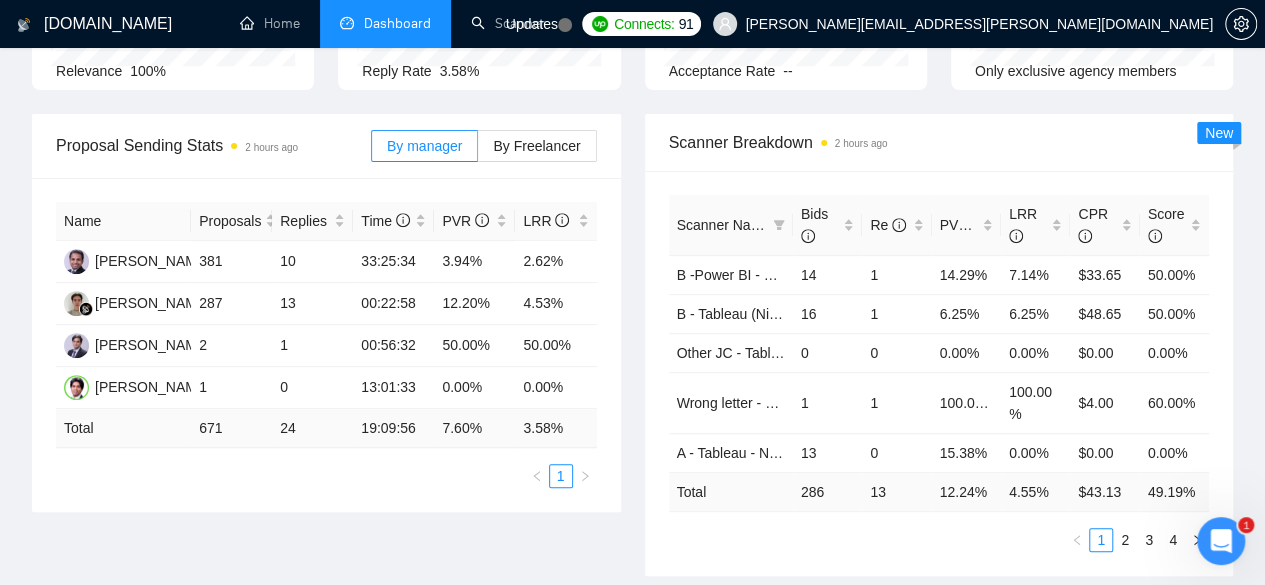 click on "Scanner Breakdown 2 hours ago Scanner Name Bids   Re   PVR   LRR   CPR   Score   B -Power BI - Only US  14 1 14.29% 7.14% $33.65 50.00% B - Tableau (Nished) 16 1 6.25% 6.25% $48.65 50.00% Other JC - Tableau - US only  0 0 0.00% 0.00% $0.00 0.00% Wrong letter - Power BI - Only US  1 1 100.00% 100.00% $4.00 60.00% A - Tableau - Nished 13 0 15.38% 0.00% $0.00 0.00% Total 286 13 12.24 % 4.55 % $ 43.13 49.19 % 1 2 3 4 New" at bounding box center [939, 345] 